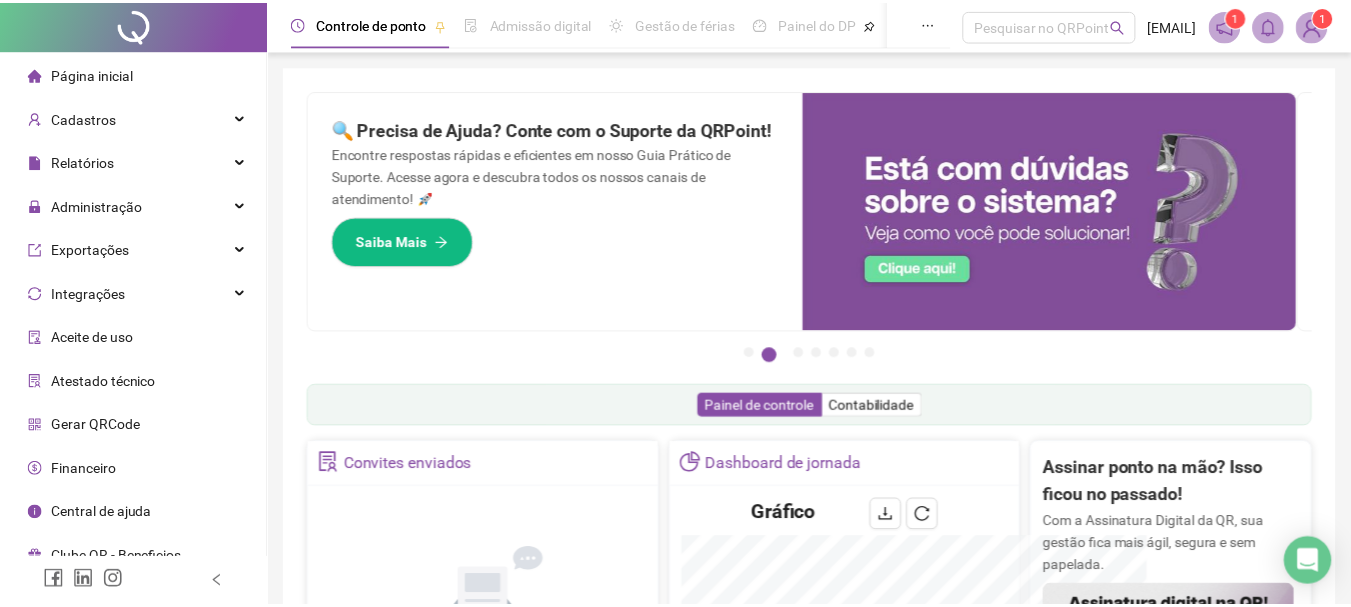 scroll, scrollTop: 0, scrollLeft: 0, axis: both 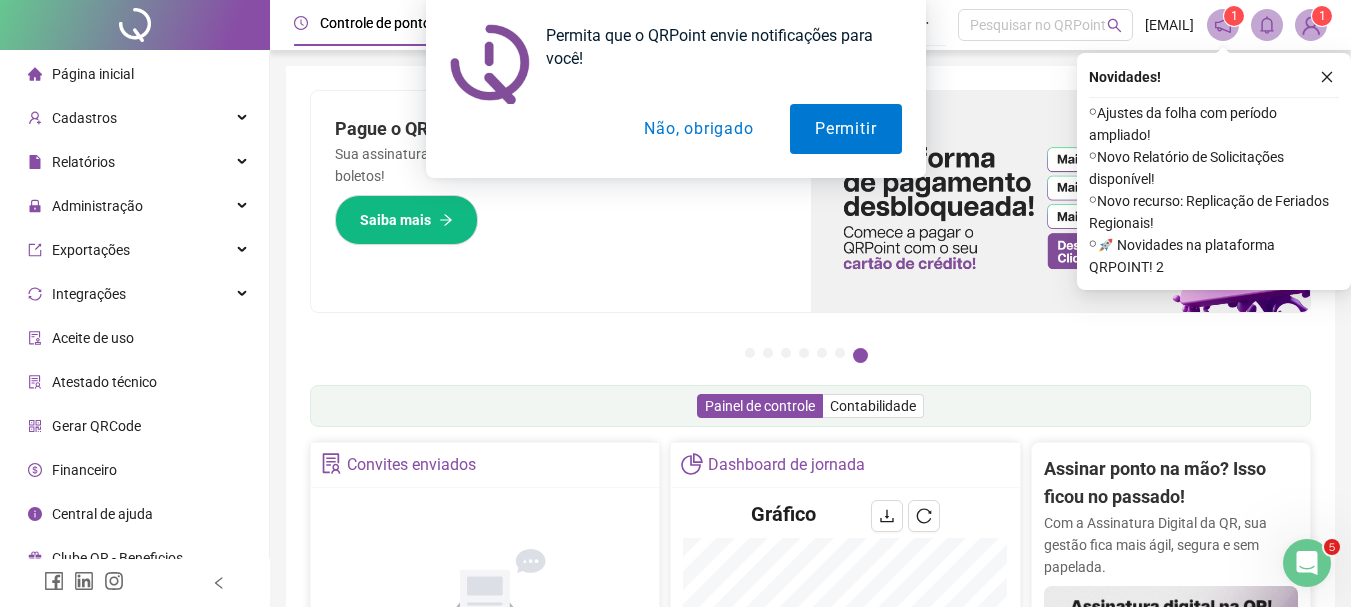 click on "Não, obrigado" at bounding box center (698, 129) 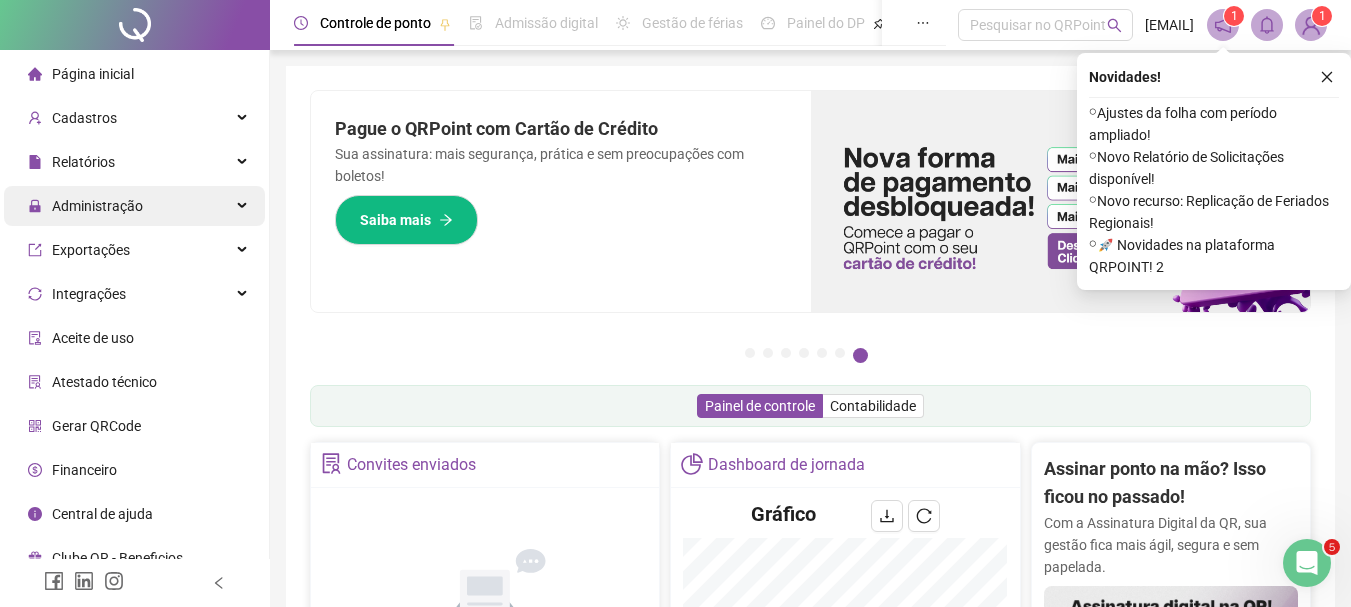 click on "Administração" at bounding box center [85, 206] 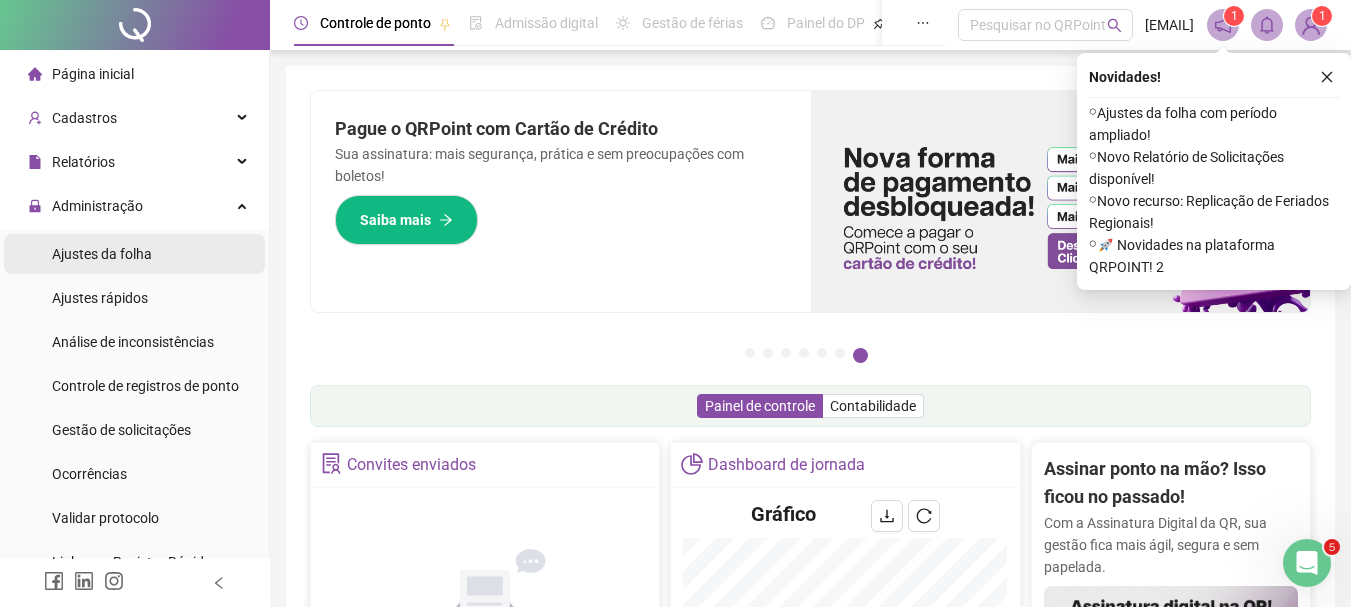 click on "Ajustes da folha" at bounding box center (134, 254) 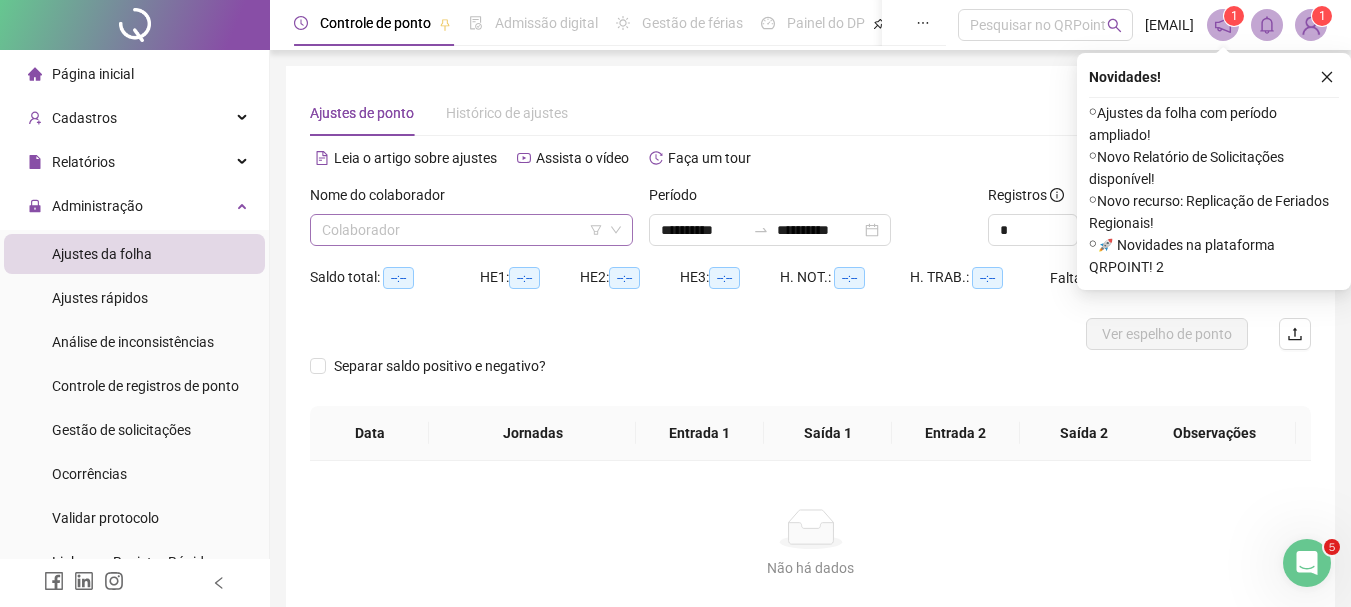 click at bounding box center (465, 230) 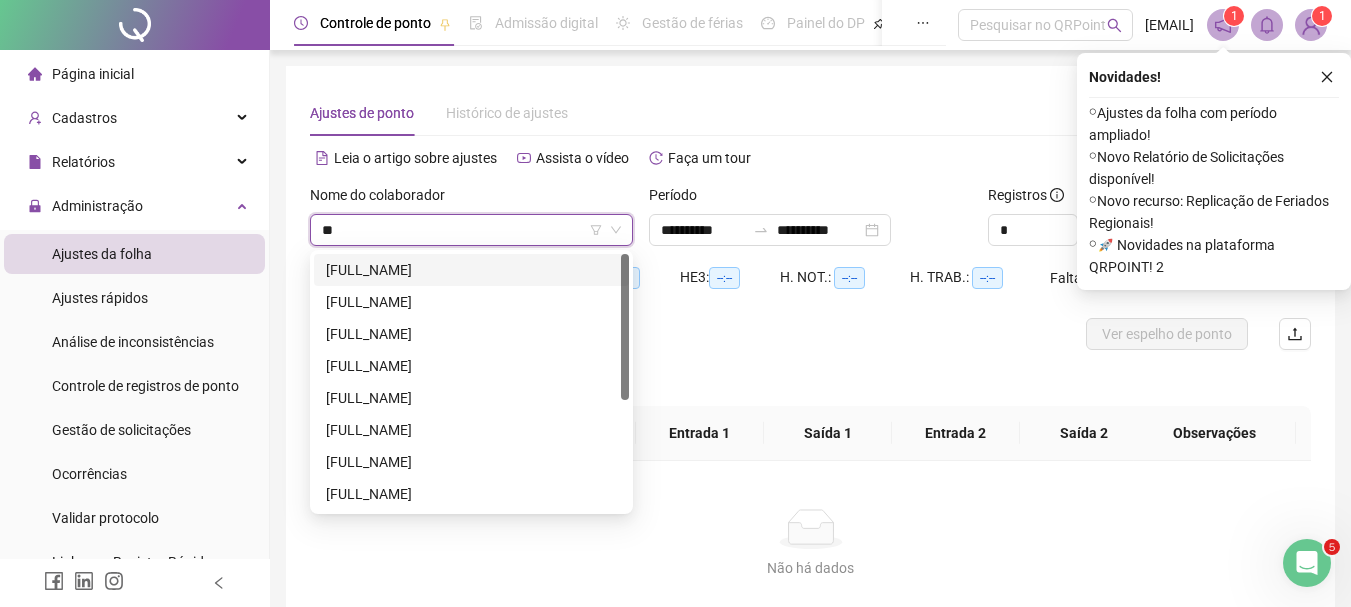 type on "***" 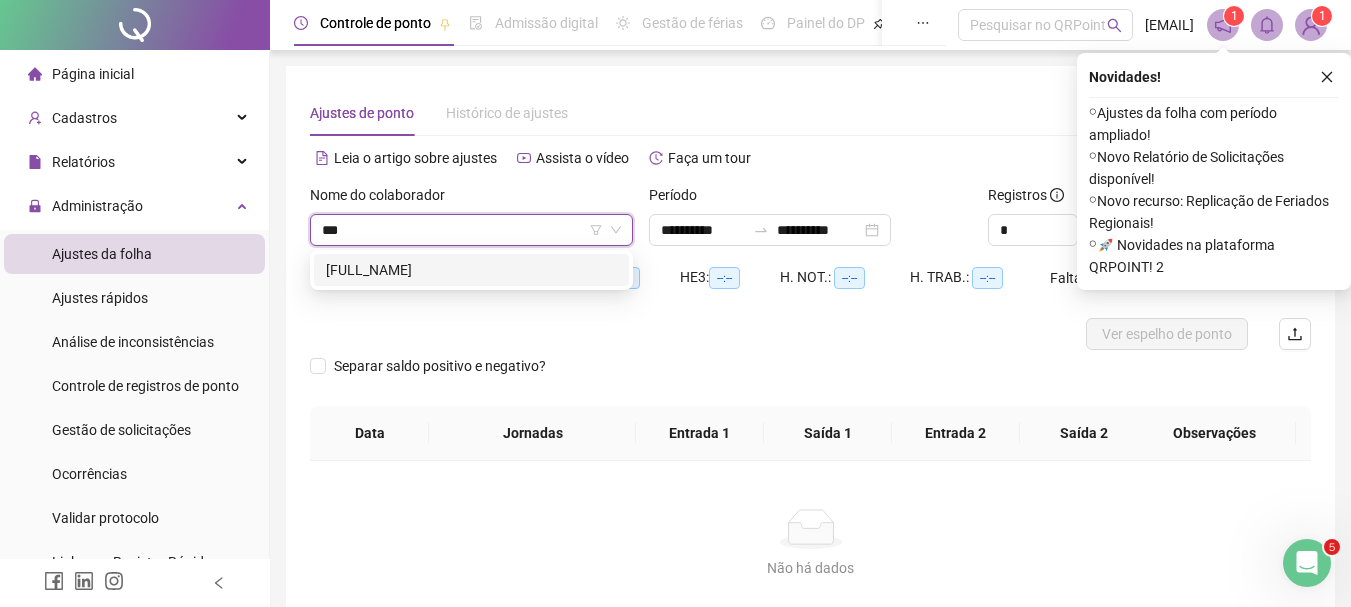 click on "[FULL_NAME]" at bounding box center (471, 270) 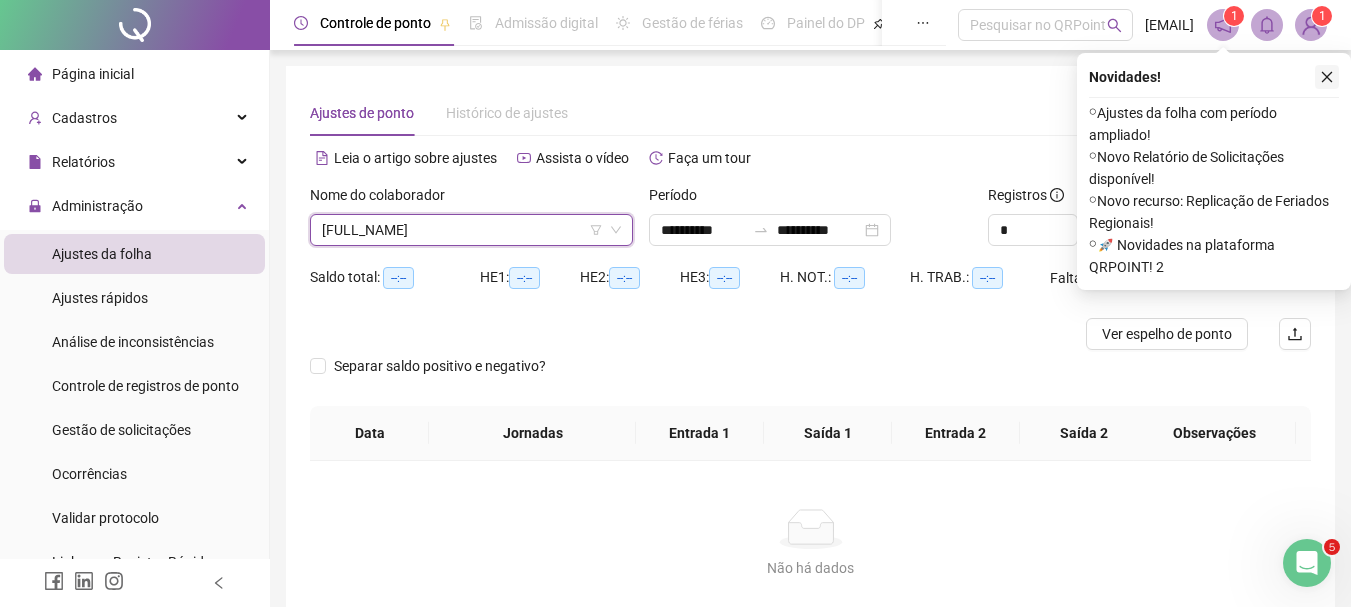 click 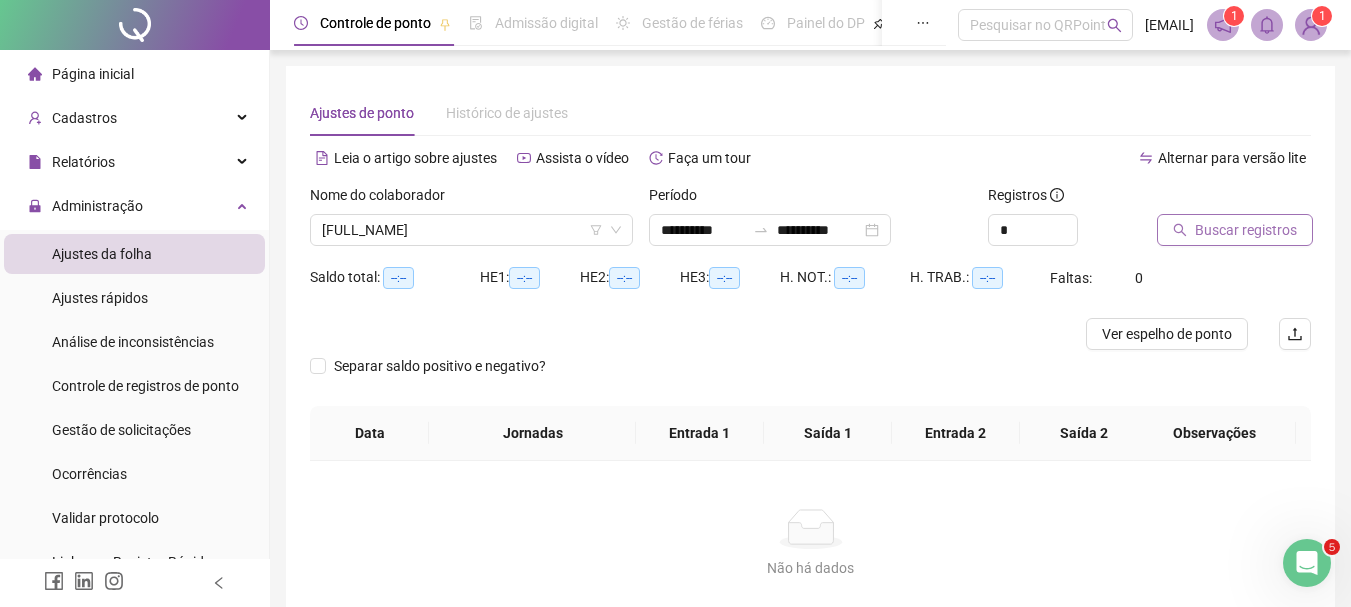 click on "Buscar registros" at bounding box center (1246, 230) 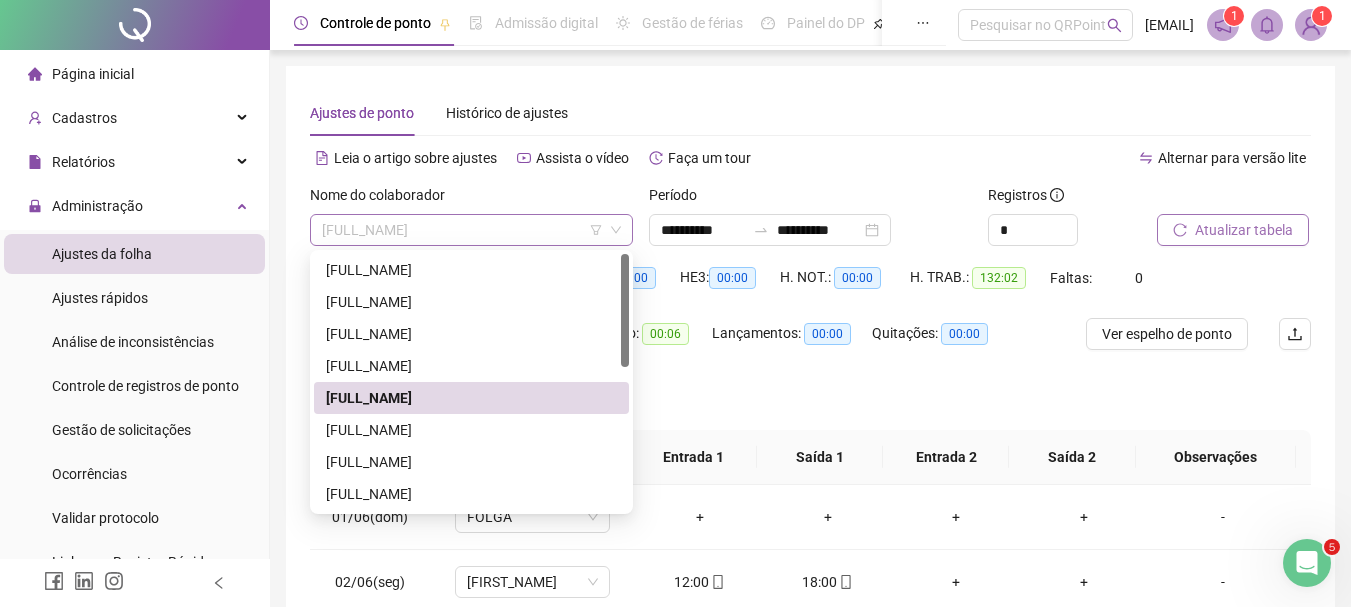 click on "[FULL_NAME]" at bounding box center (471, 230) 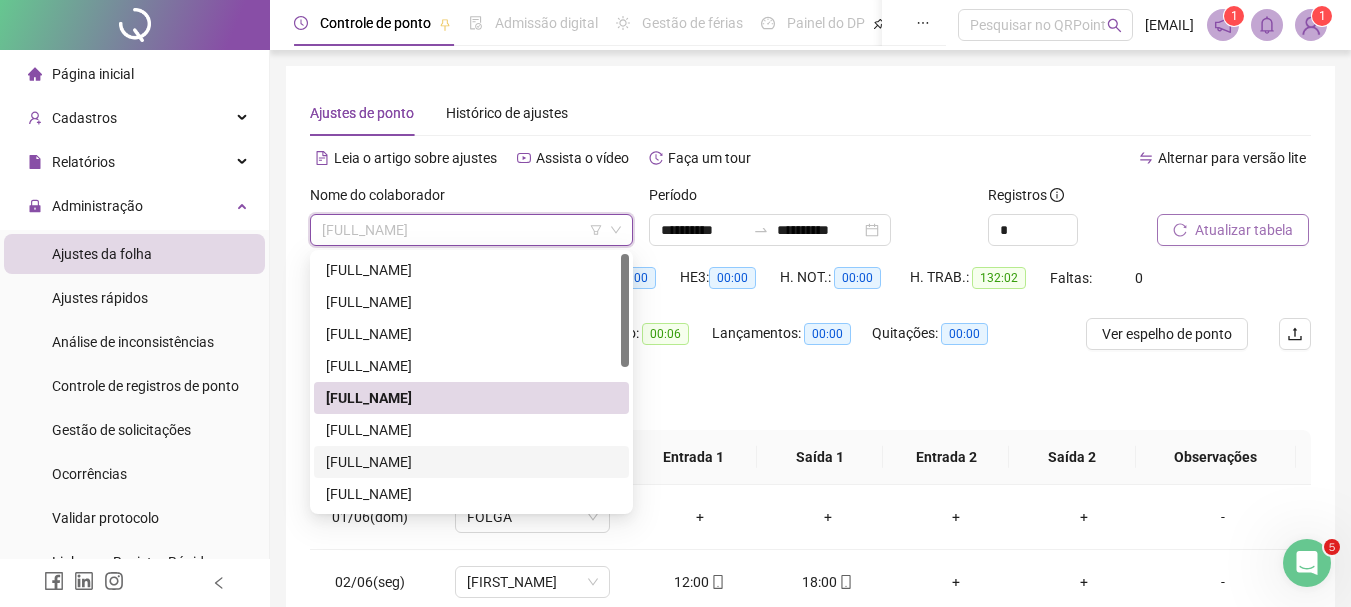 click on "[FULL_NAME]" at bounding box center [471, 462] 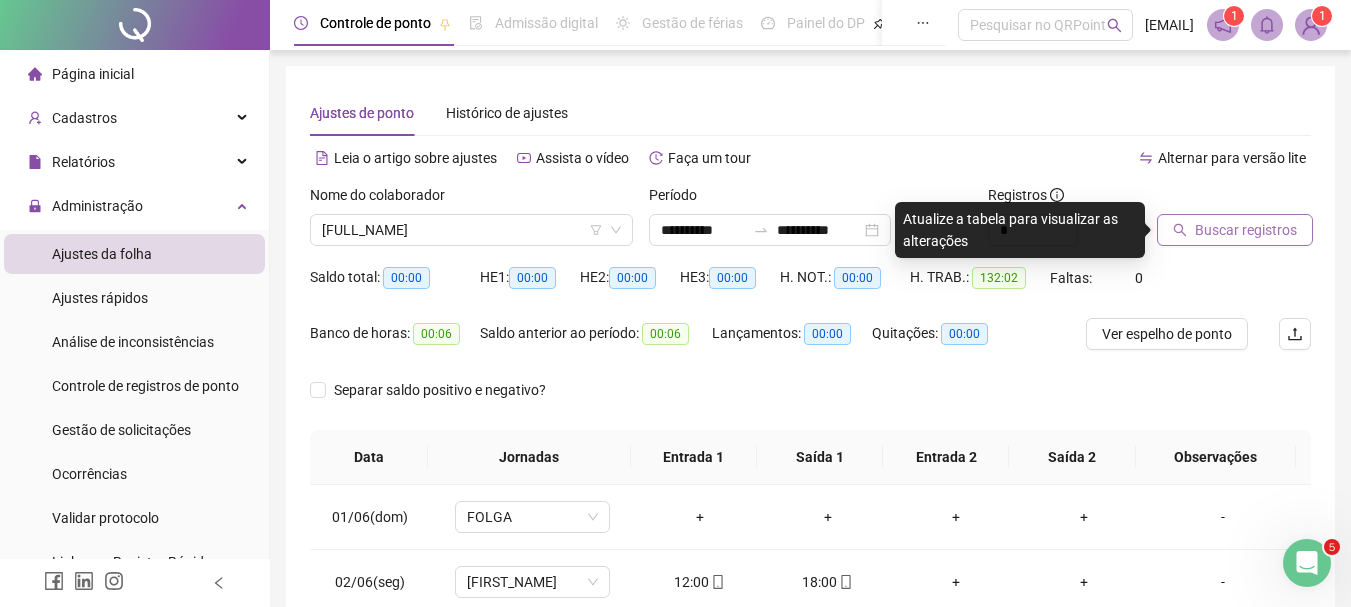 click 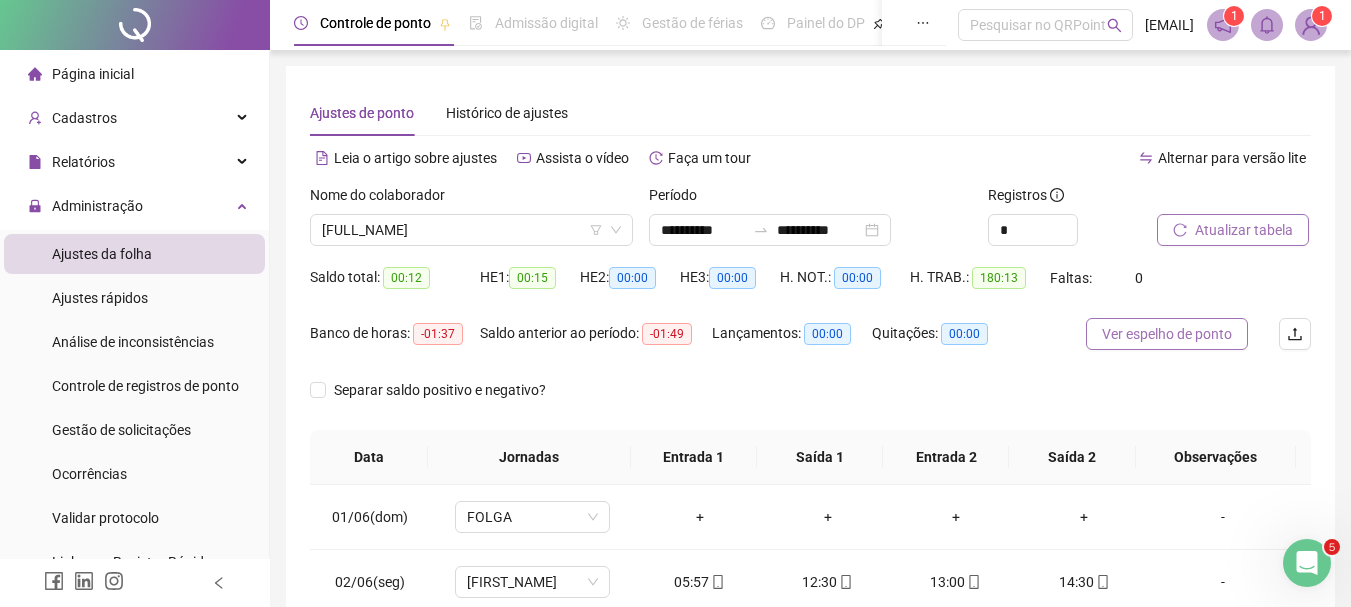 click on "Ver espelho de ponto" at bounding box center [1167, 334] 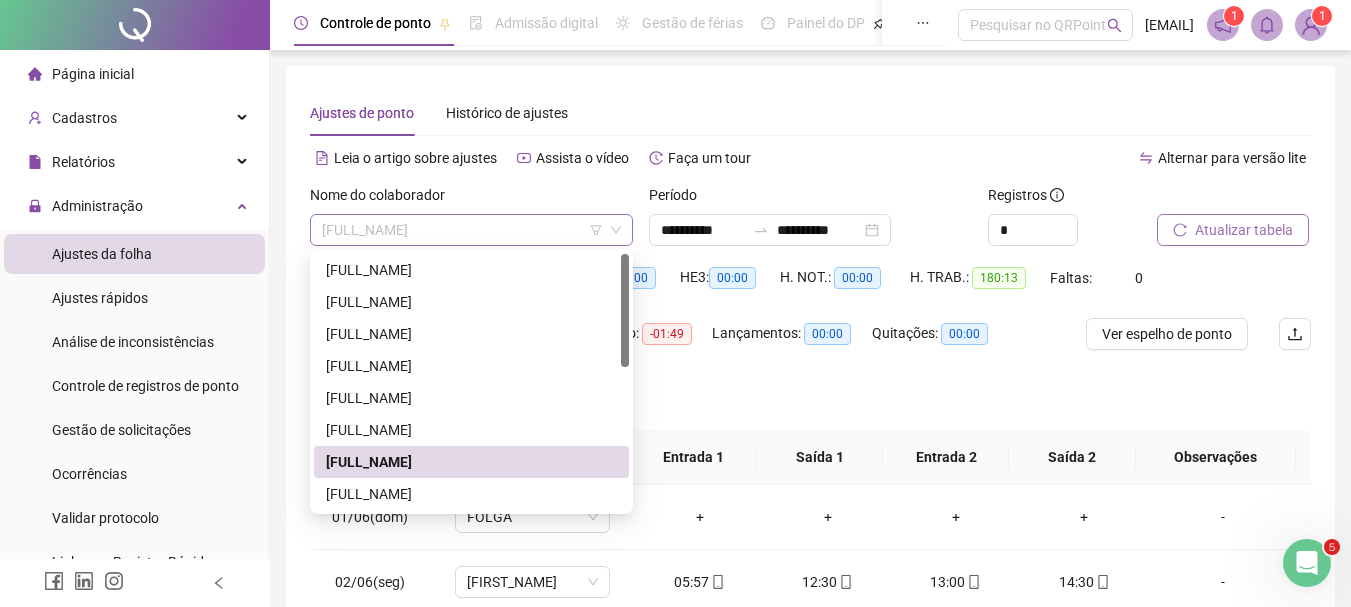 click on "[FULL_NAME]" at bounding box center (471, 230) 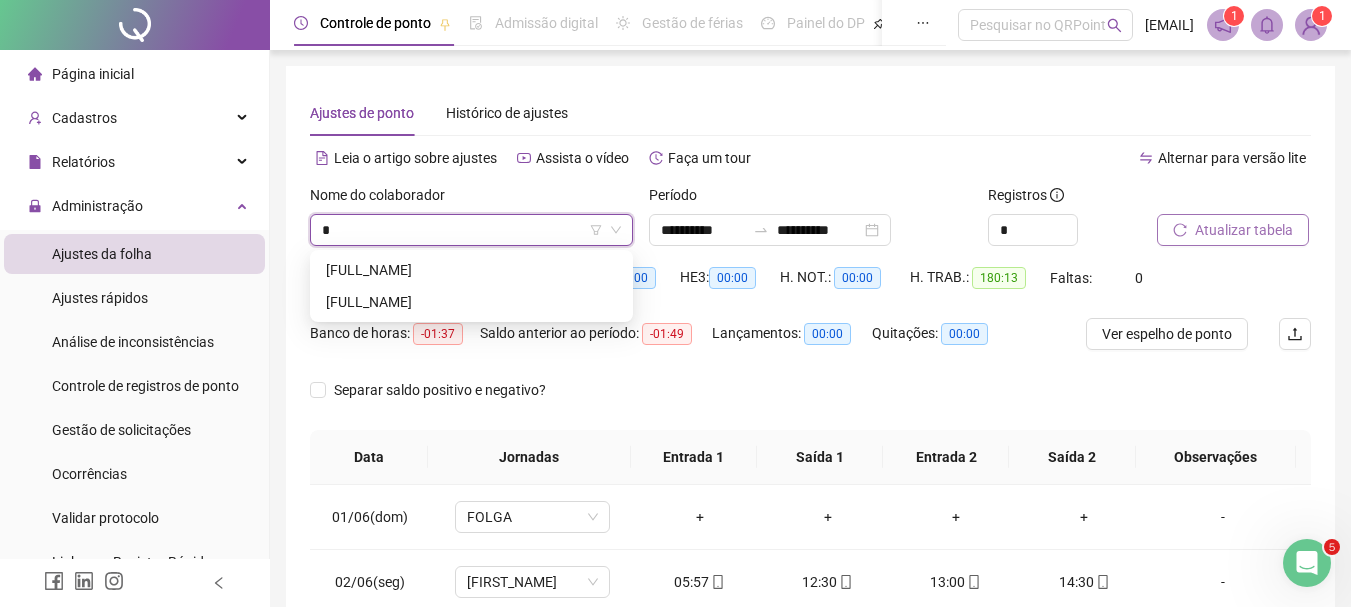 type on "**" 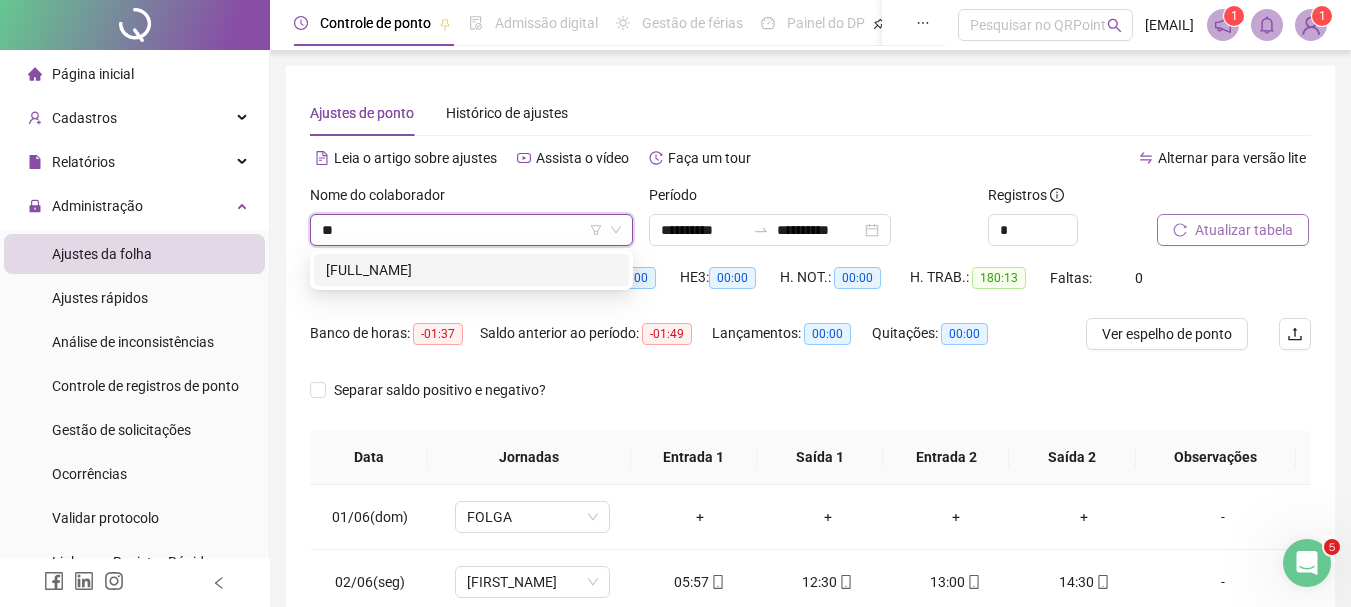 click on "[FULL_NAME]" at bounding box center [471, 270] 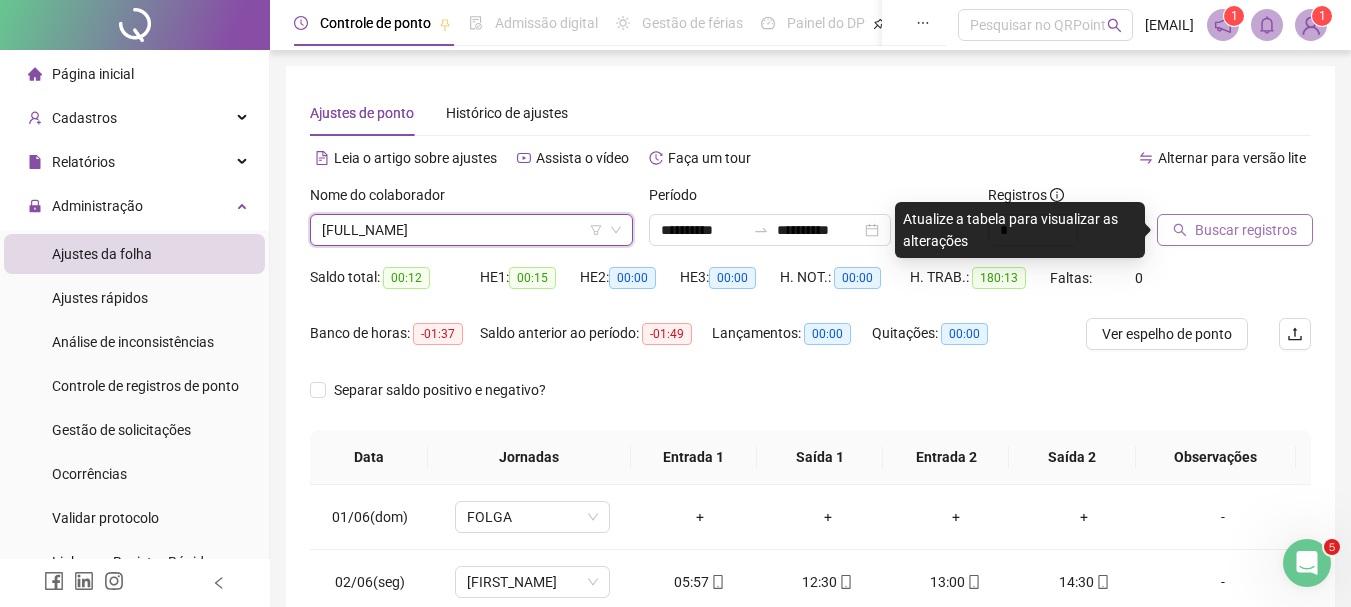 click 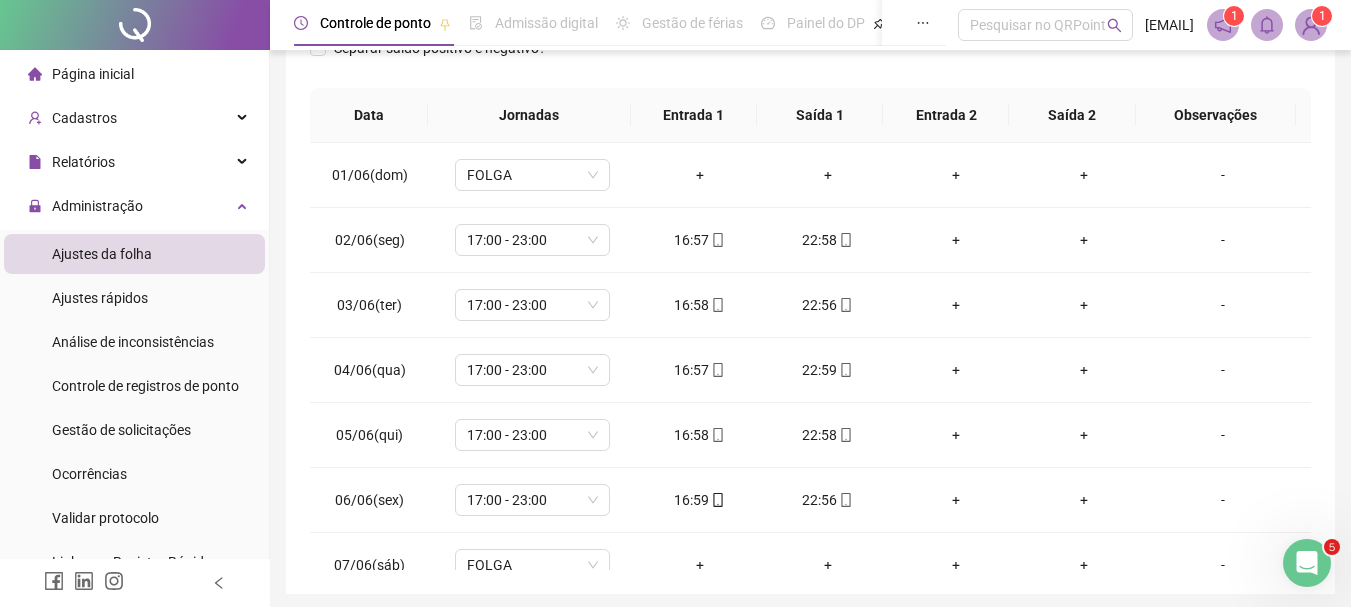 scroll, scrollTop: 415, scrollLeft: 0, axis: vertical 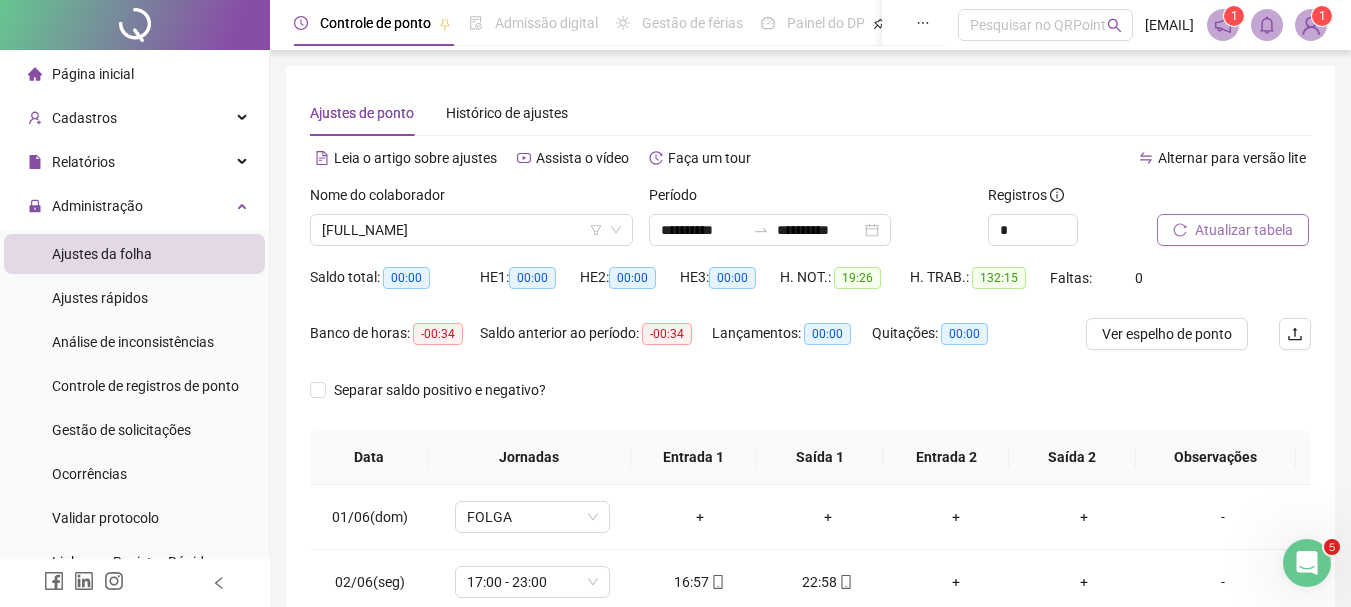 click on "Atualizar tabela" at bounding box center (1244, 230) 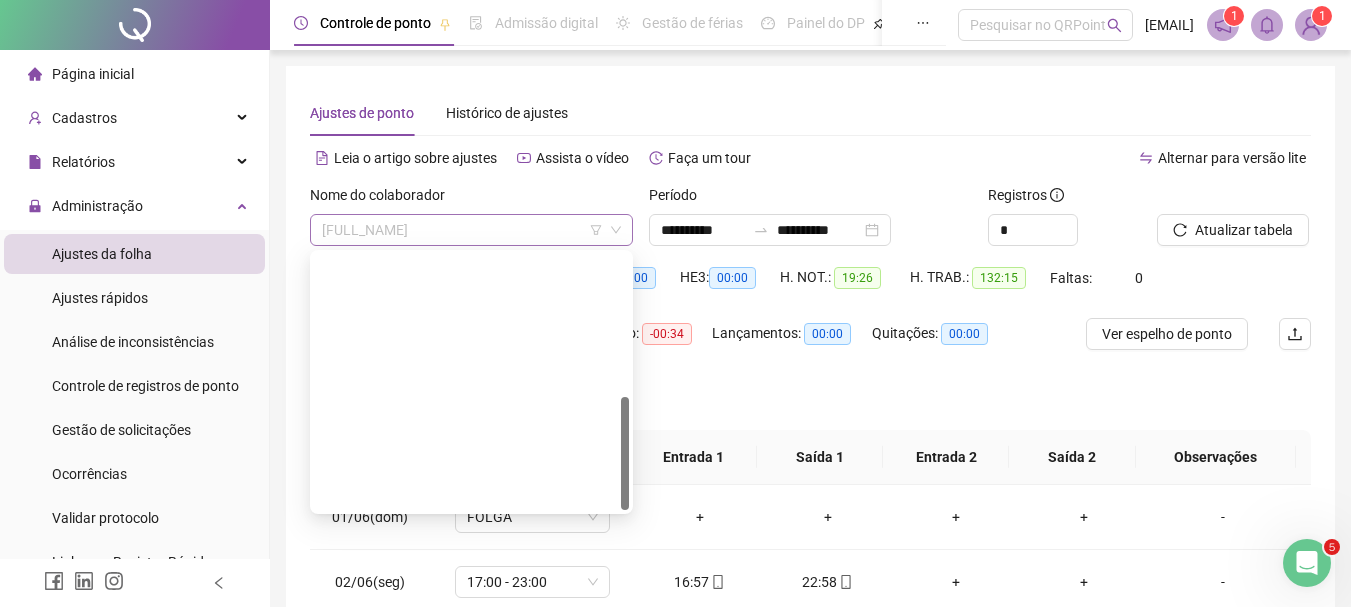 scroll, scrollTop: 320, scrollLeft: 0, axis: vertical 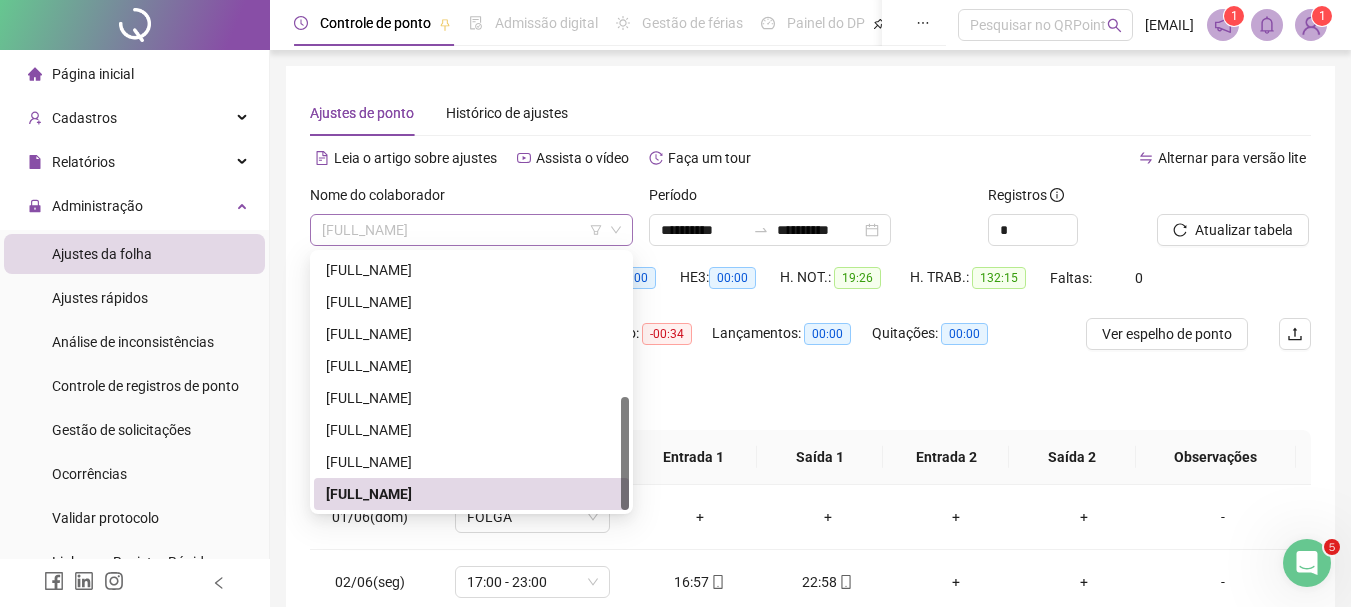 click on "[FULL_NAME]" at bounding box center [471, 230] 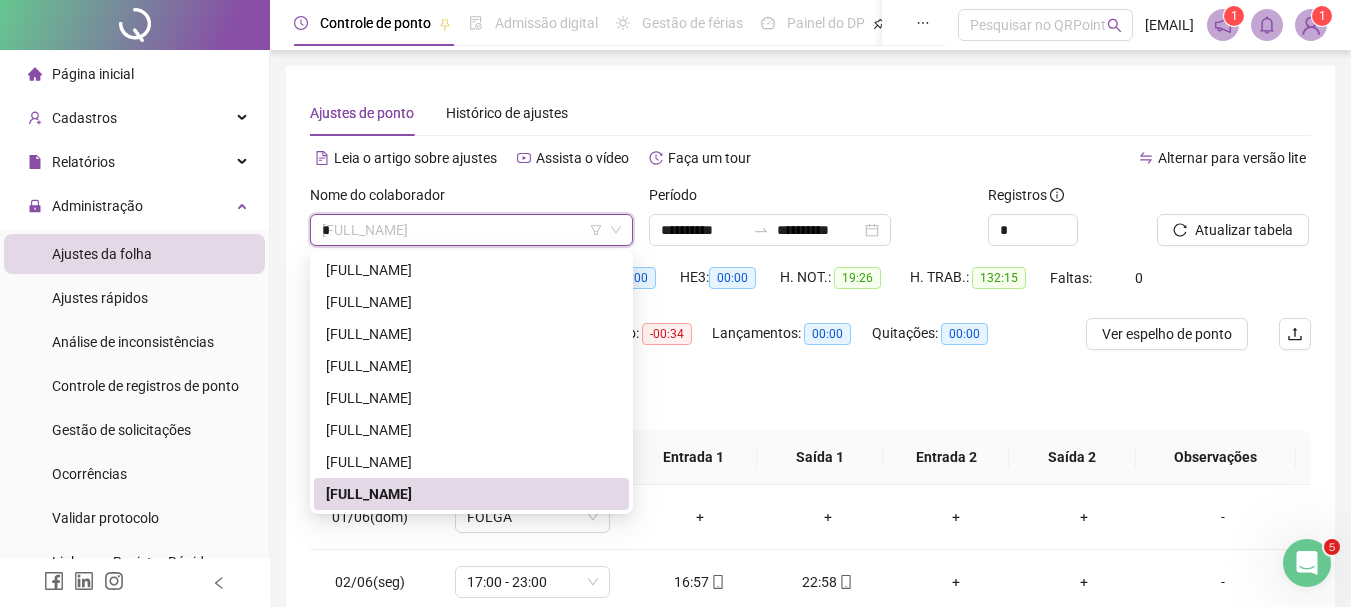 scroll, scrollTop: 0, scrollLeft: 0, axis: both 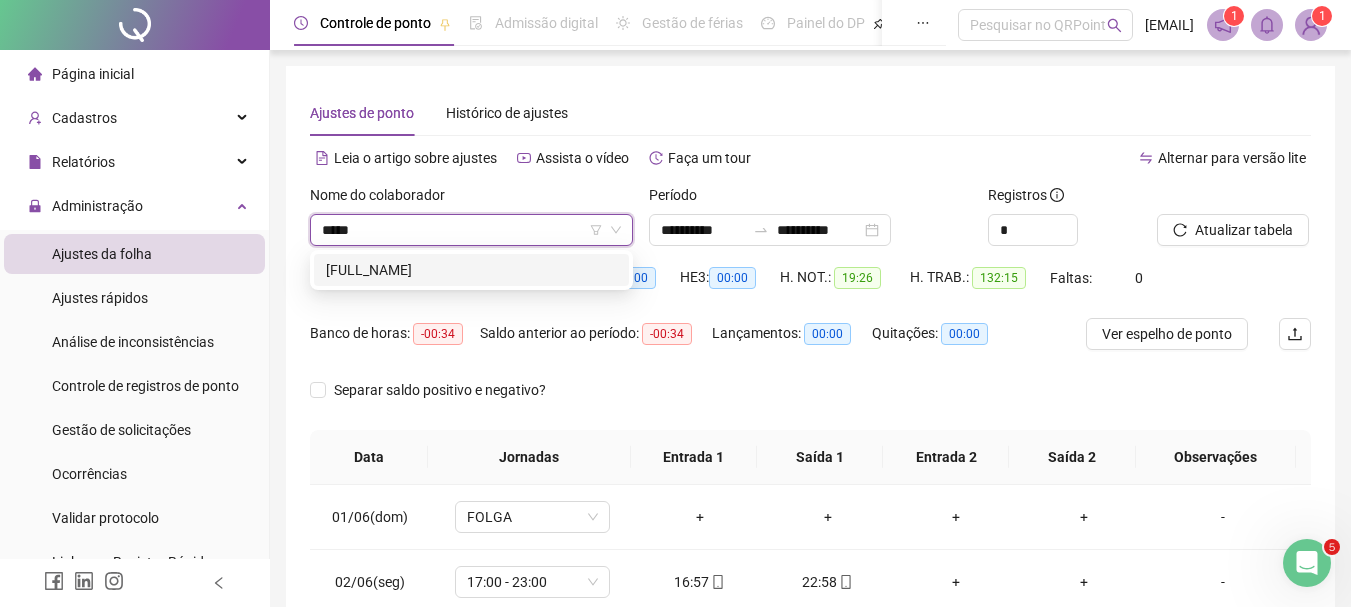 type on "*****" 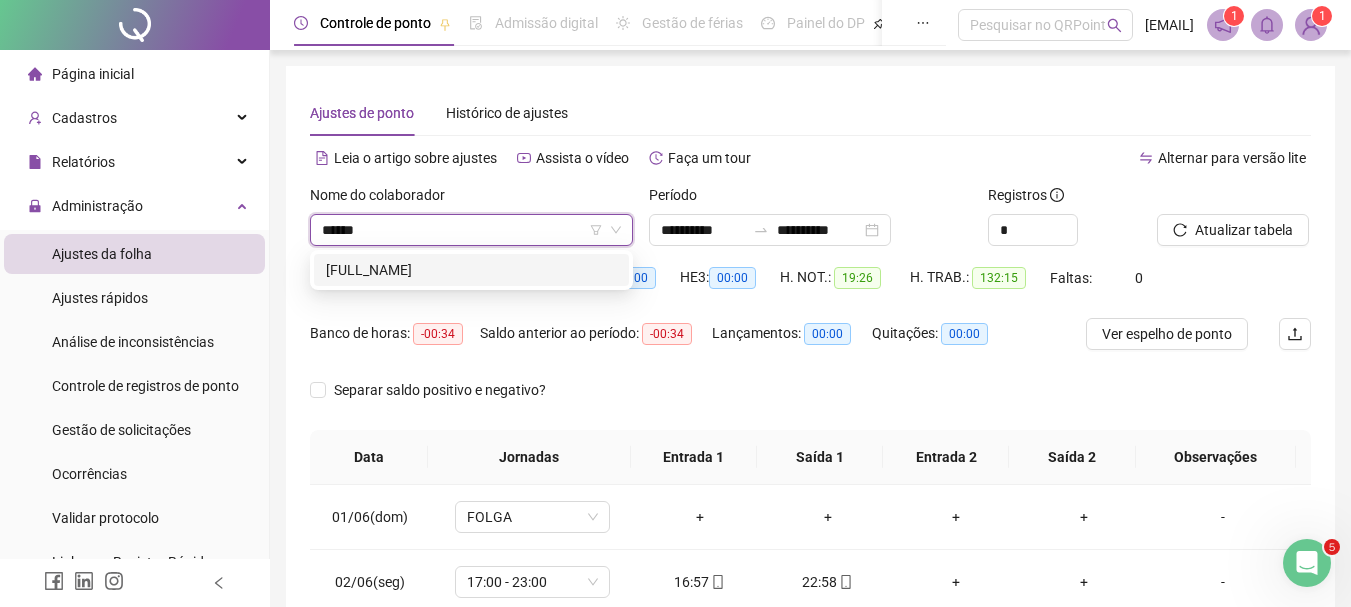 click on "[FULL_NAME]" at bounding box center [471, 270] 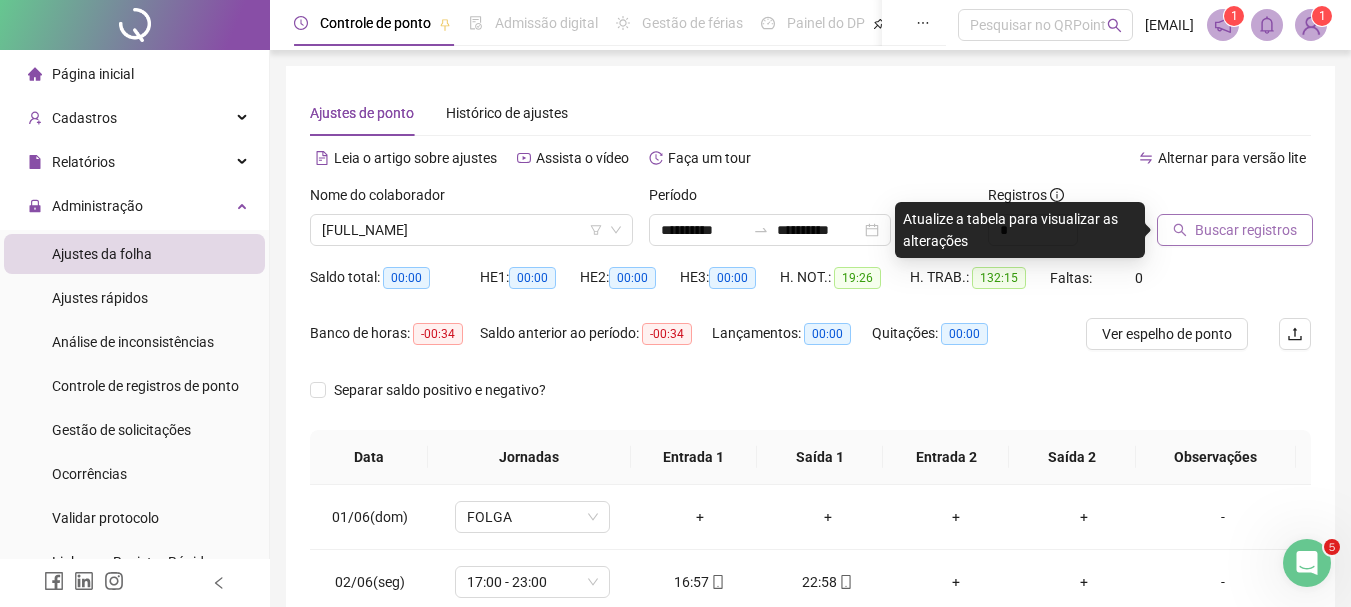 click on "Buscar registros" at bounding box center (1246, 230) 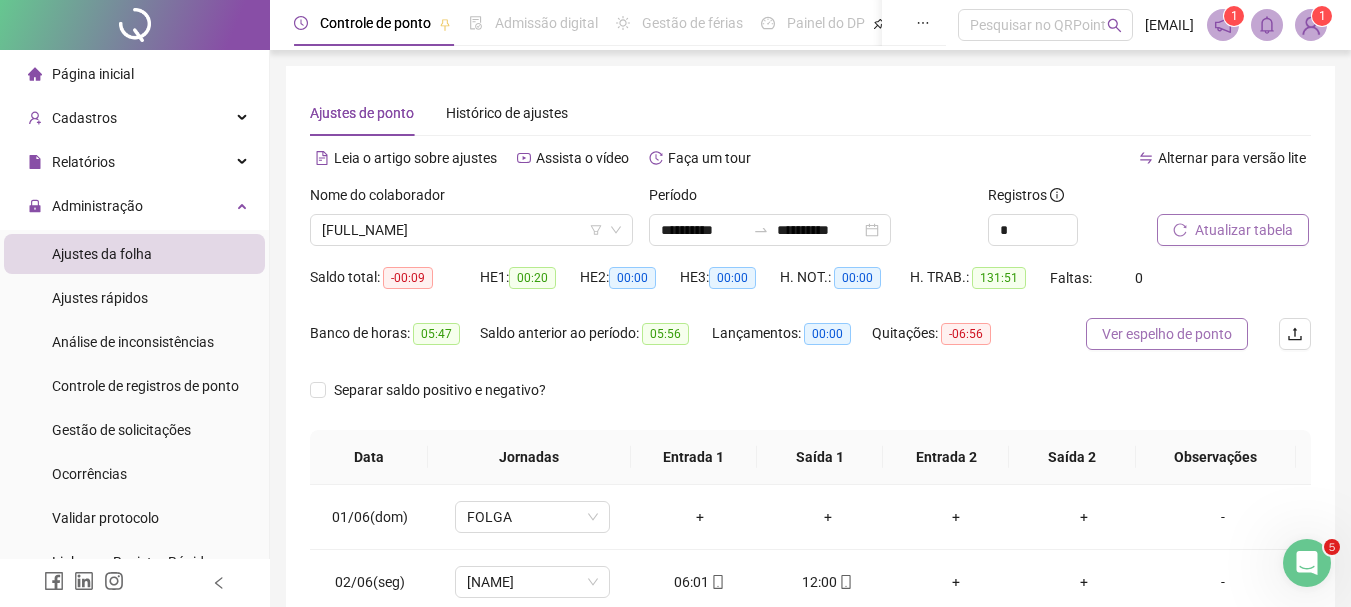 click on "Ver espelho de ponto" at bounding box center (1167, 334) 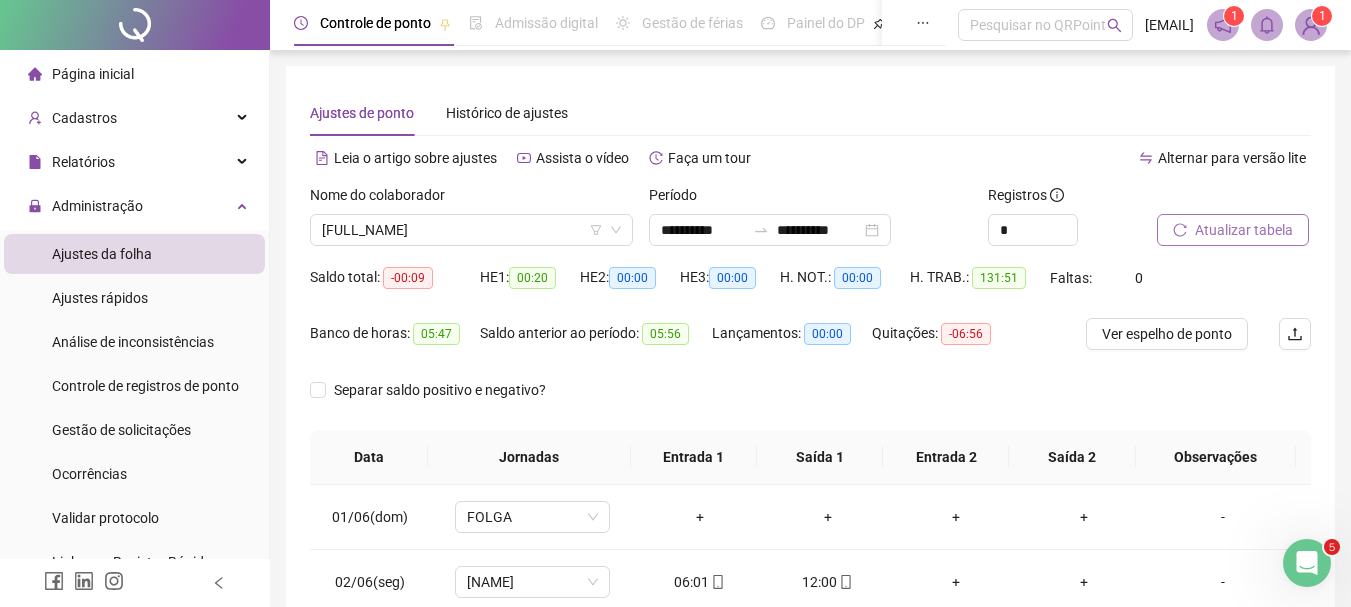 click 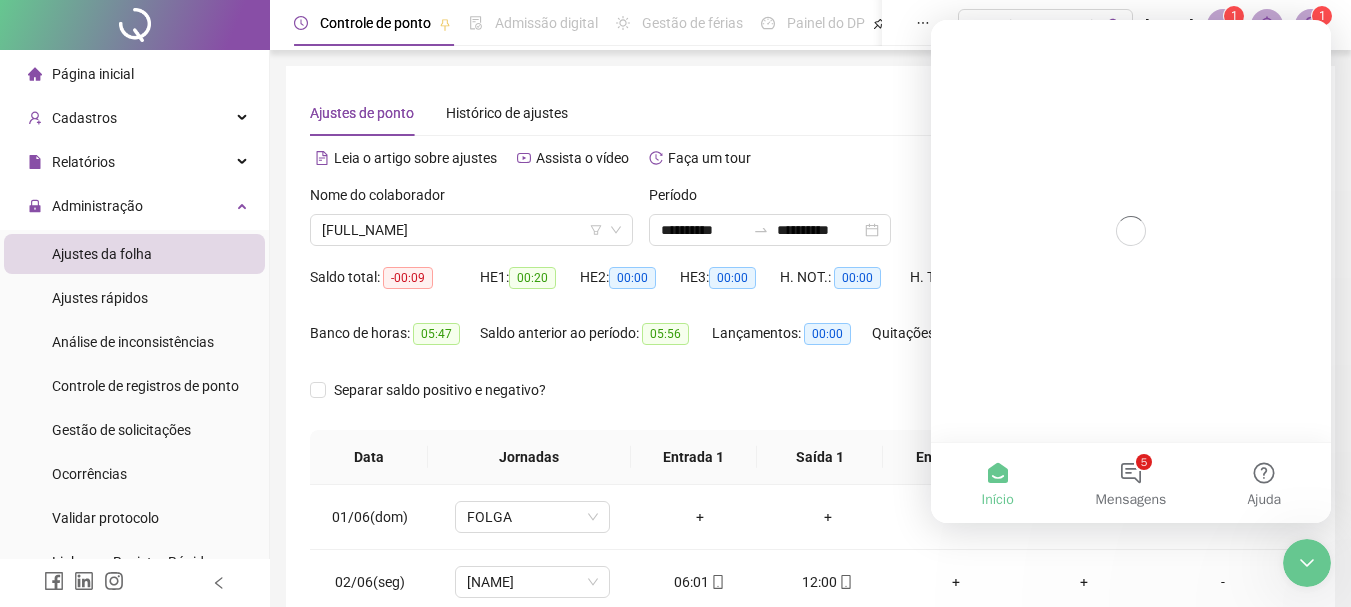 scroll, scrollTop: 0, scrollLeft: 0, axis: both 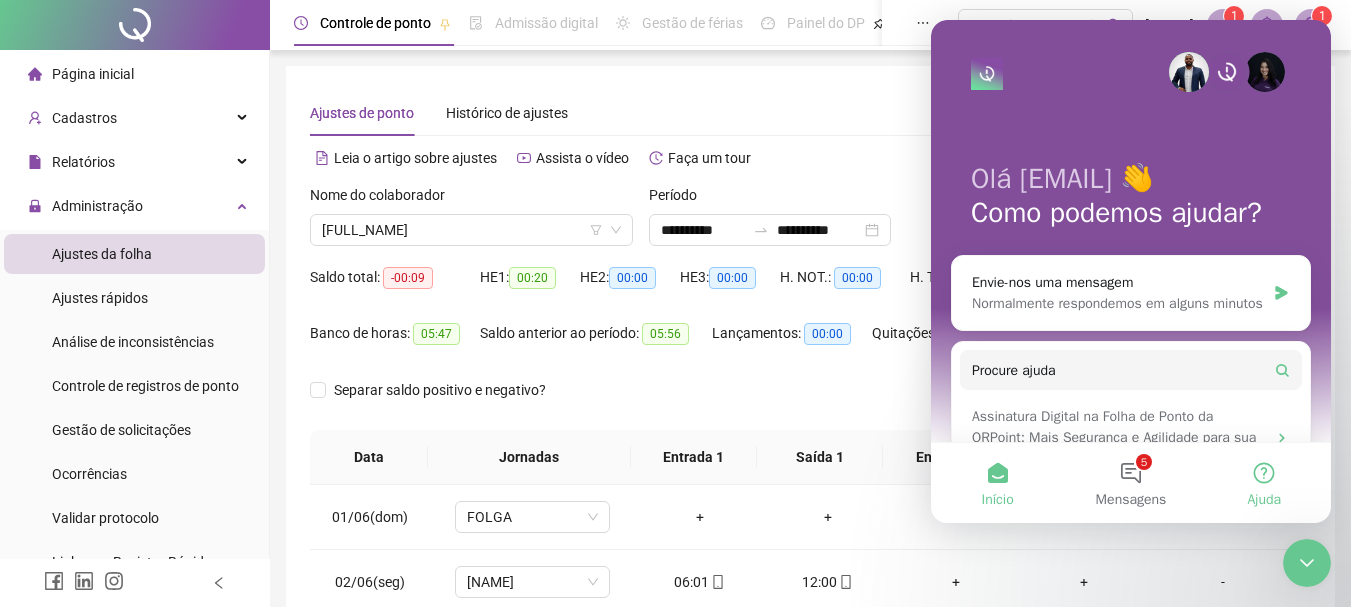 click on "Ajuda" at bounding box center [1264, 483] 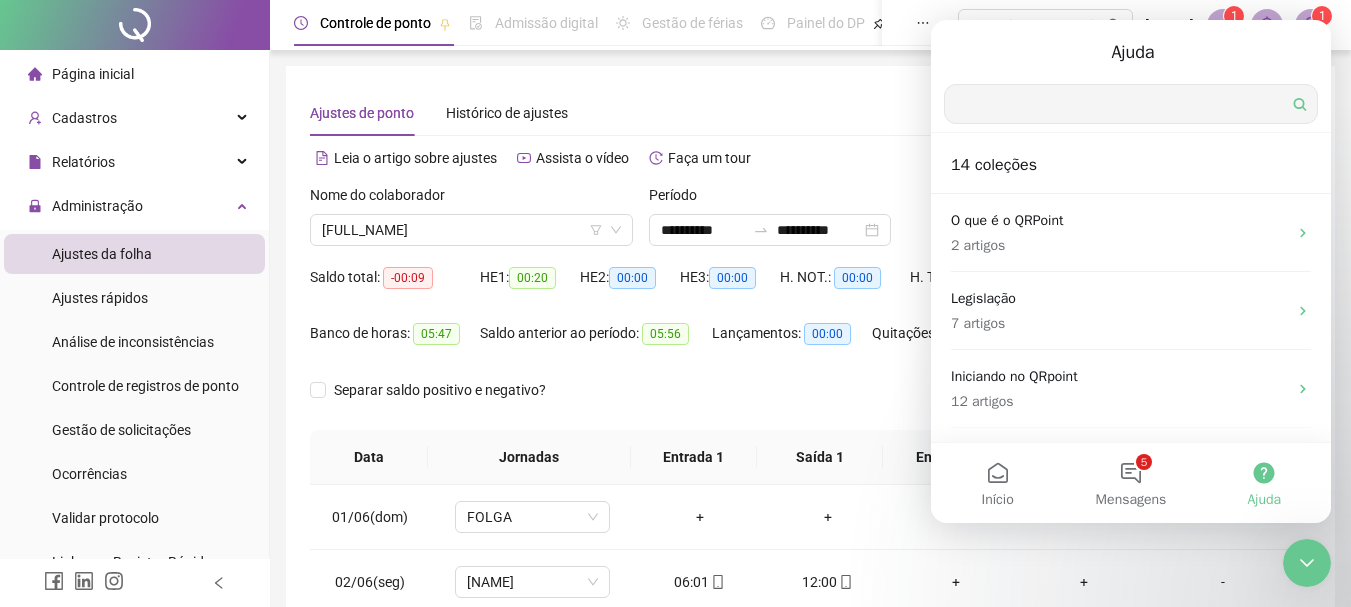 click at bounding box center (1131, 104) 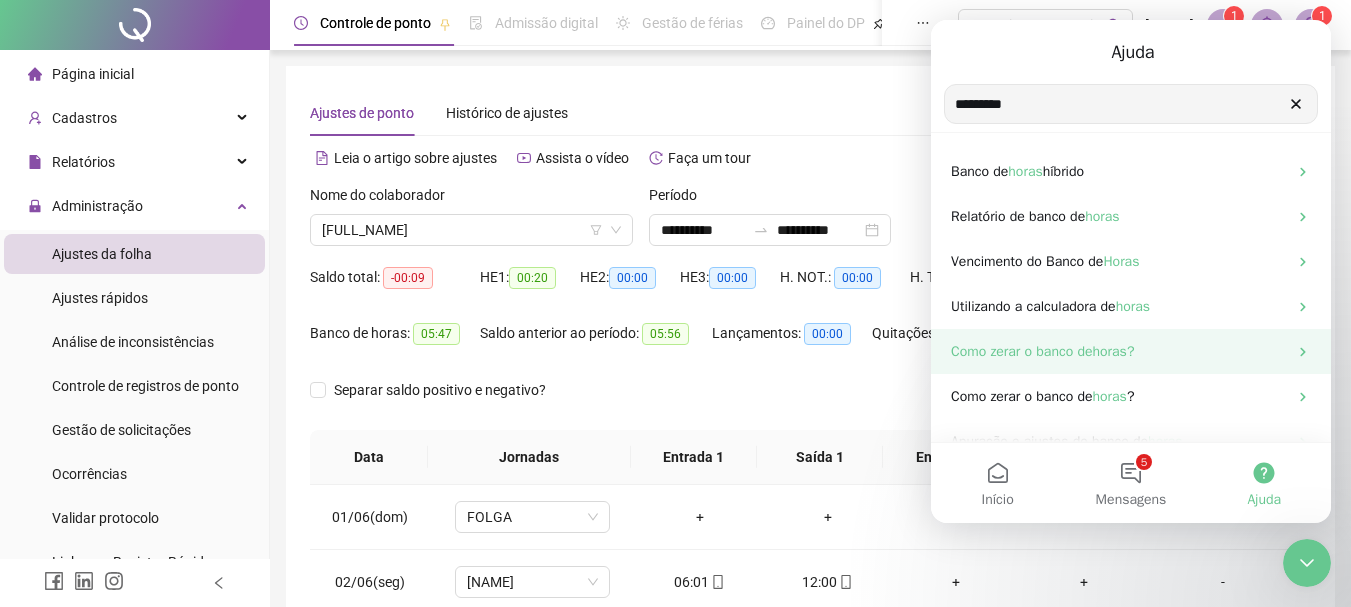 type on "*********" 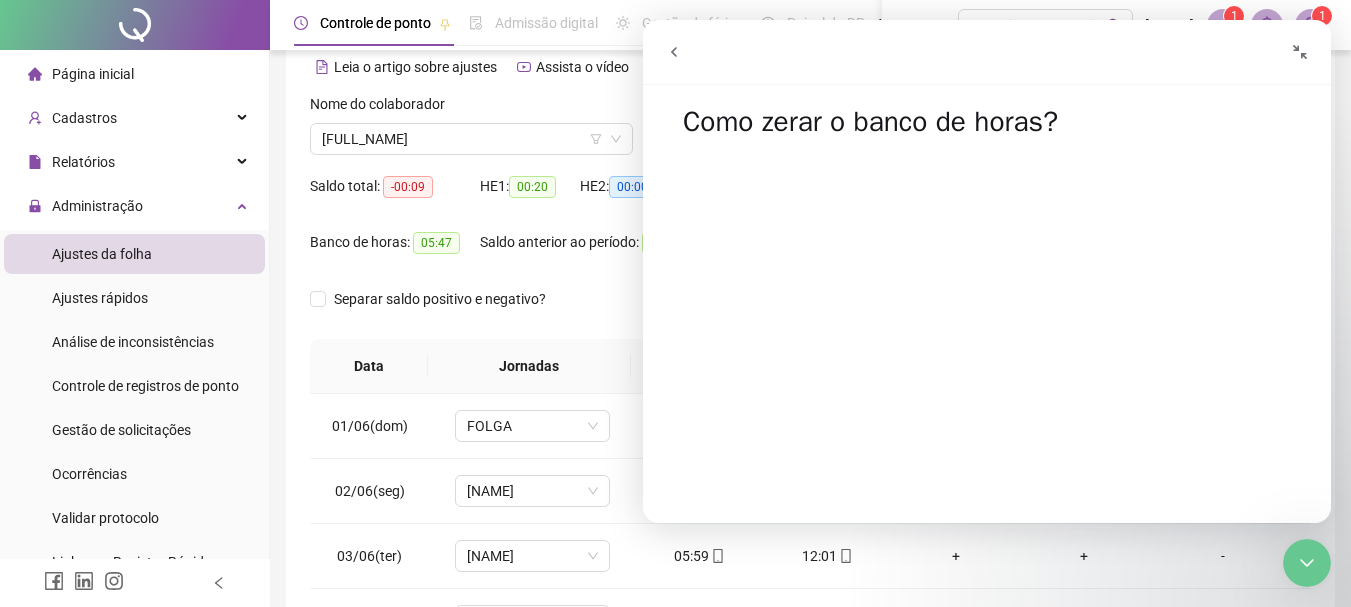 scroll, scrollTop: 95, scrollLeft: 0, axis: vertical 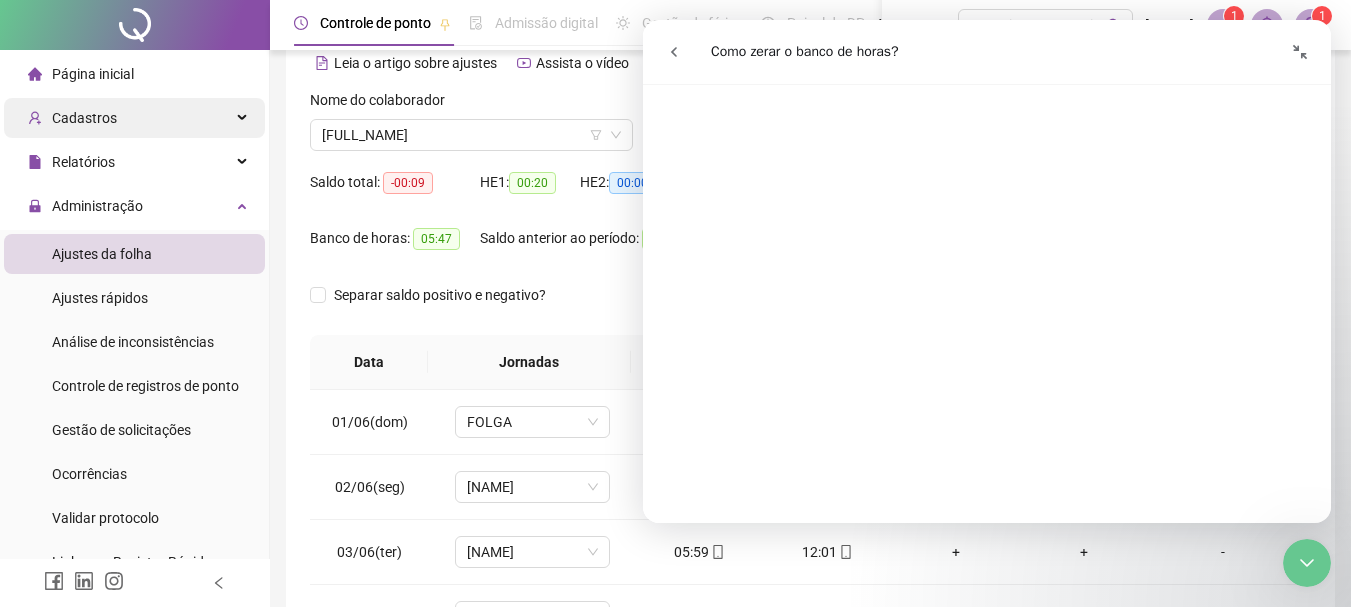 click on "Cadastros" at bounding box center [134, 118] 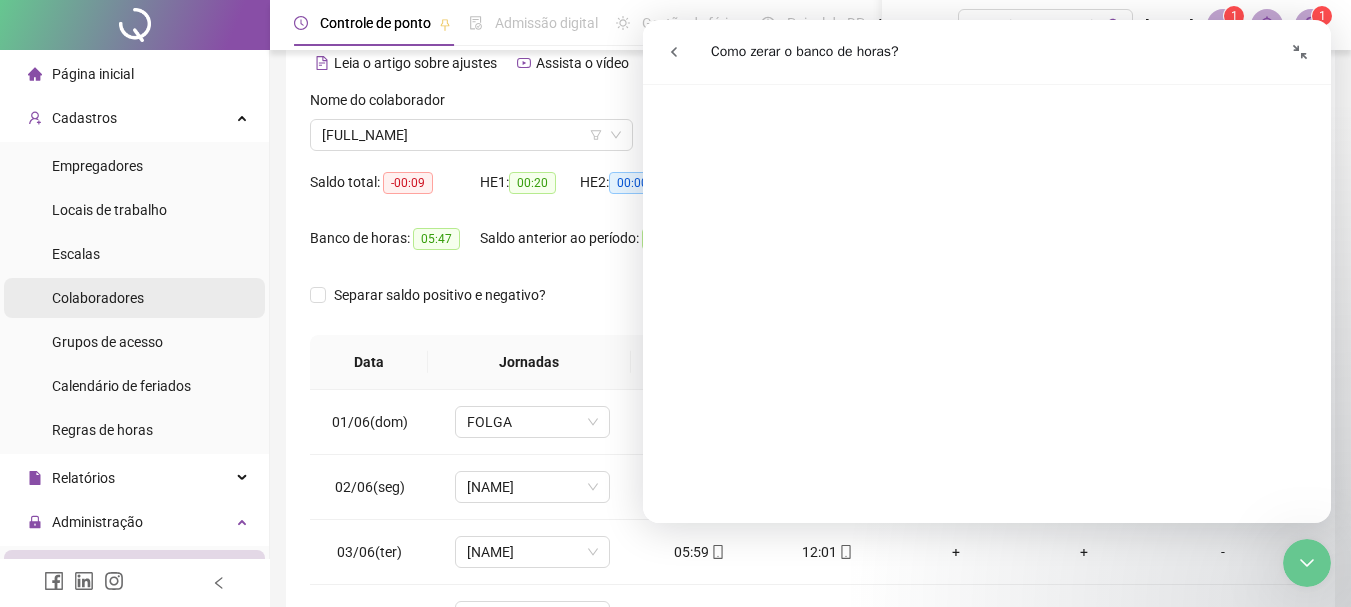 click on "Colaboradores" at bounding box center (134, 298) 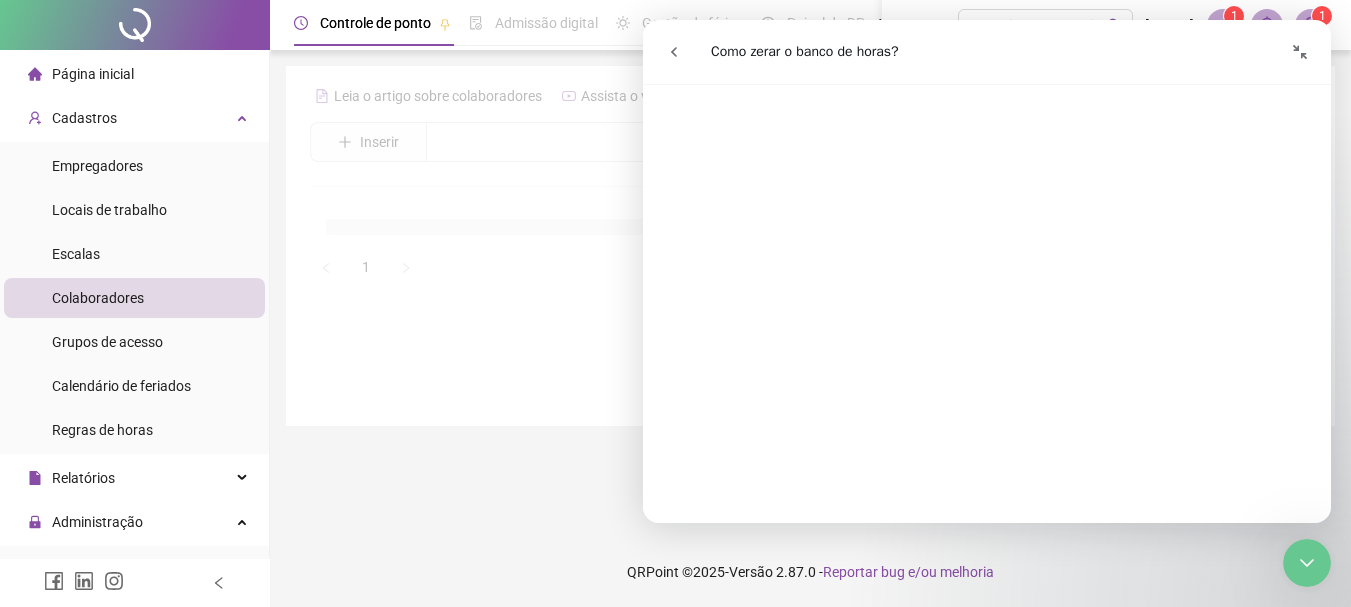 scroll, scrollTop: 0, scrollLeft: 0, axis: both 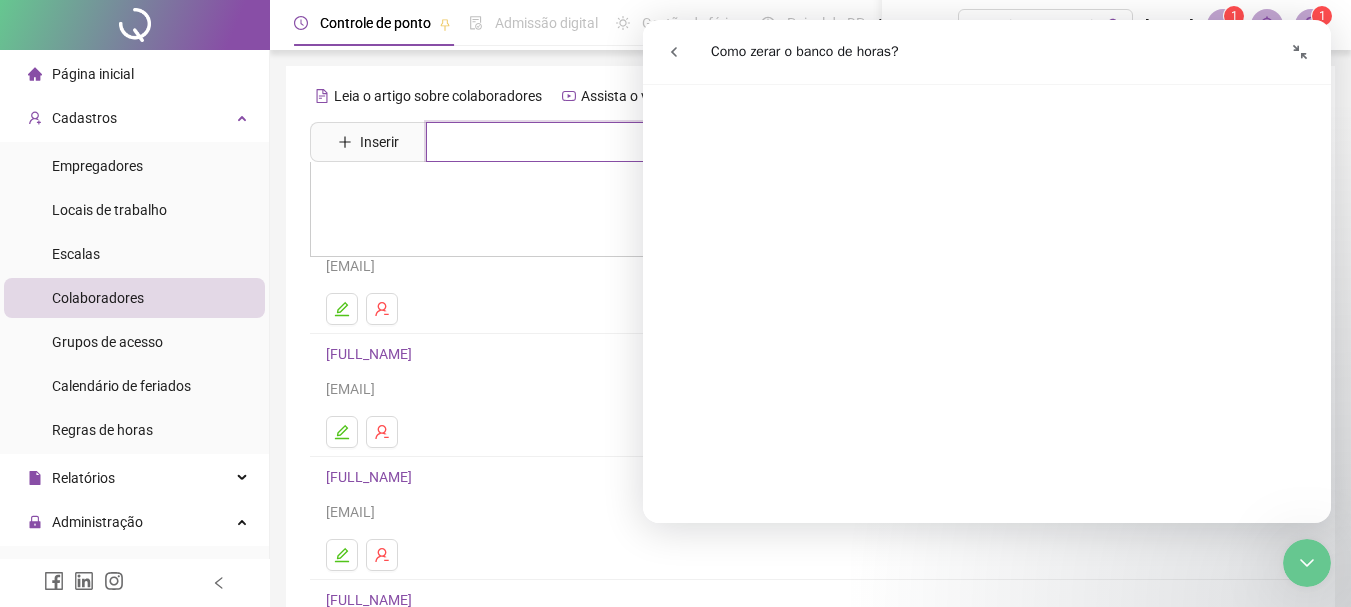 click at bounding box center [825, 142] 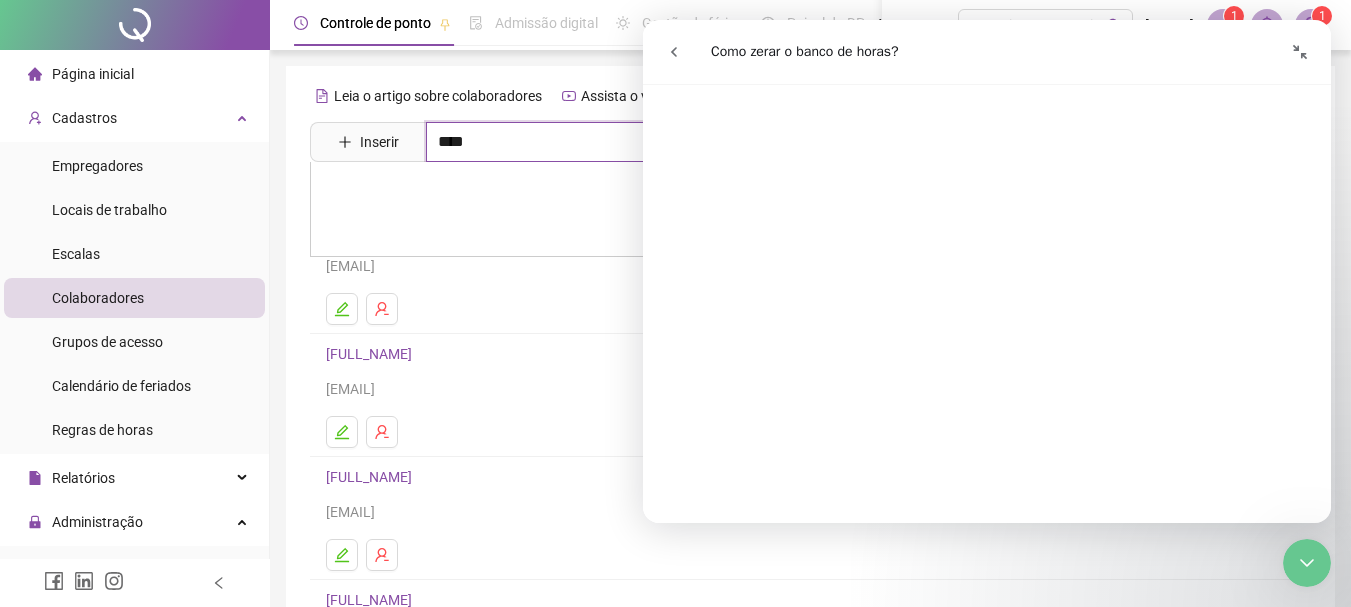 type on "****" 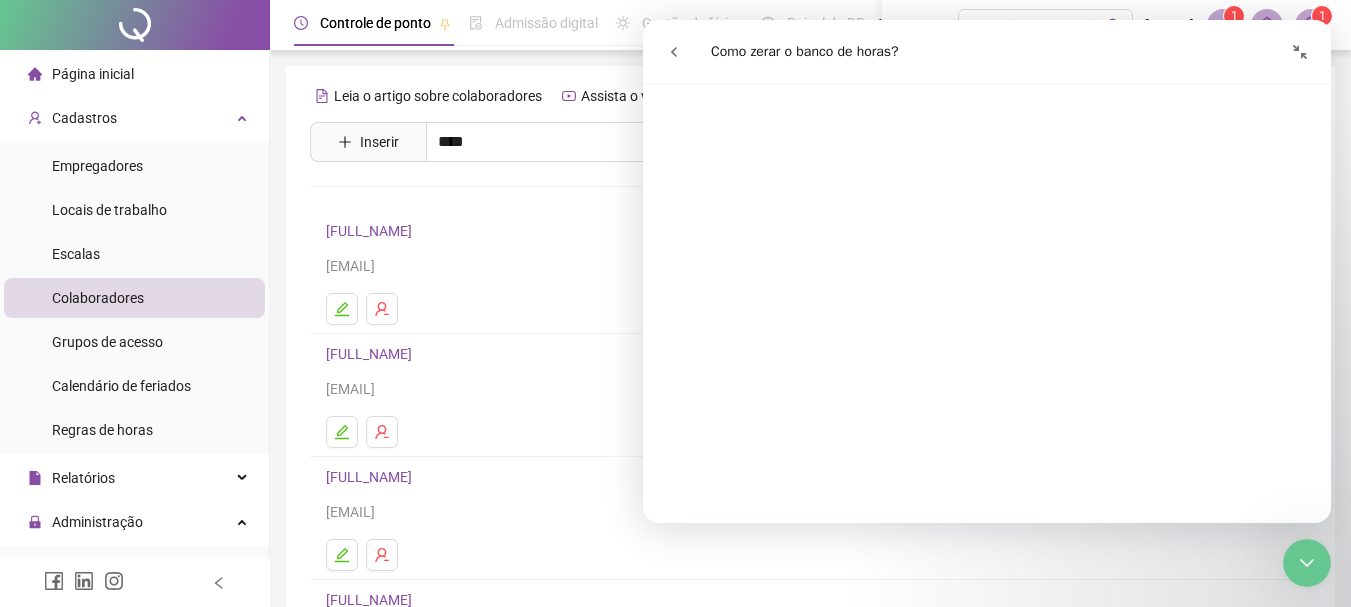click on "[FULL_NAME]" at bounding box center [390, 201] 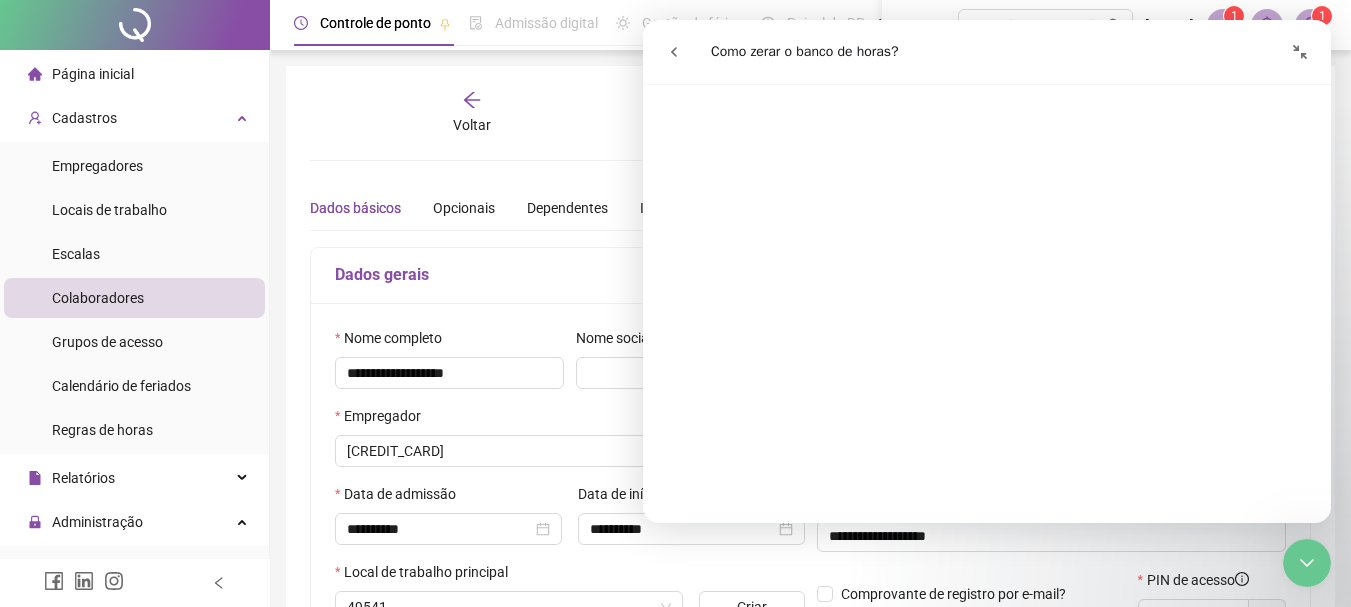 type on "****" 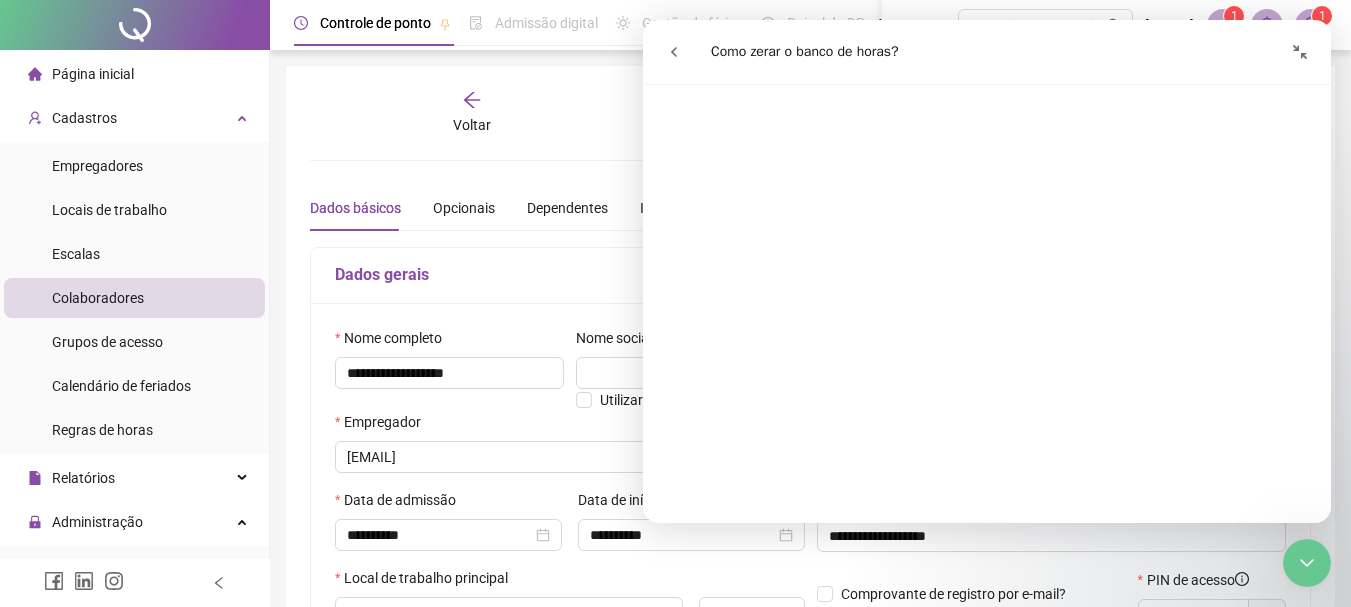 click at bounding box center [1307, 563] 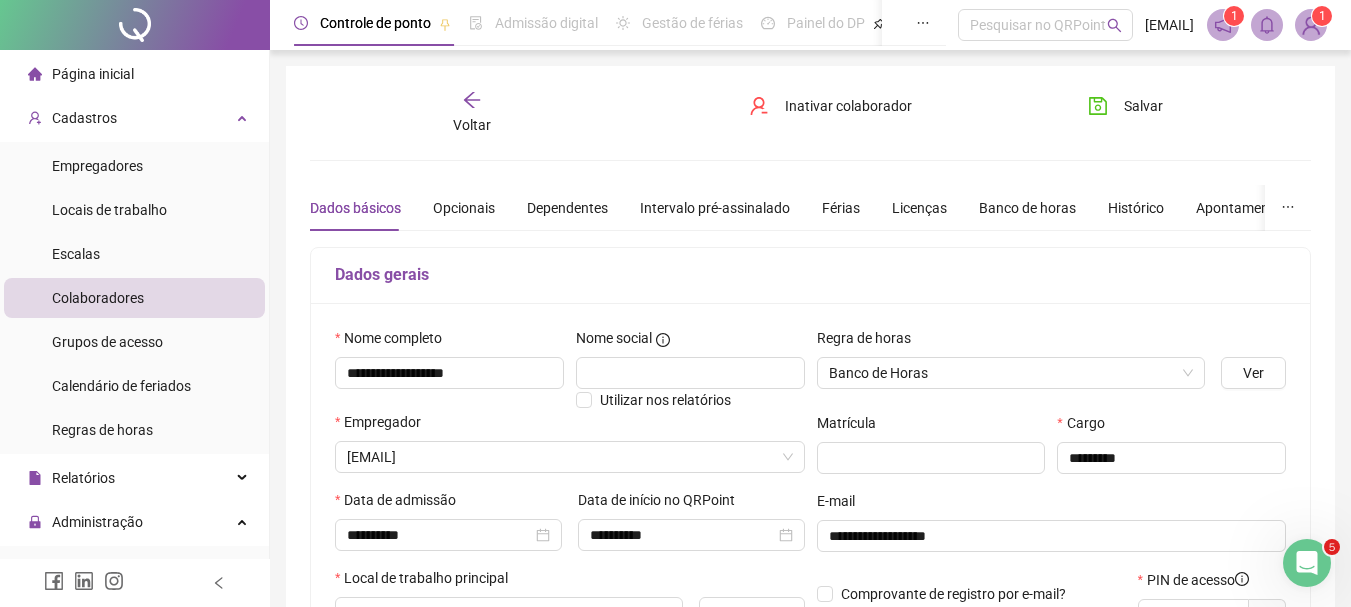 scroll, scrollTop: 0, scrollLeft: 0, axis: both 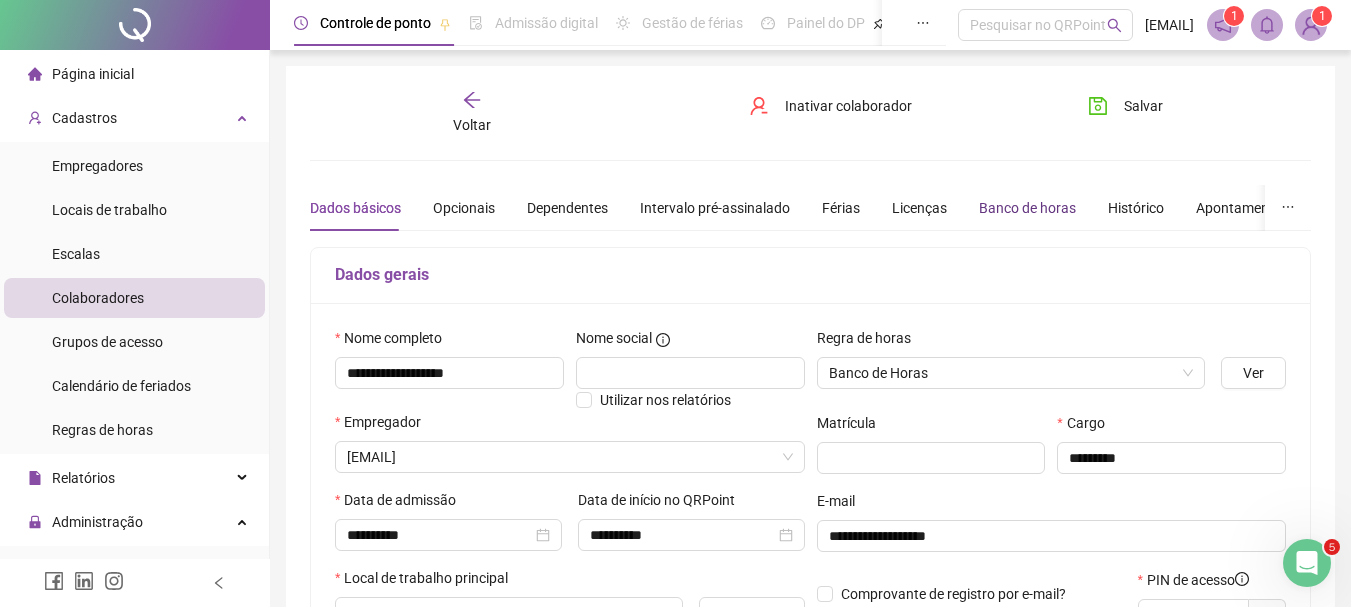 click on "Banco de horas" at bounding box center (1027, 208) 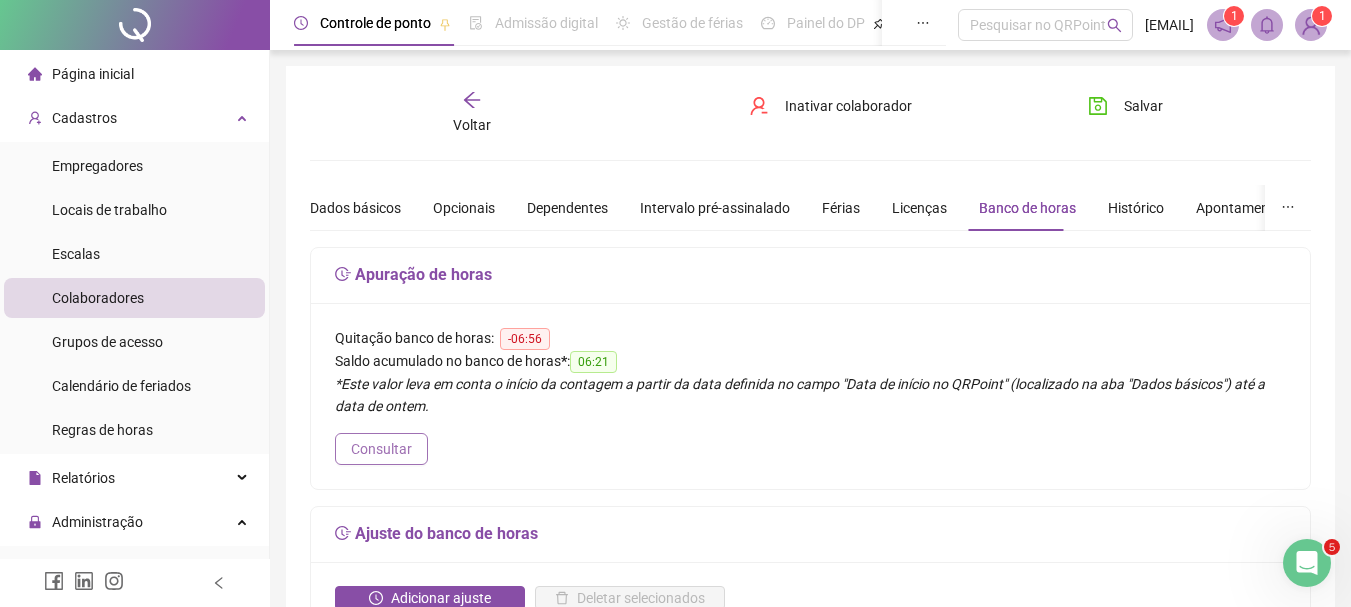 click on "Consultar" at bounding box center (381, 449) 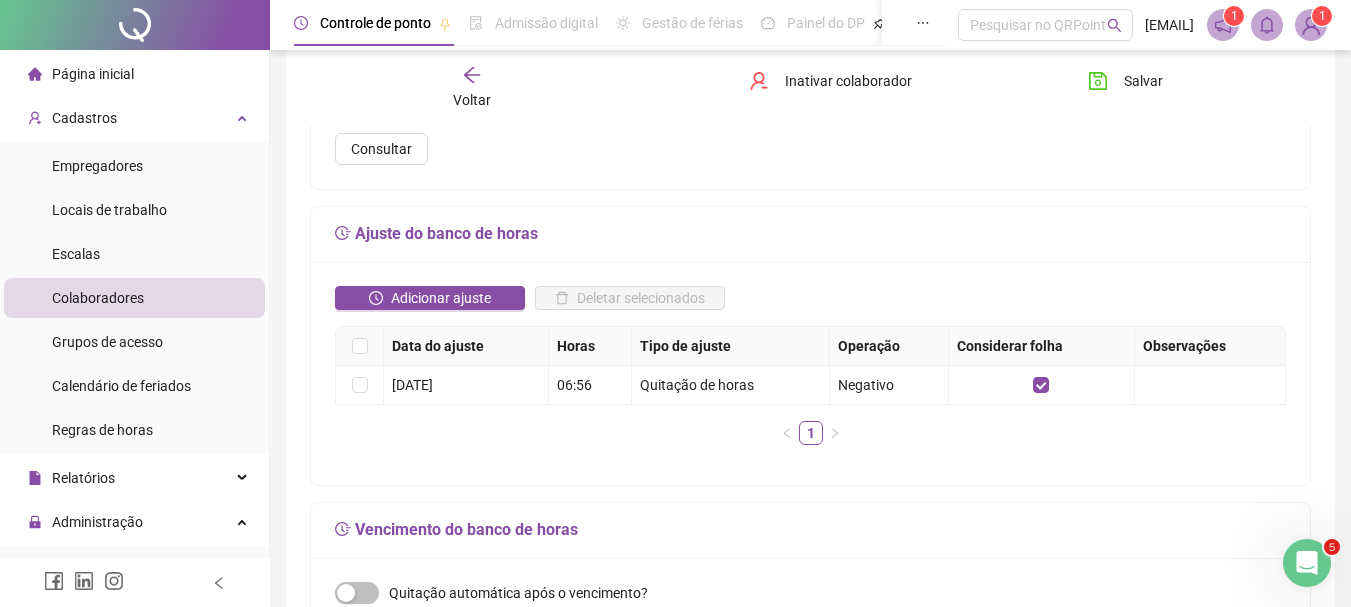 scroll, scrollTop: 303, scrollLeft: 0, axis: vertical 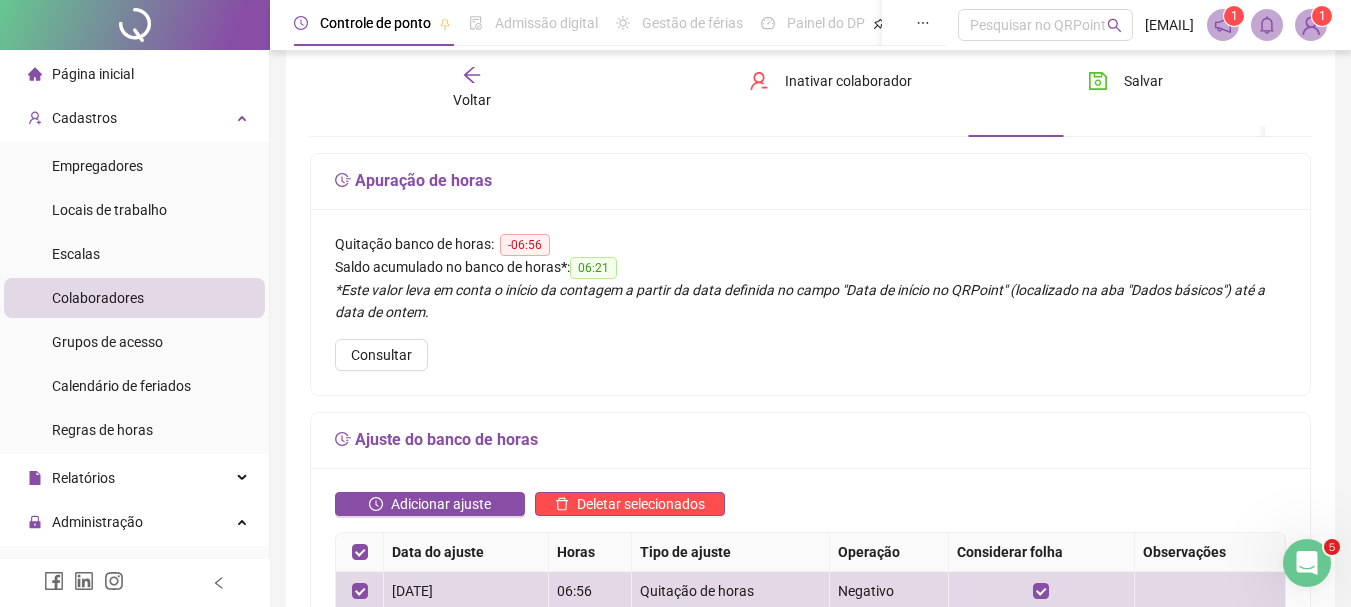click at bounding box center (1307, 563) 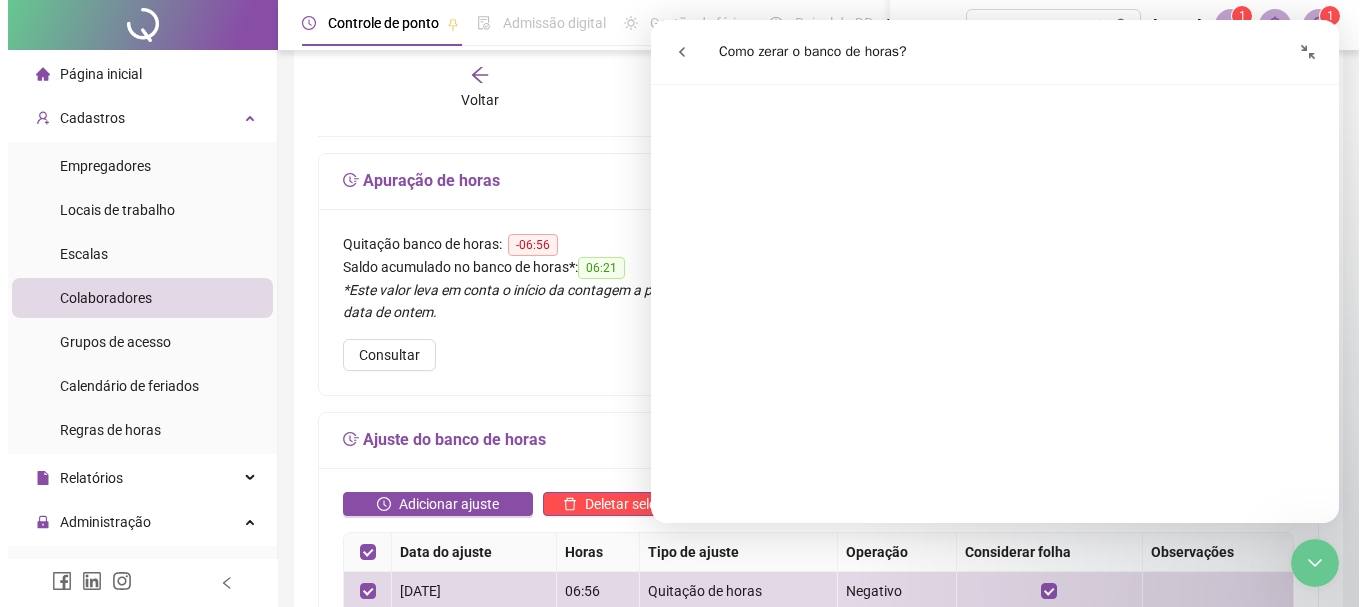 scroll, scrollTop: 522, scrollLeft: 0, axis: vertical 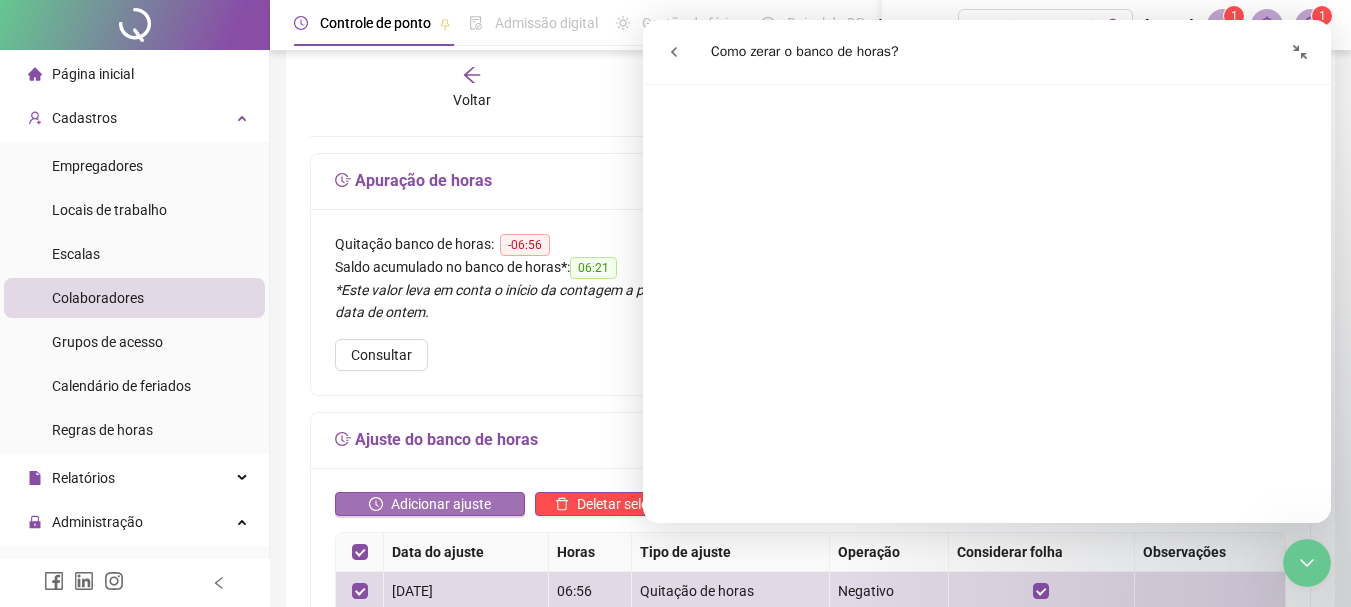 click on "Adicionar ajuste" at bounding box center (441, 504) 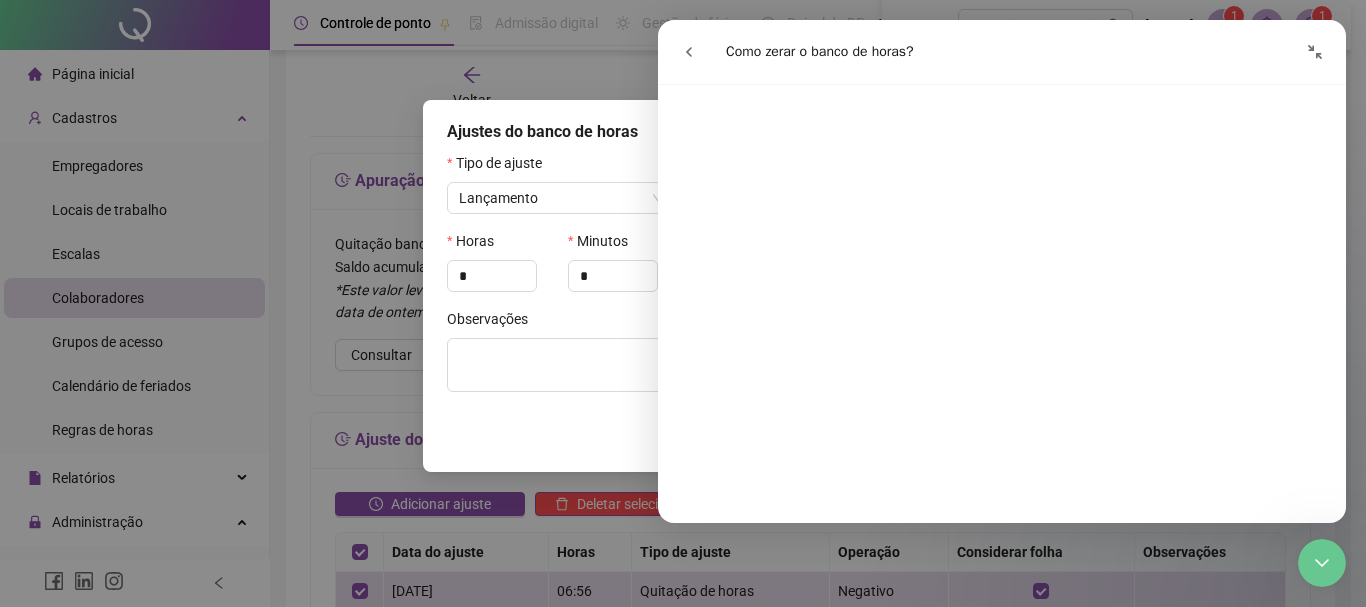 scroll, scrollTop: 733, scrollLeft: 0, axis: vertical 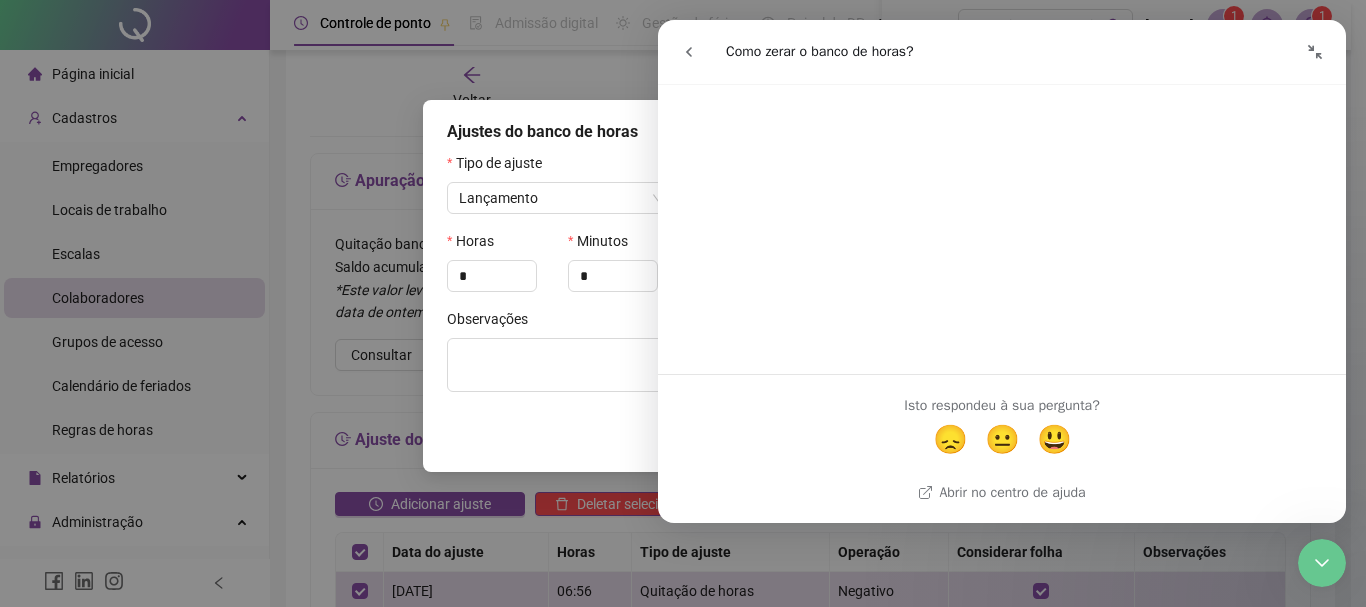 click at bounding box center [1322, 563] 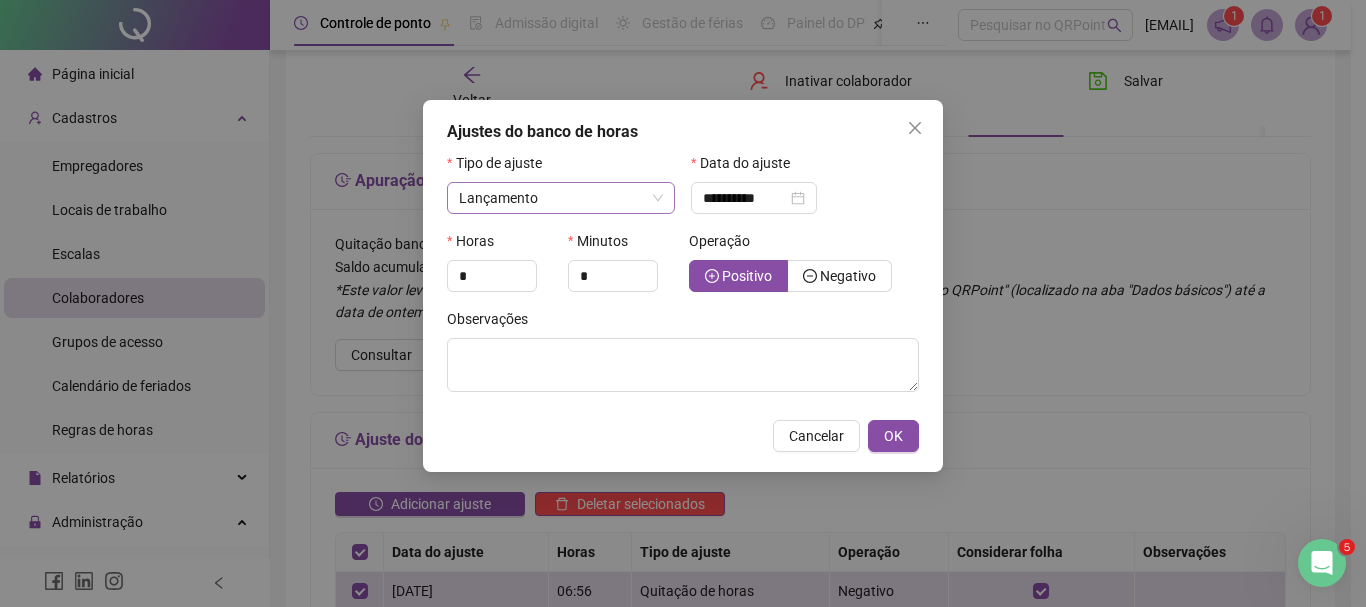 click on "Lançamento" at bounding box center (561, 198) 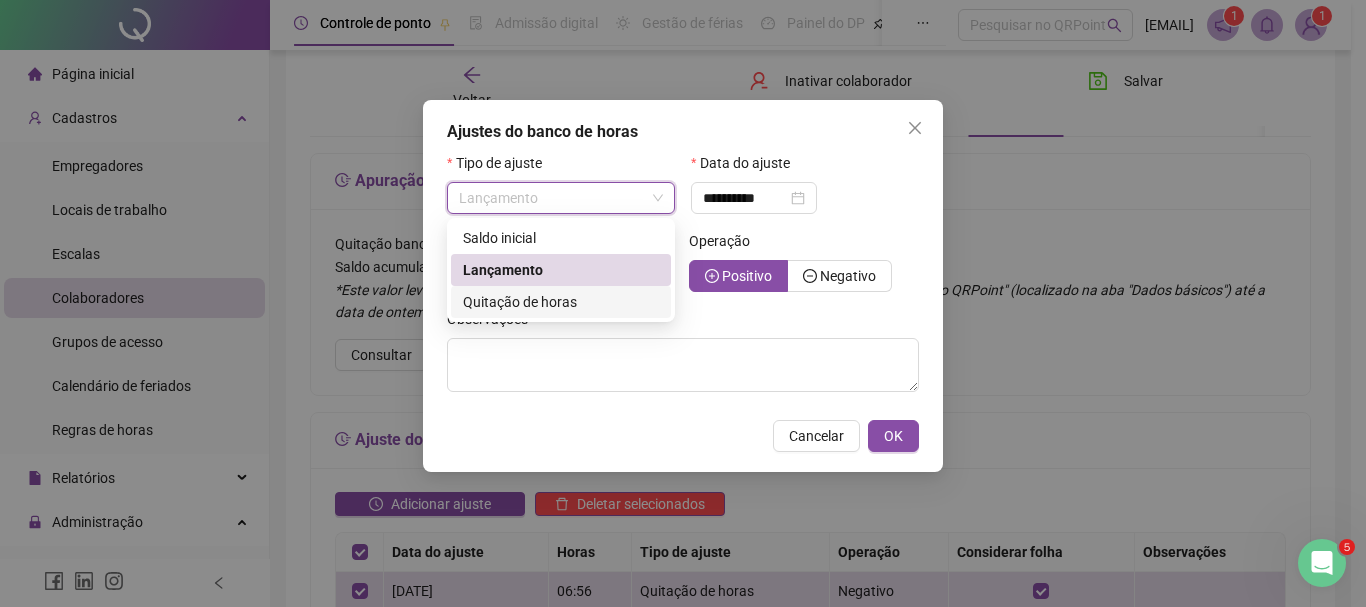 click on "Quitação de horas" at bounding box center (561, 302) 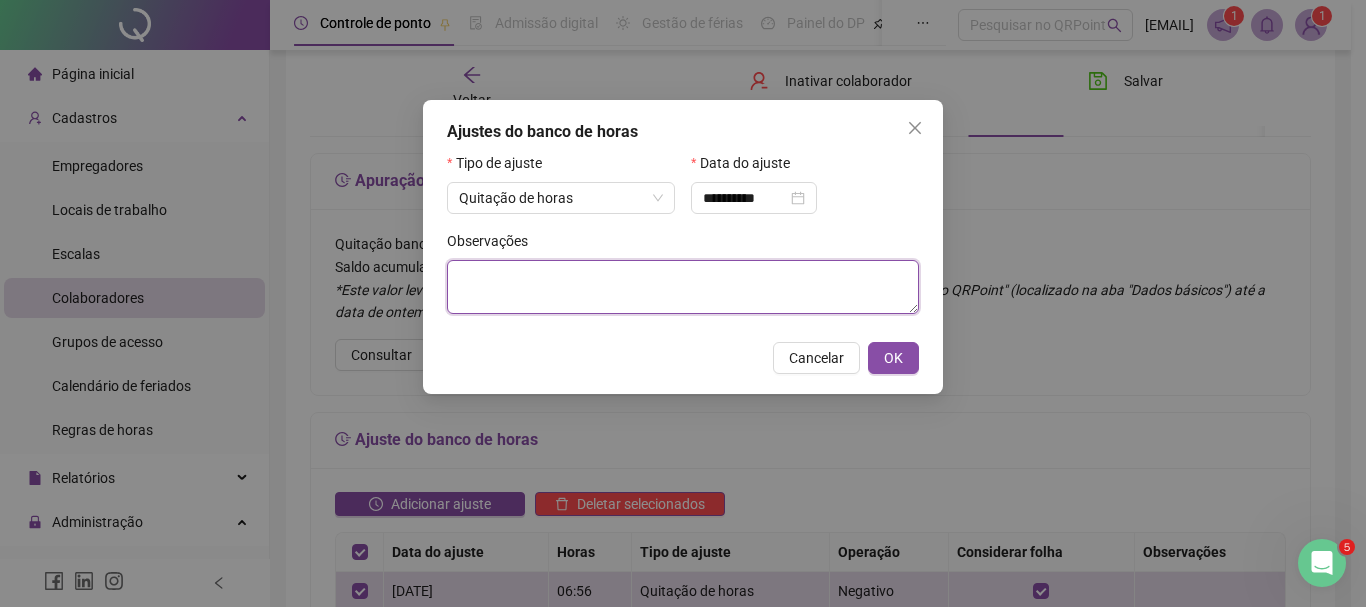 click at bounding box center [683, 287] 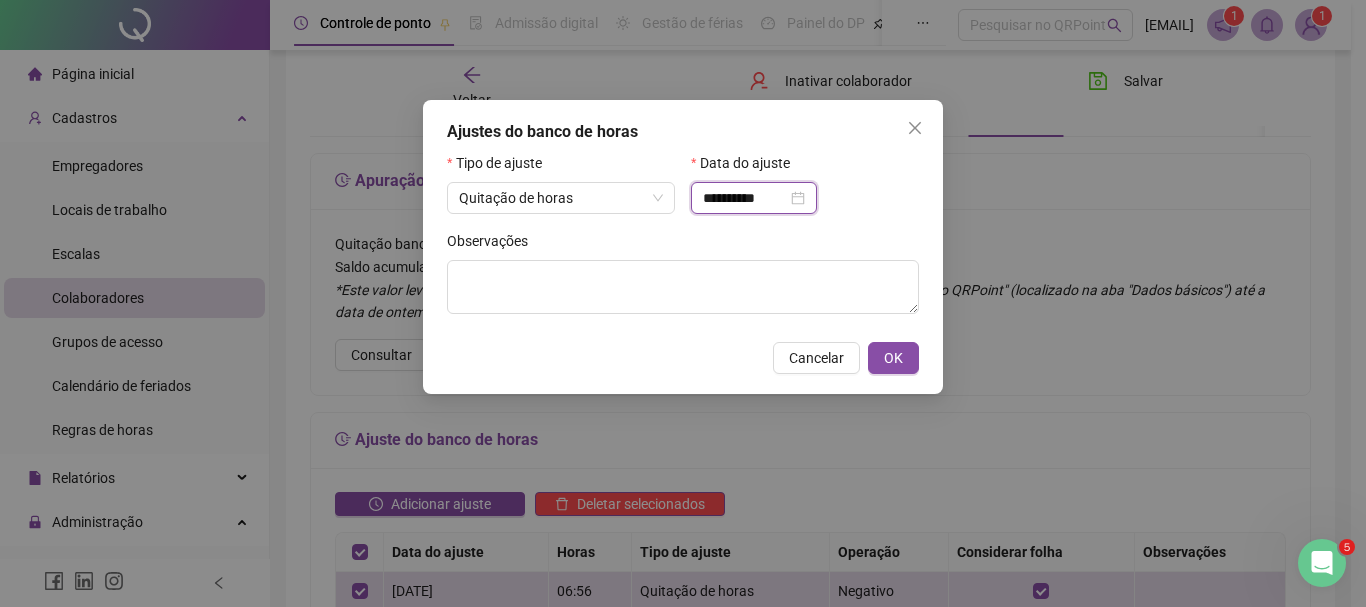 click on "**********" at bounding box center (745, 198) 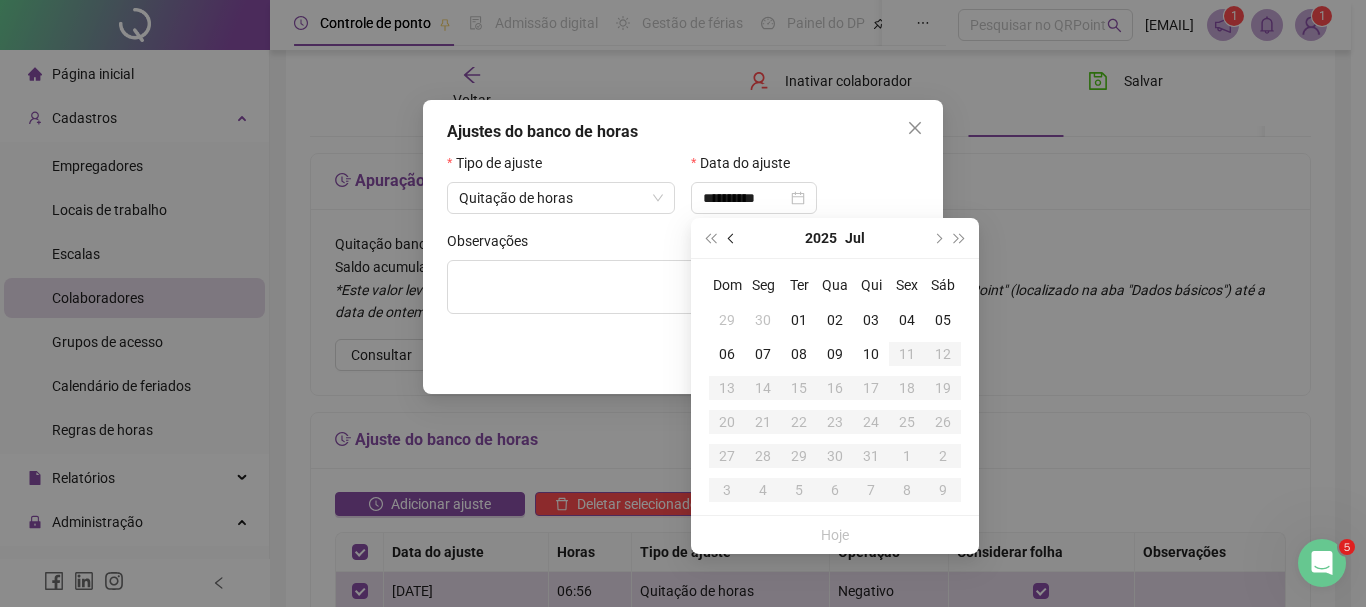 click at bounding box center (733, 238) 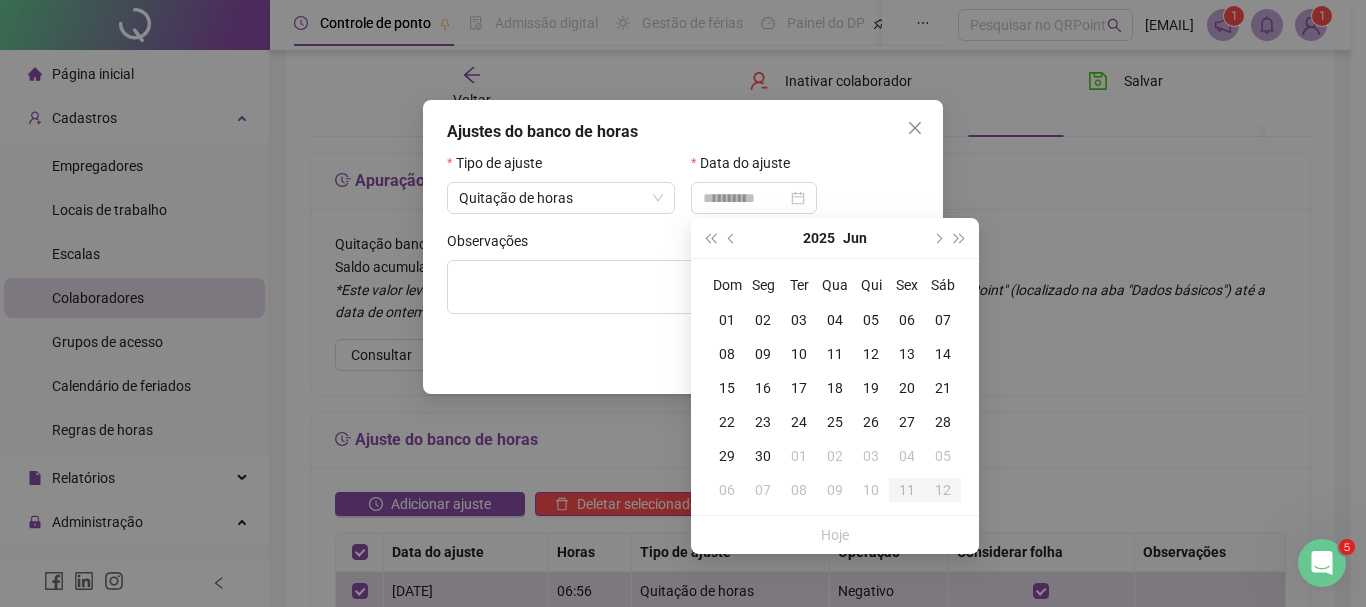 type on "**********" 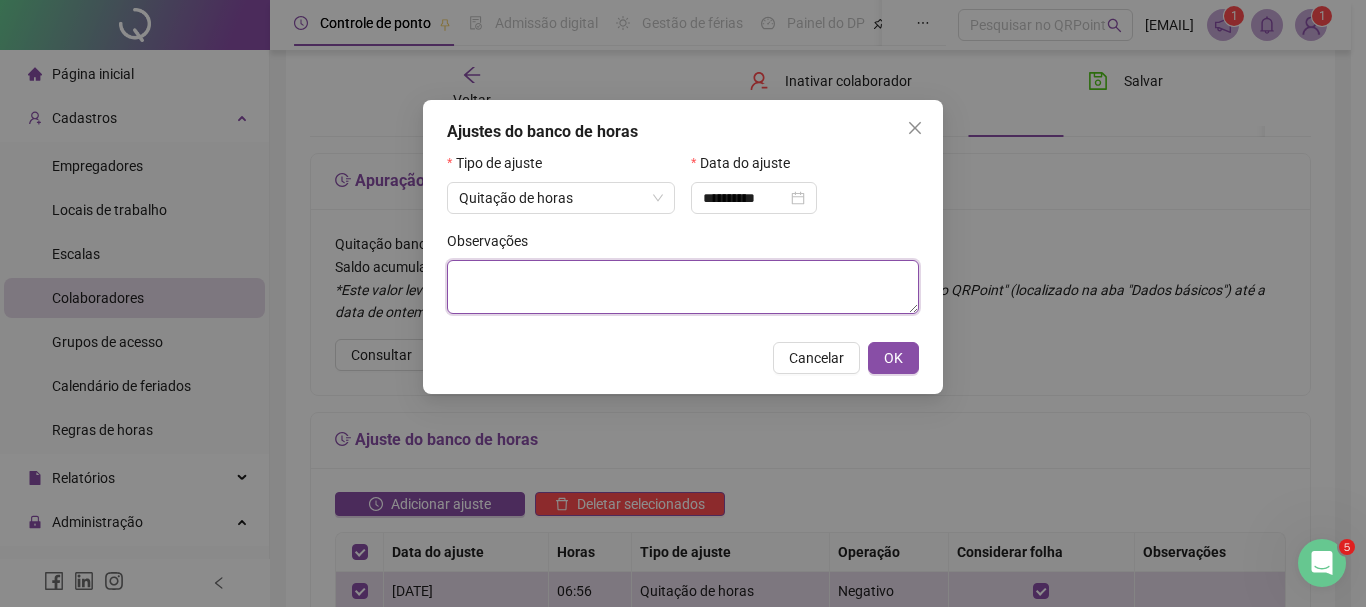 click at bounding box center [683, 287] 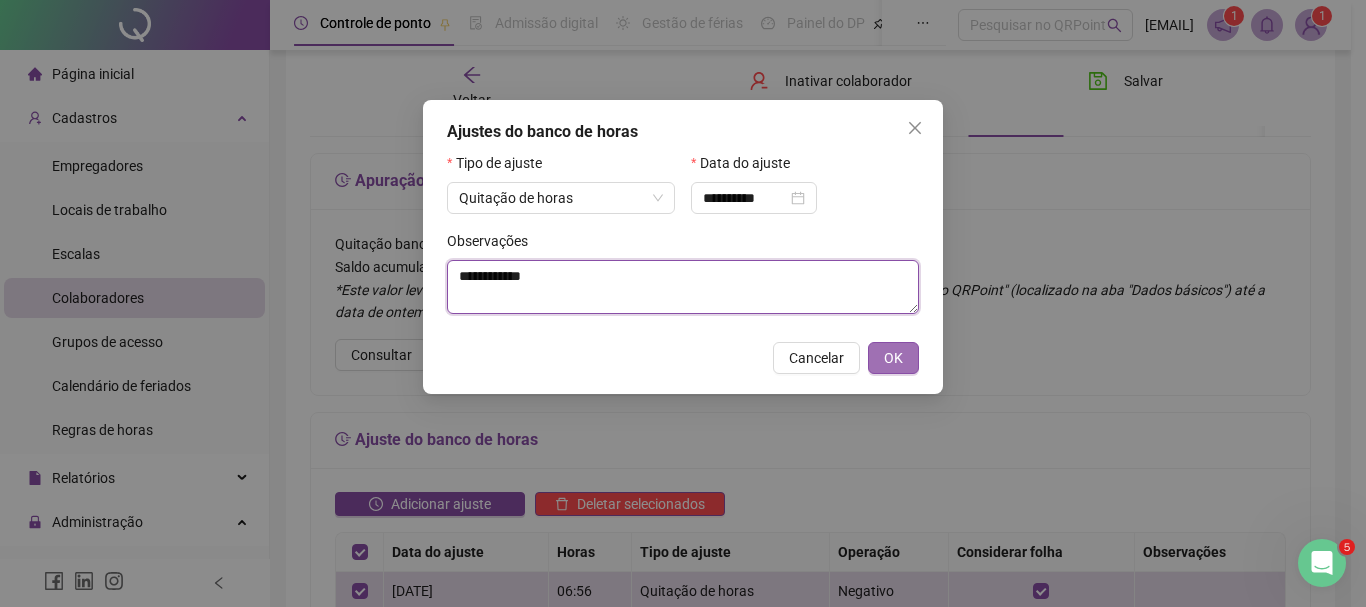 type on "**********" 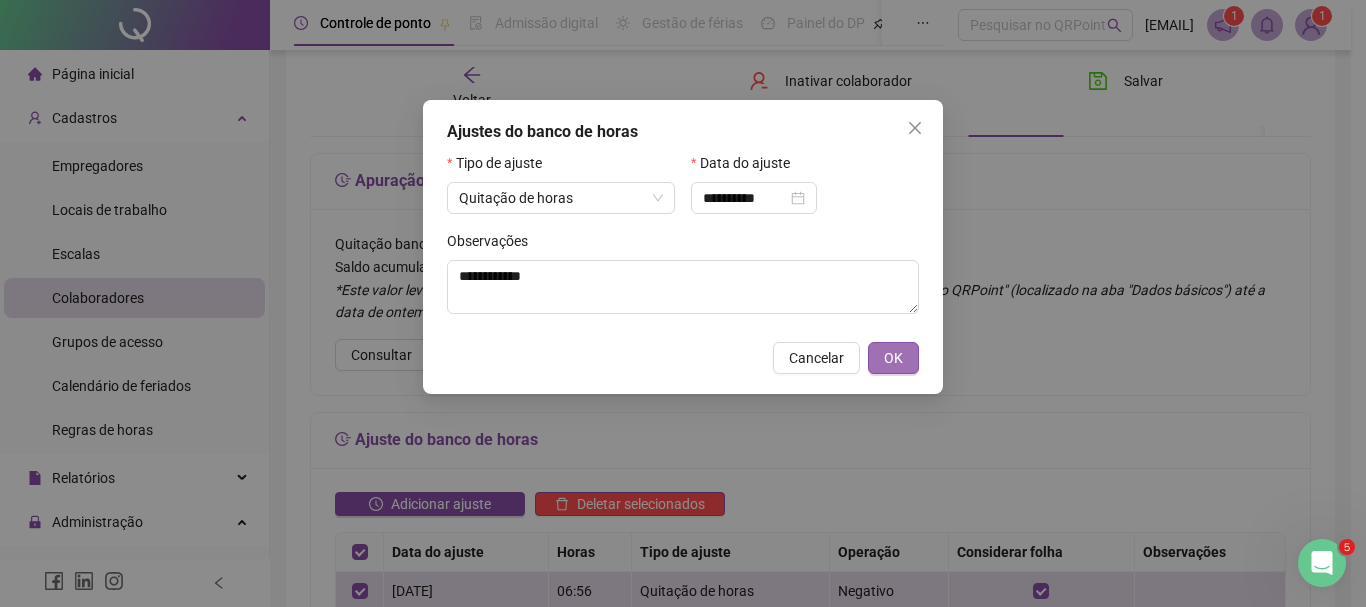 click on "OK" at bounding box center (893, 358) 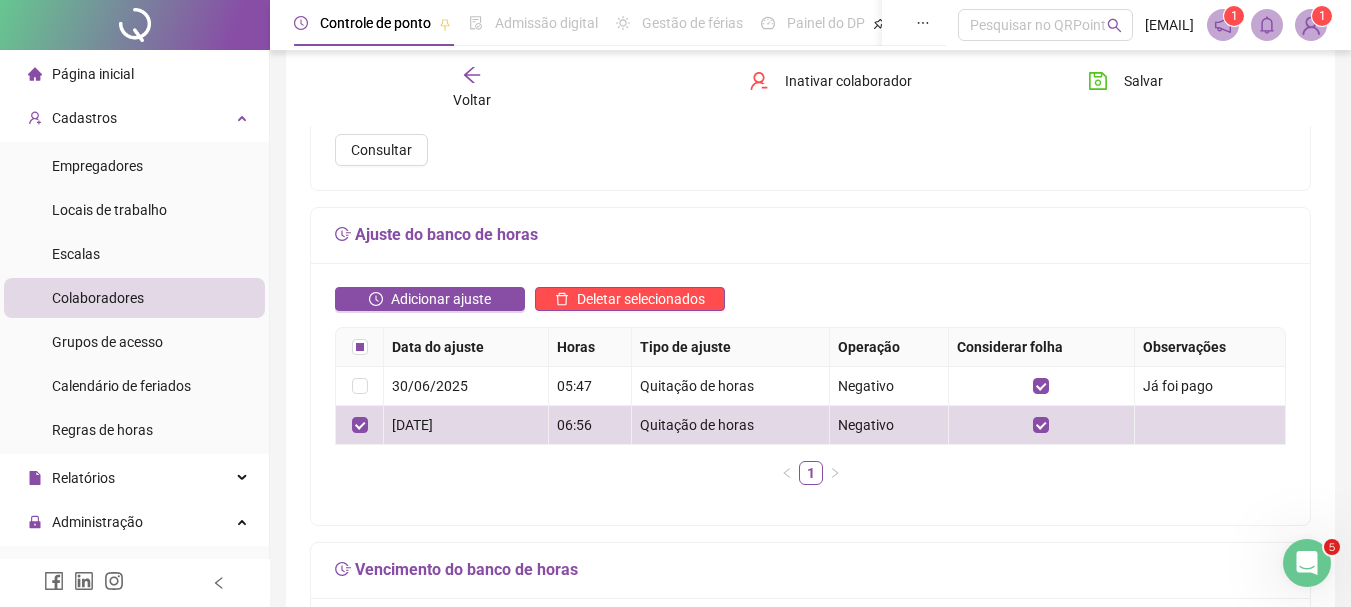 scroll, scrollTop: 339, scrollLeft: 0, axis: vertical 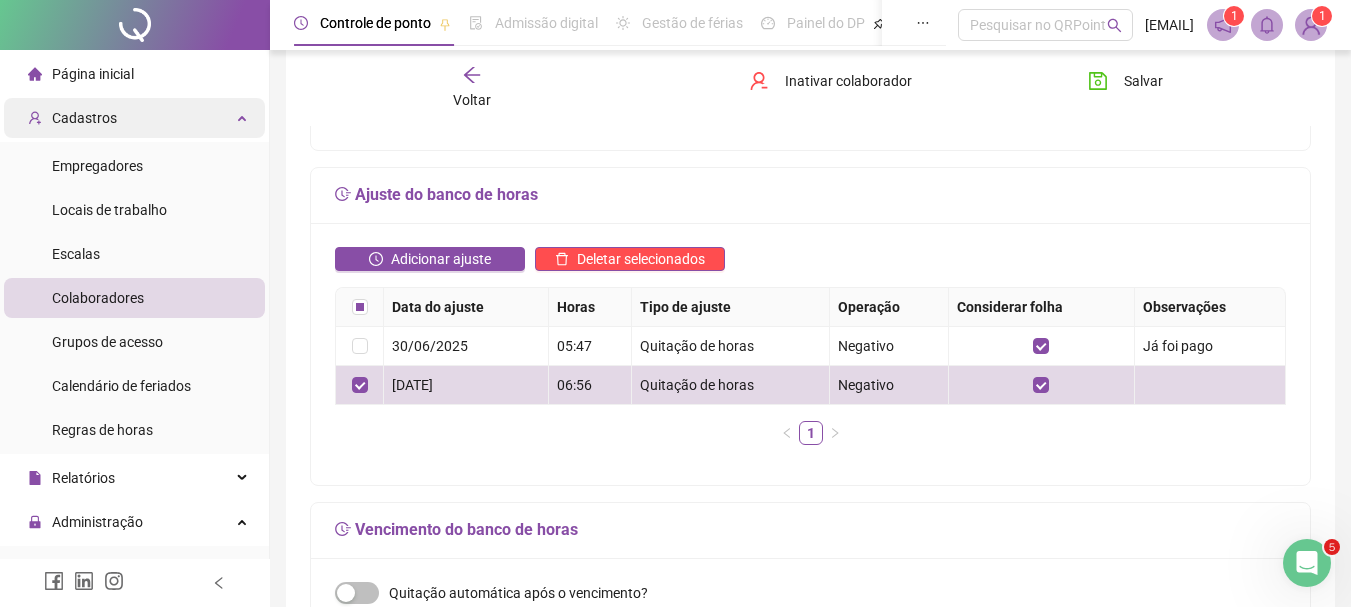 click on "Cadastros" at bounding box center [134, 118] 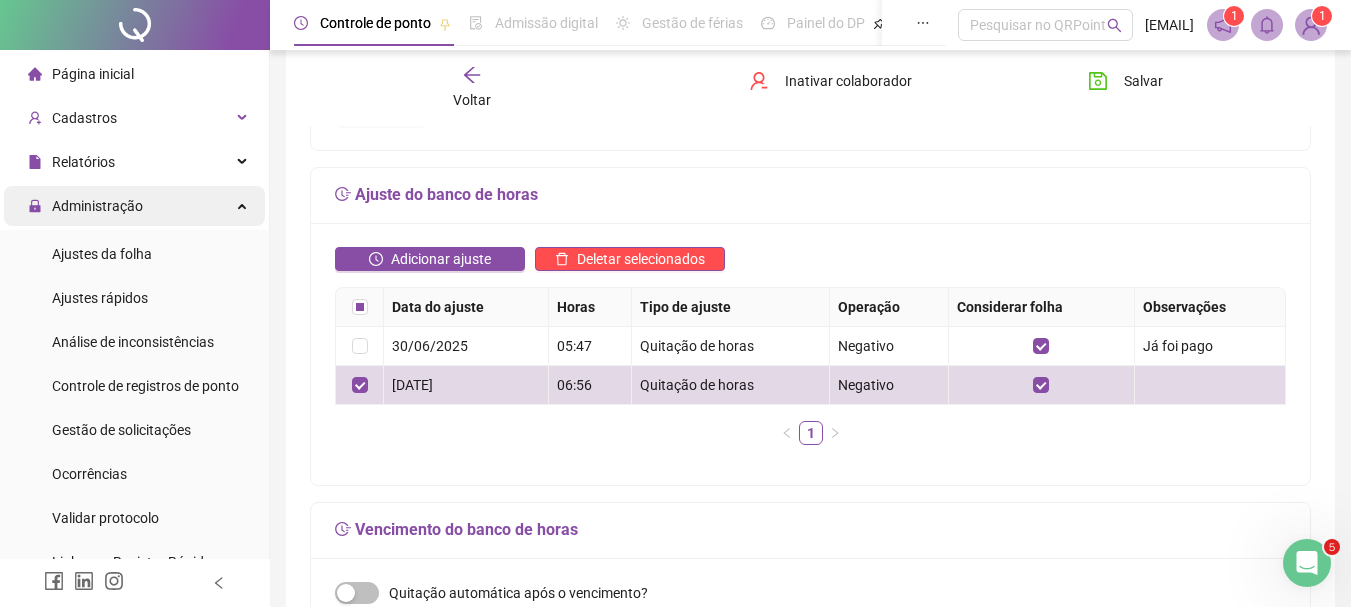 click on "Administração" at bounding box center [134, 206] 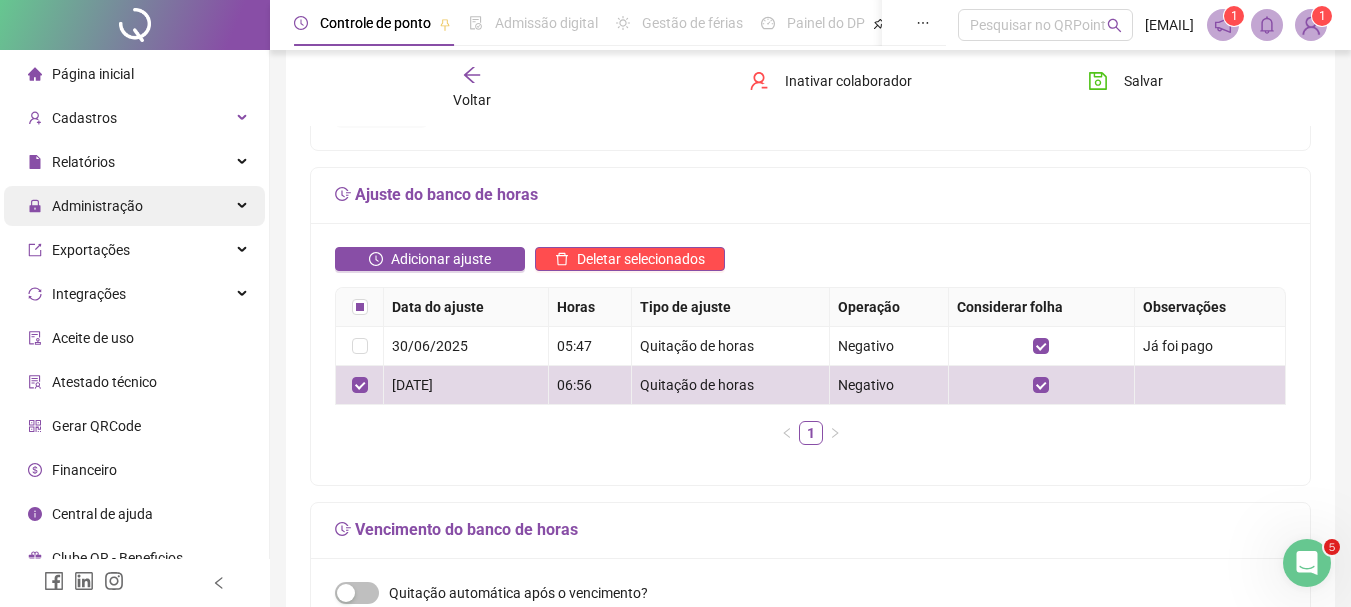 click on "Administração" at bounding box center [97, 206] 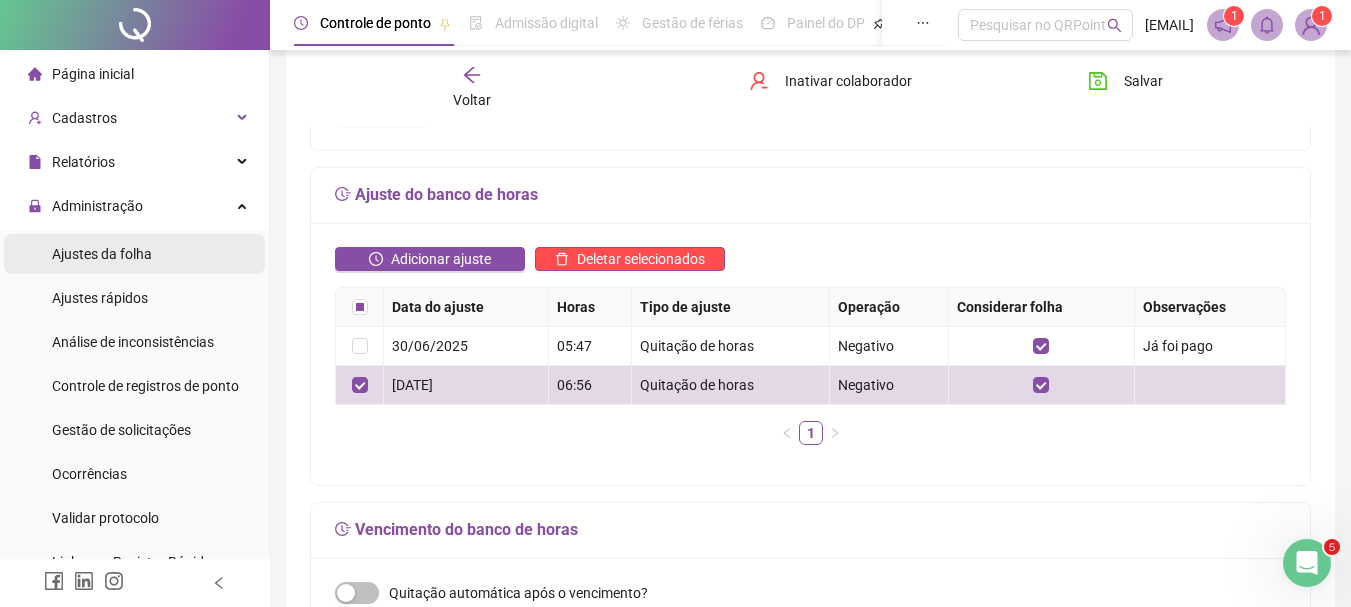 click on "Ajustes da folha" at bounding box center [102, 254] 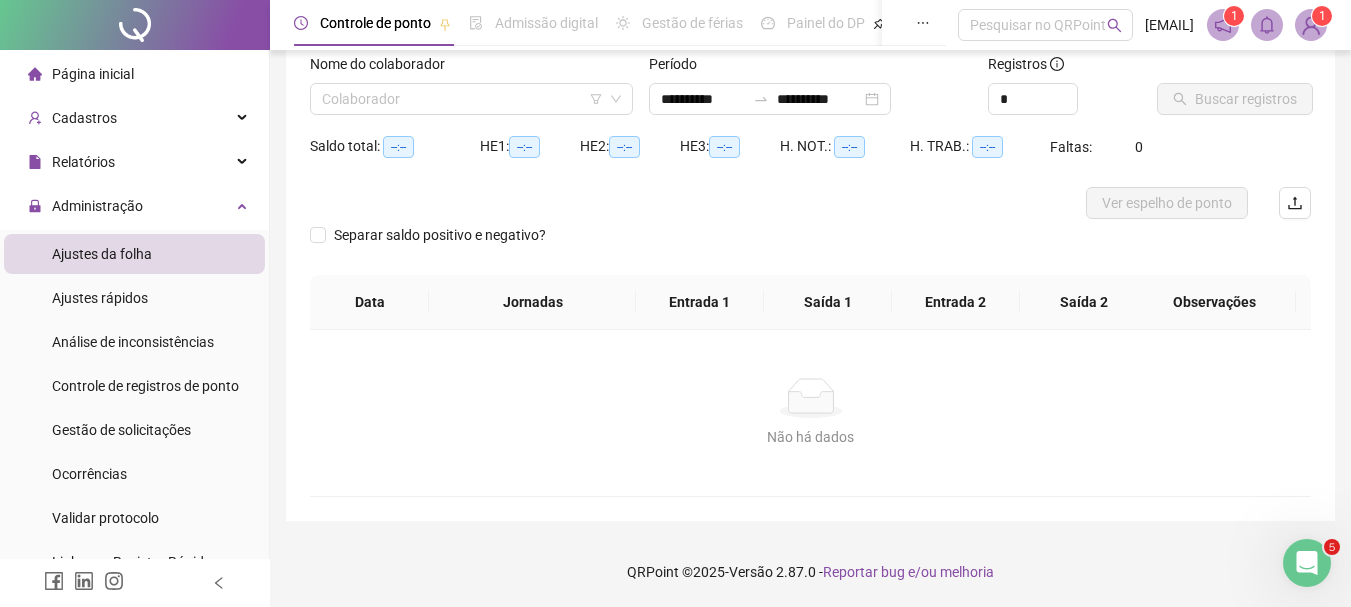 scroll, scrollTop: 131, scrollLeft: 0, axis: vertical 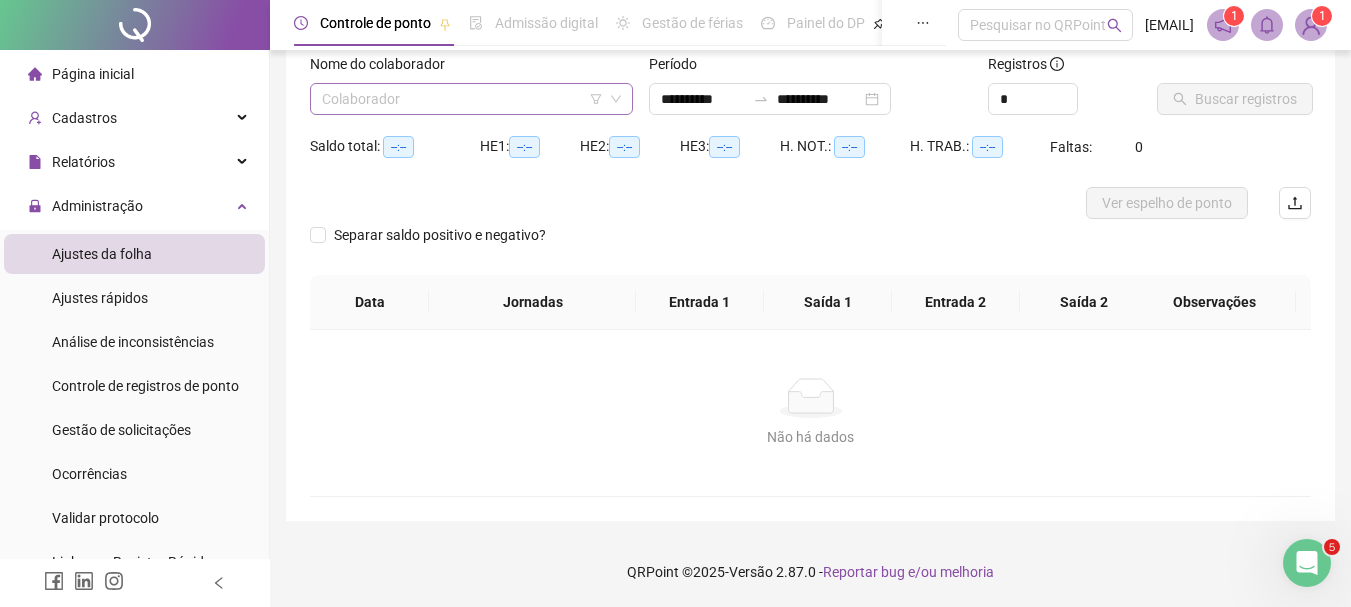 click at bounding box center [465, 99] 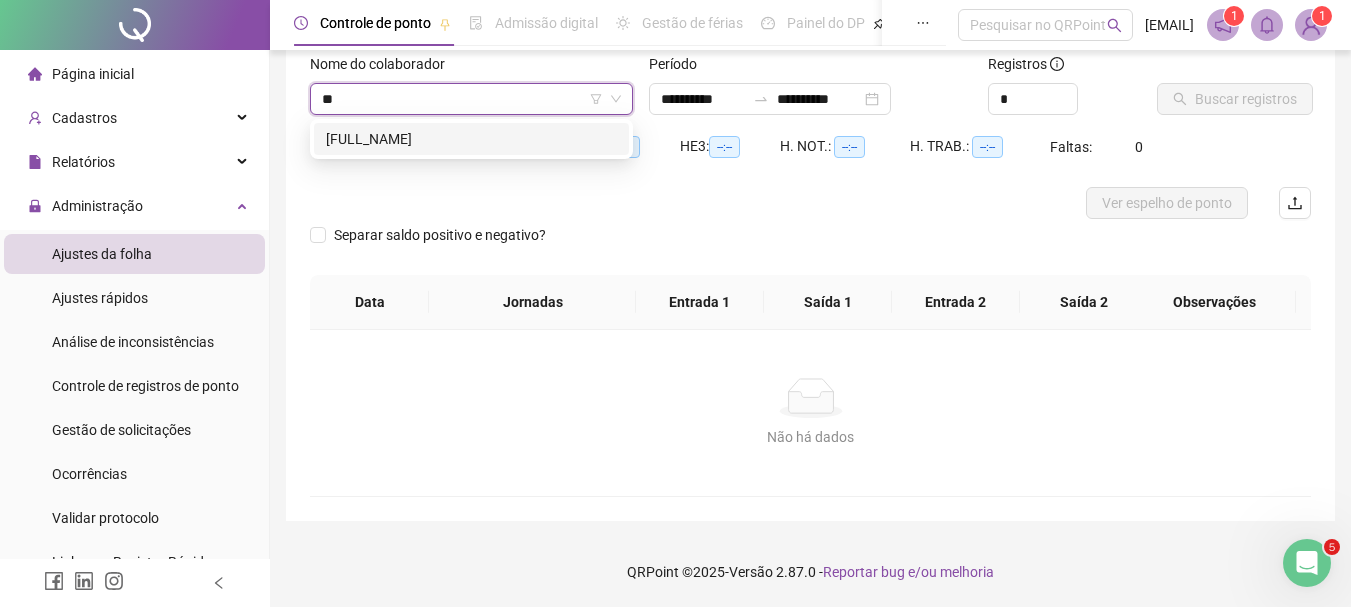 type on "***" 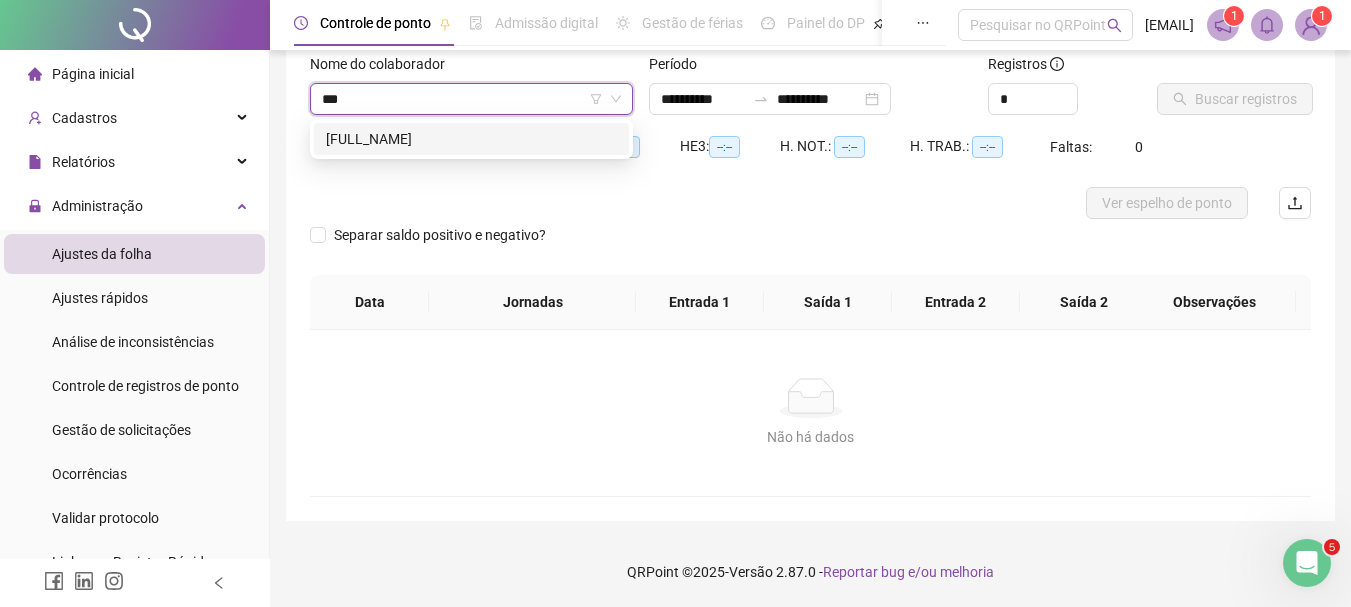 click on "[FULL_NAME]" at bounding box center [471, 139] 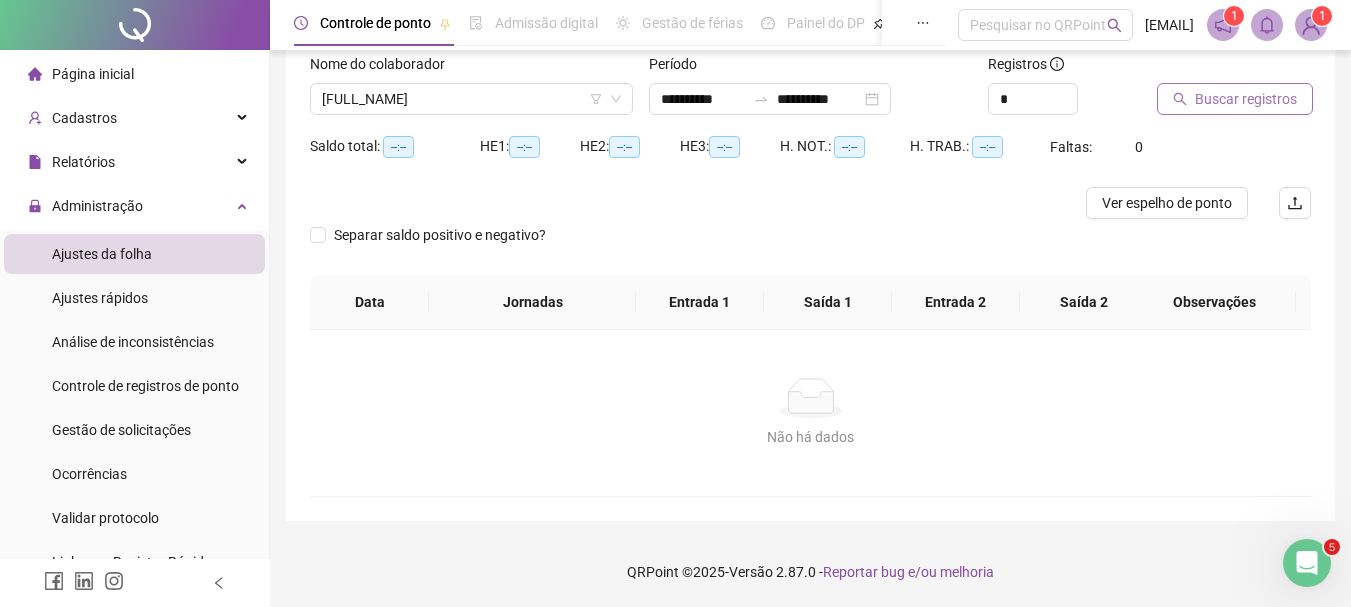 click on "Buscar registros" at bounding box center [1235, 99] 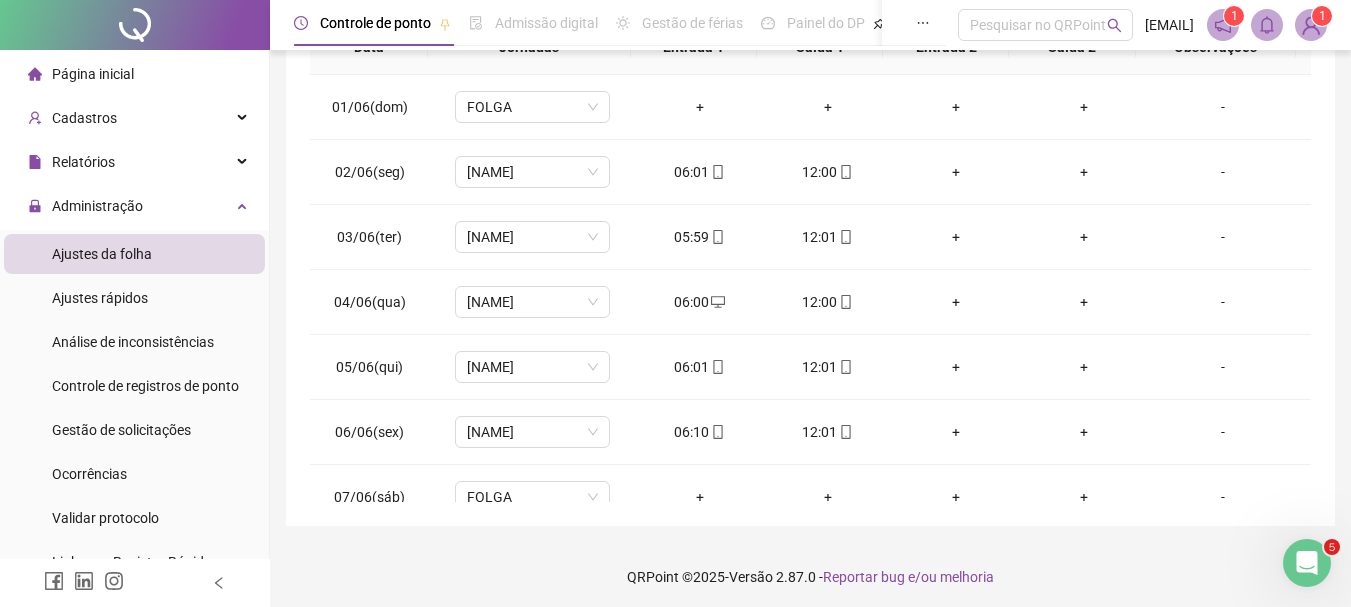 scroll, scrollTop: 415, scrollLeft: 0, axis: vertical 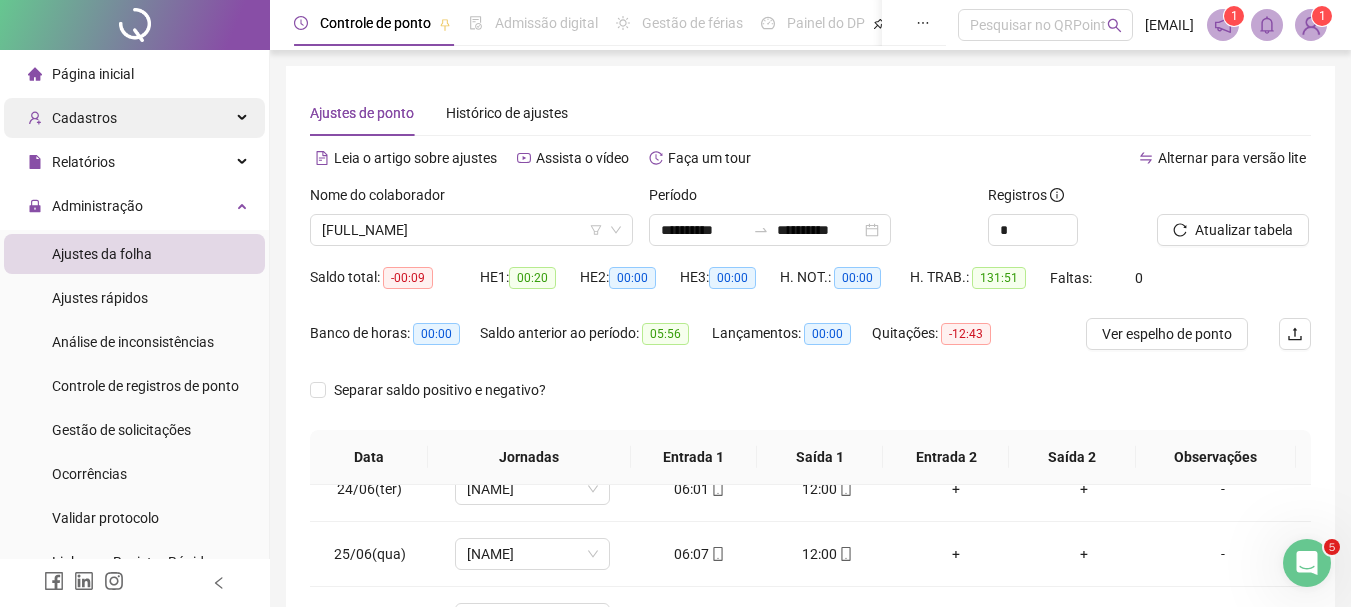 click on "Cadastros" at bounding box center (134, 118) 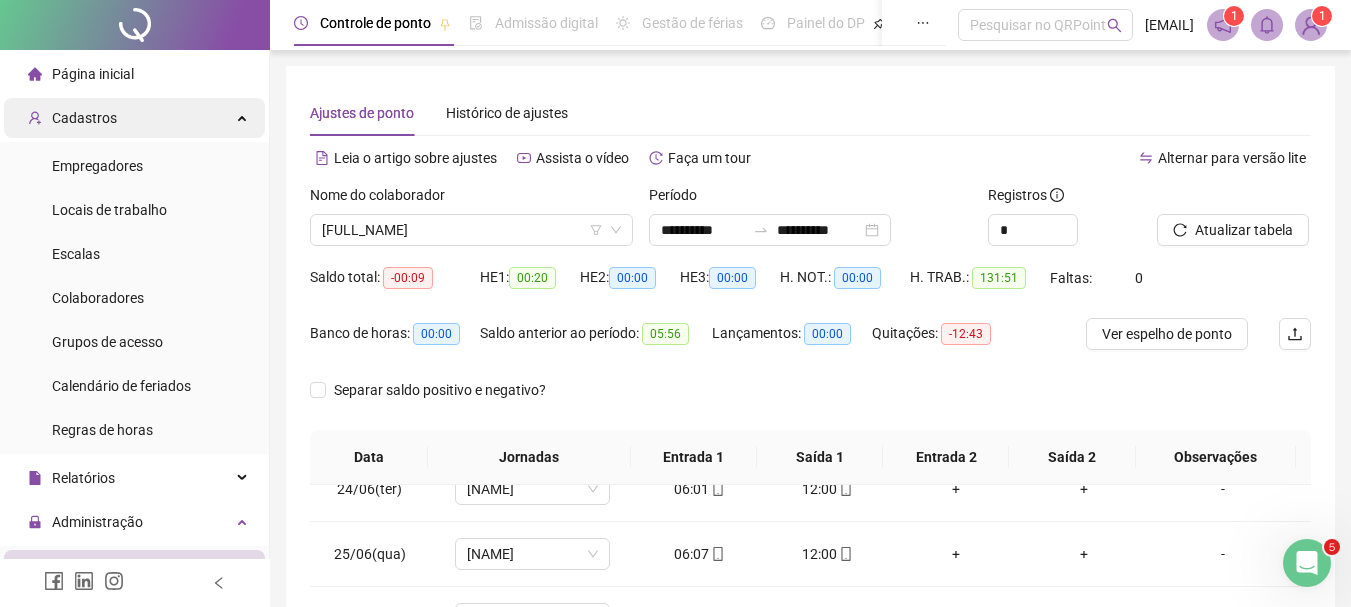 click on "Cadastros" at bounding box center (134, 118) 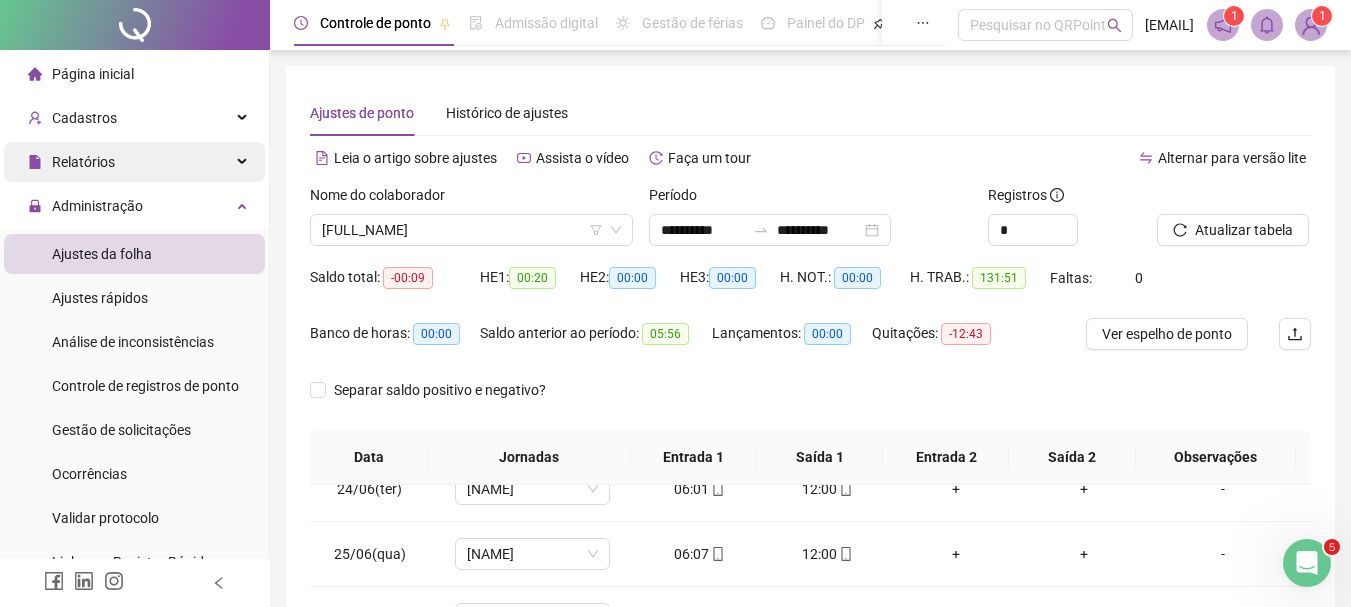click on "Relatórios" at bounding box center [134, 162] 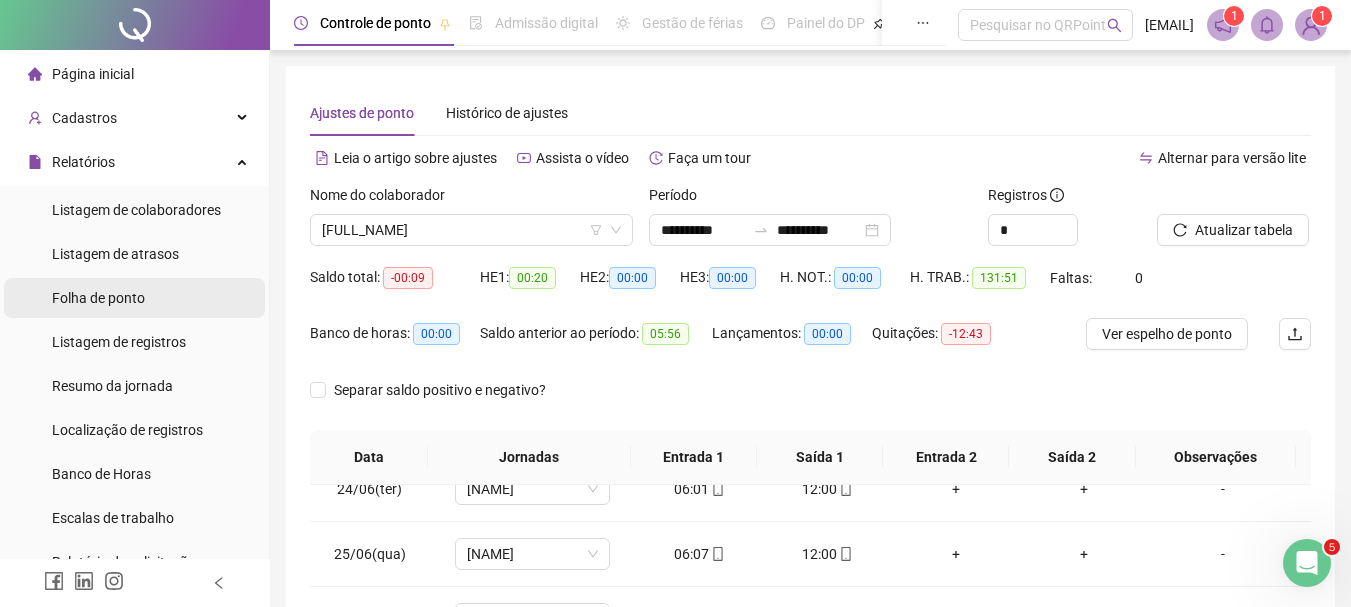 click on "Folha de ponto" at bounding box center (134, 298) 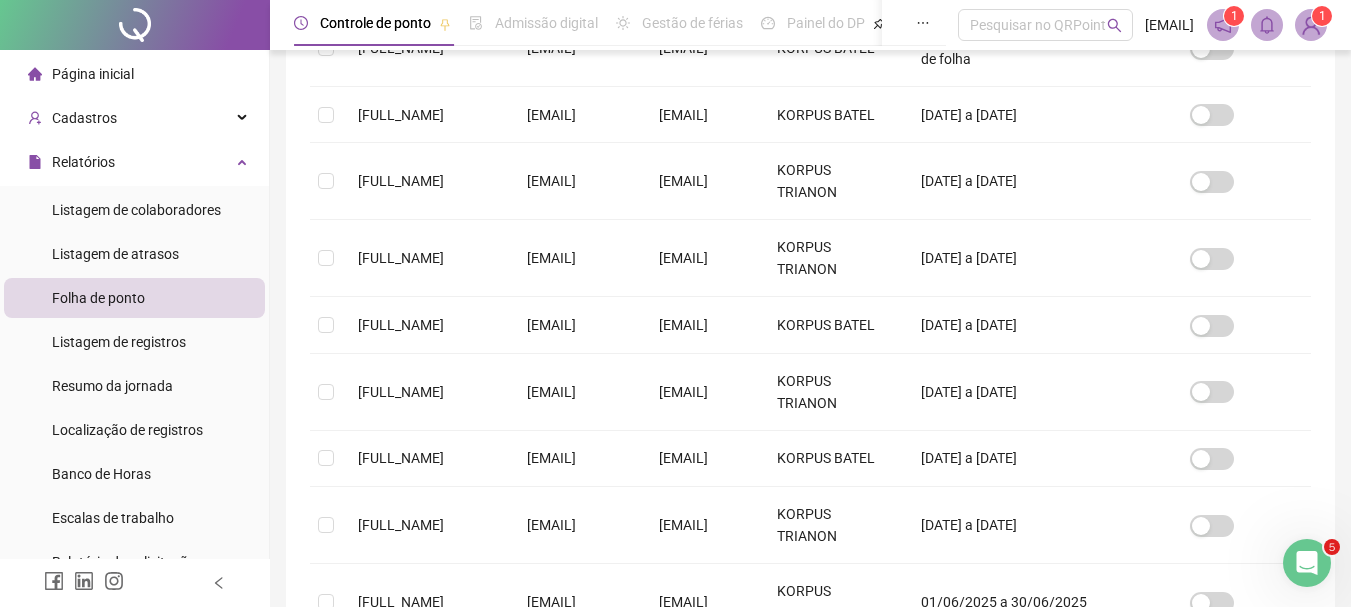 scroll, scrollTop: 450, scrollLeft: 0, axis: vertical 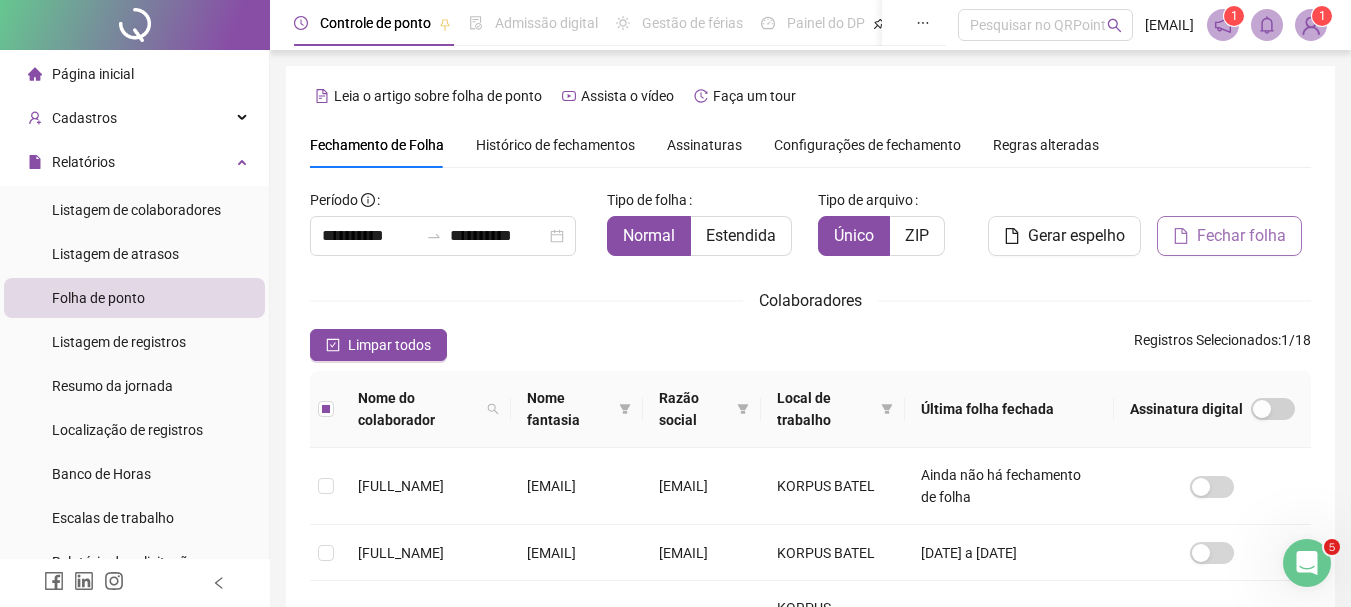 click on "Fechar folha" at bounding box center (1241, 236) 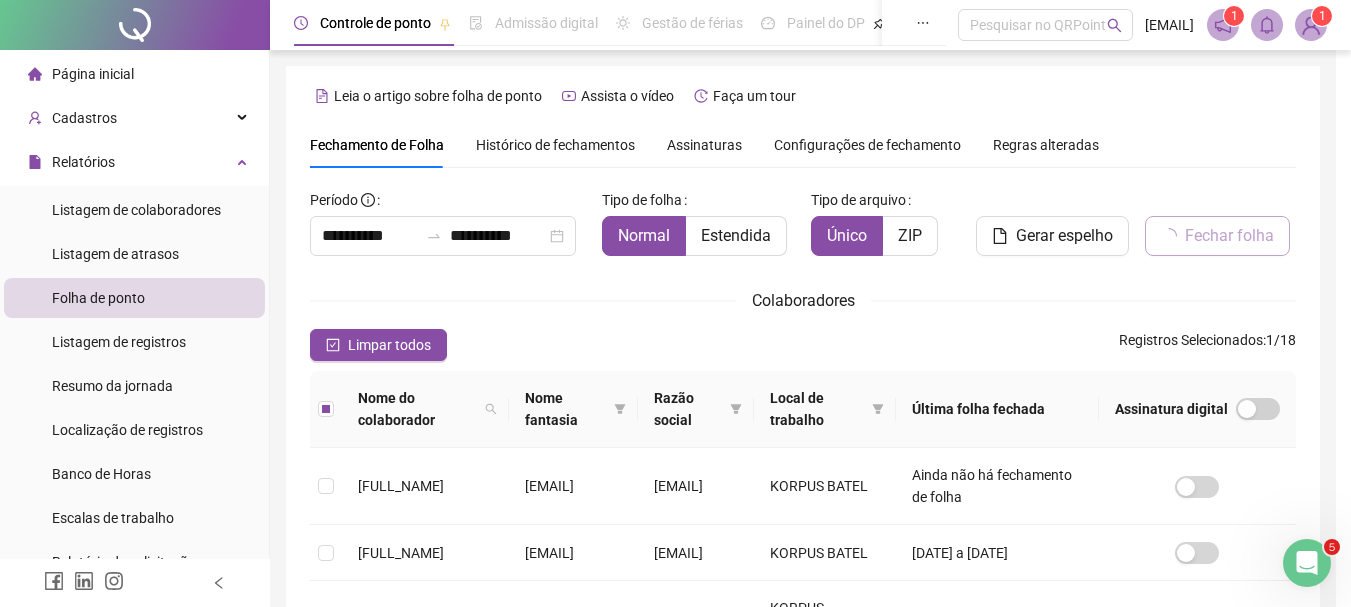 scroll, scrollTop: 106, scrollLeft: 0, axis: vertical 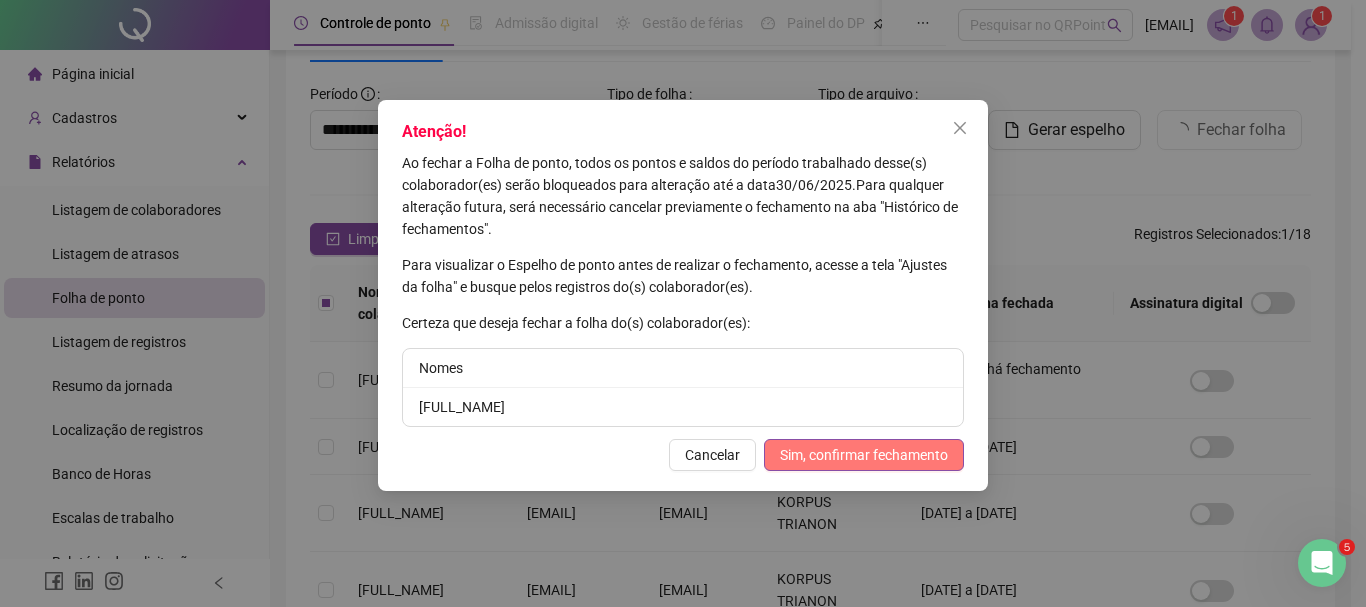 click on "Sim, confirmar fechamento" at bounding box center (864, 455) 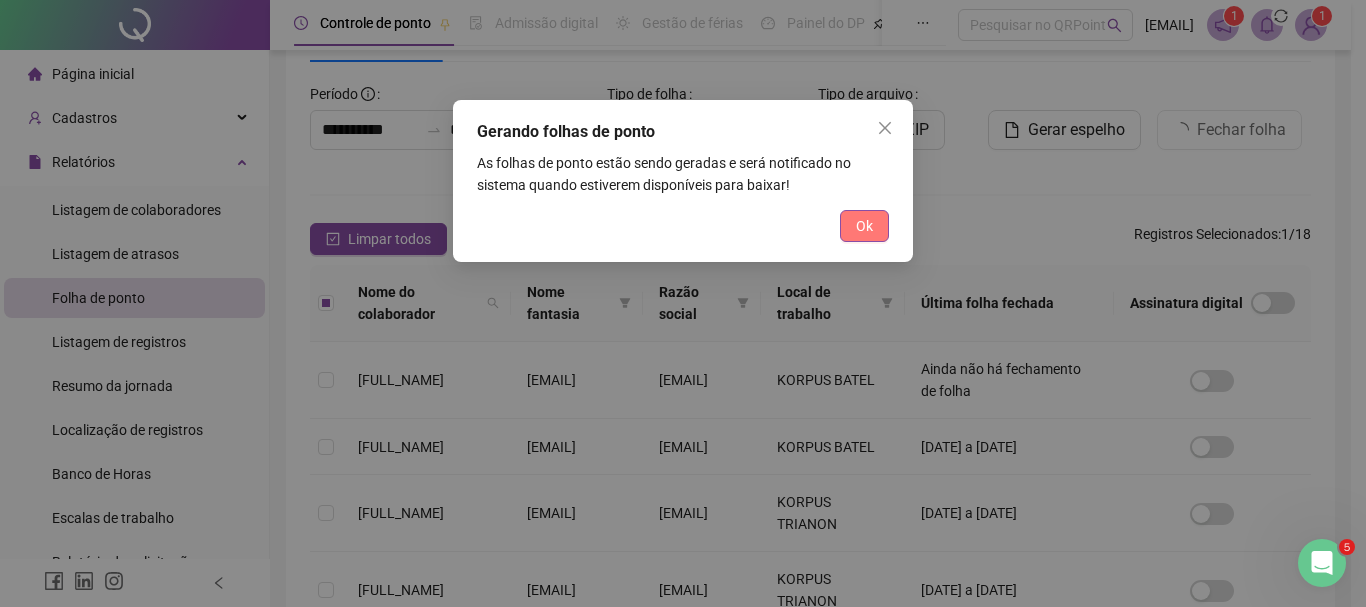 click on "Ok" at bounding box center [864, 226] 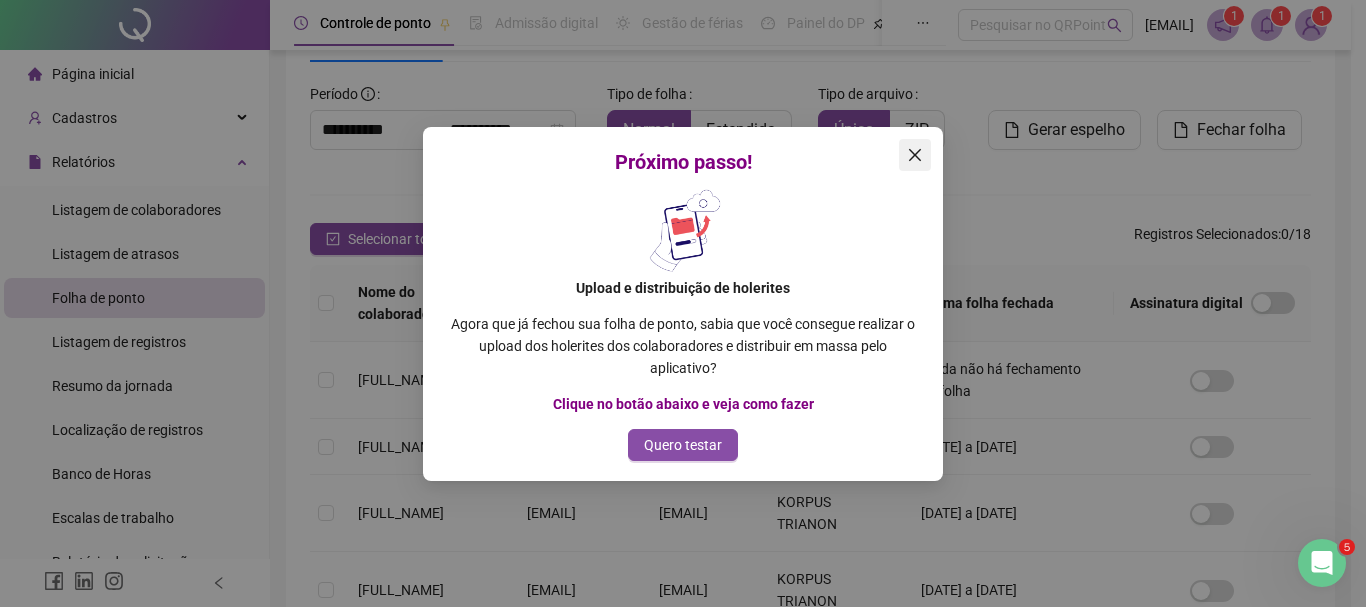 click 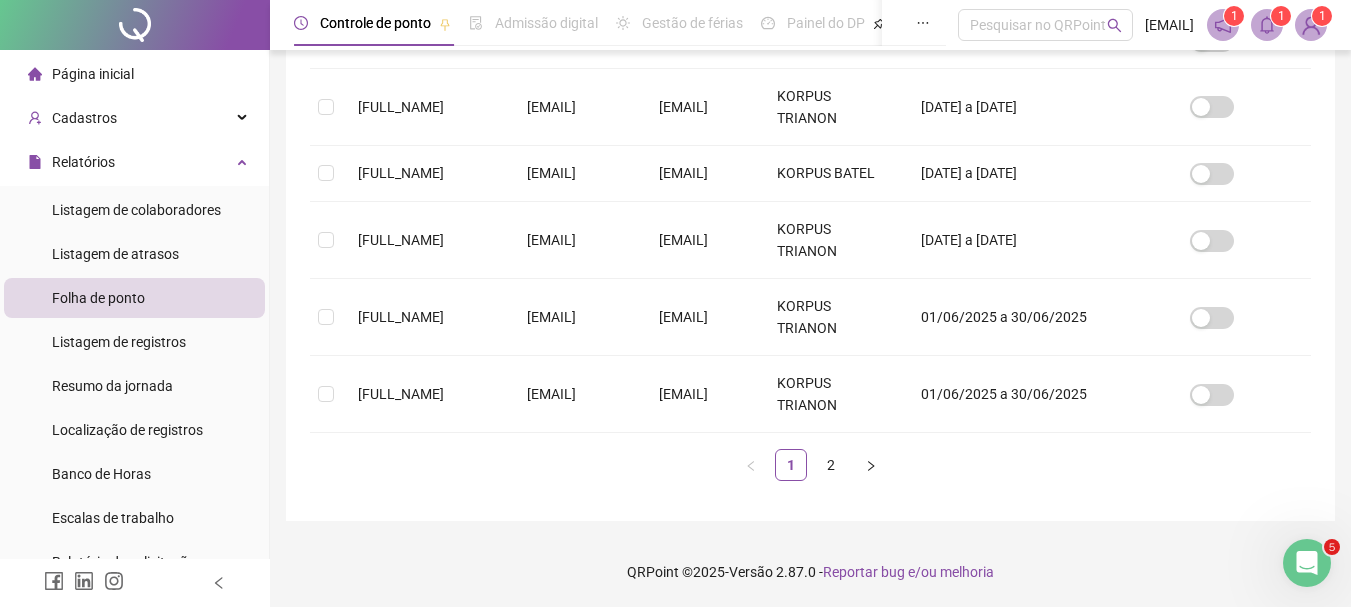 scroll, scrollTop: 769, scrollLeft: 0, axis: vertical 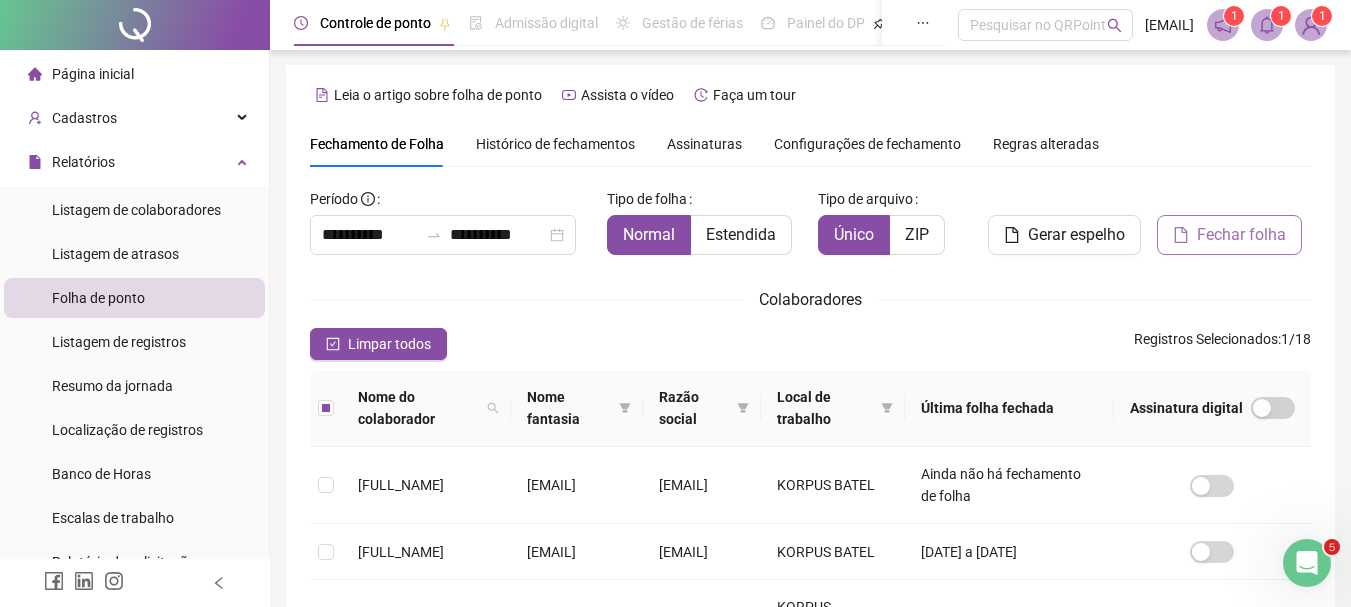 click on "Fechar folha" at bounding box center [1241, 235] 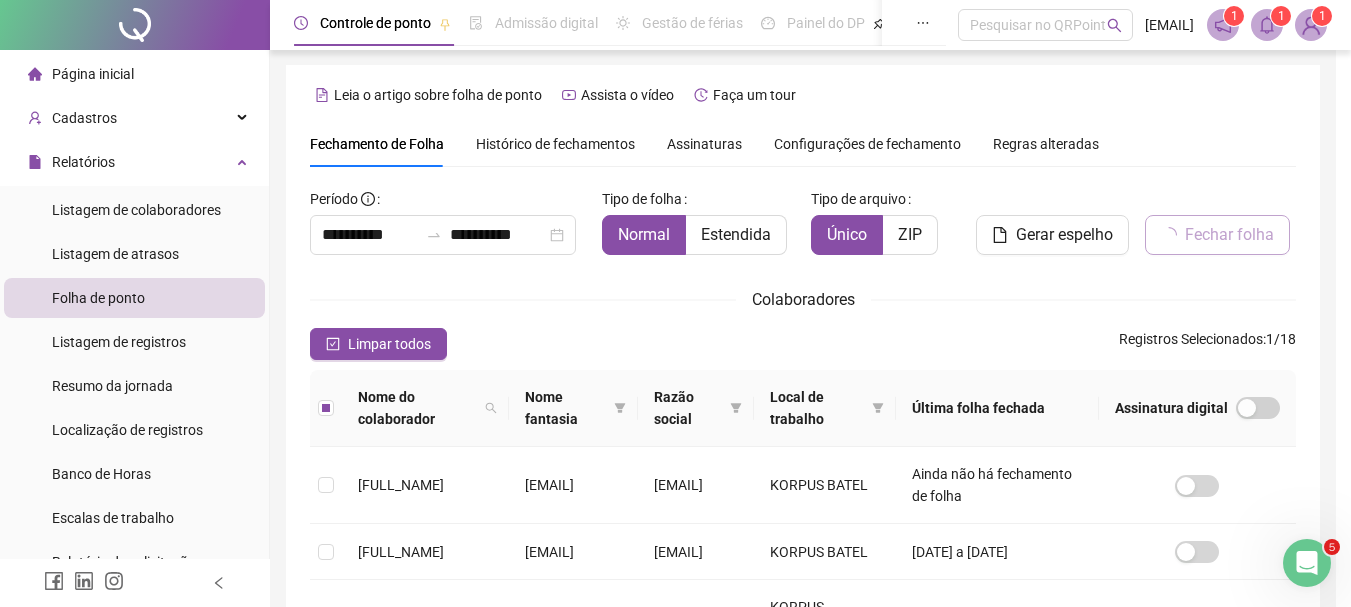 scroll, scrollTop: 106, scrollLeft: 0, axis: vertical 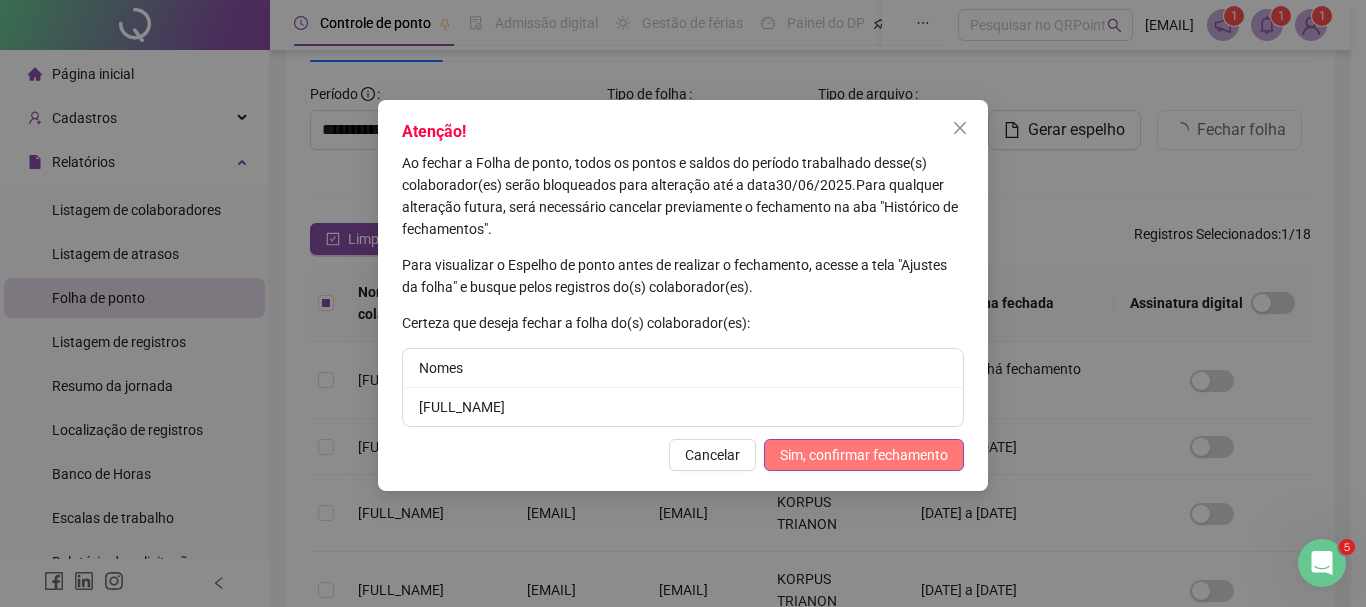 click on "Sim, confirmar fechamento" at bounding box center (864, 455) 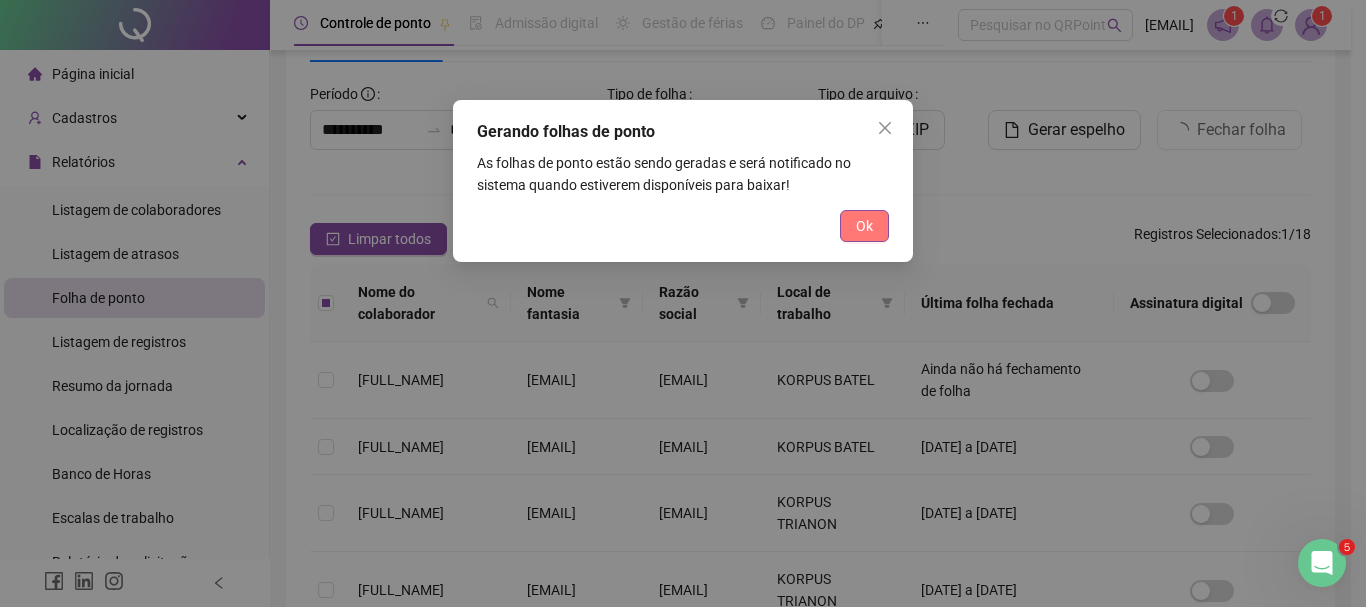 click on "Ok" at bounding box center (864, 226) 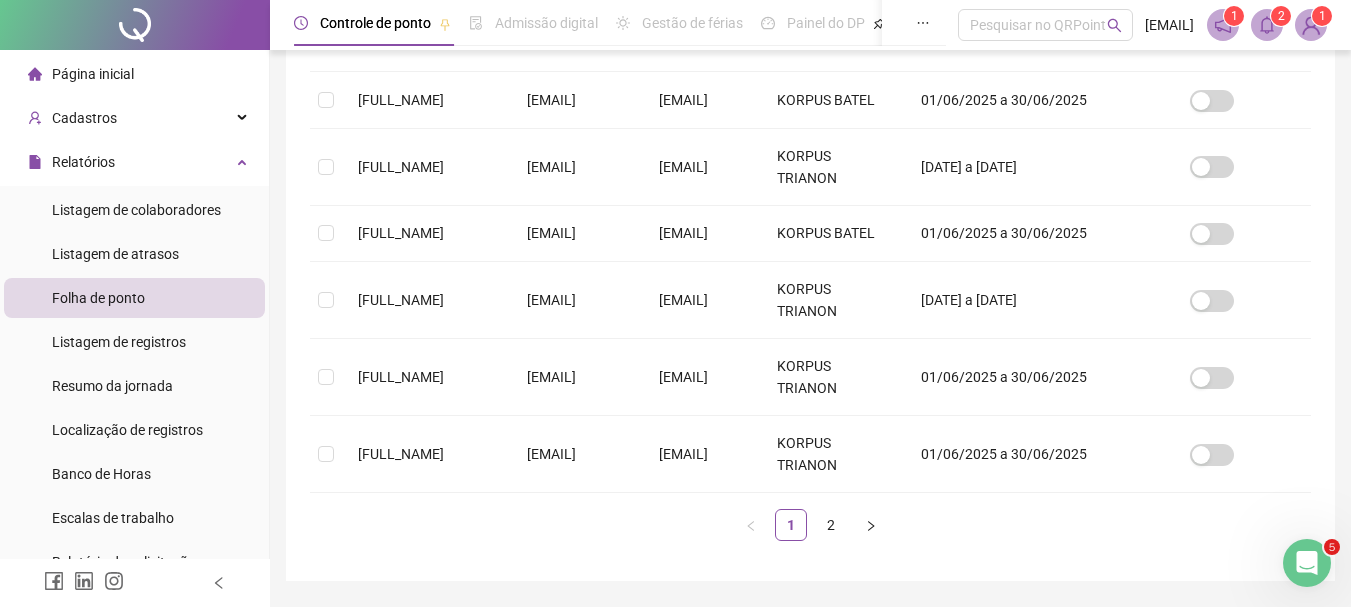 scroll, scrollTop: 708, scrollLeft: 0, axis: vertical 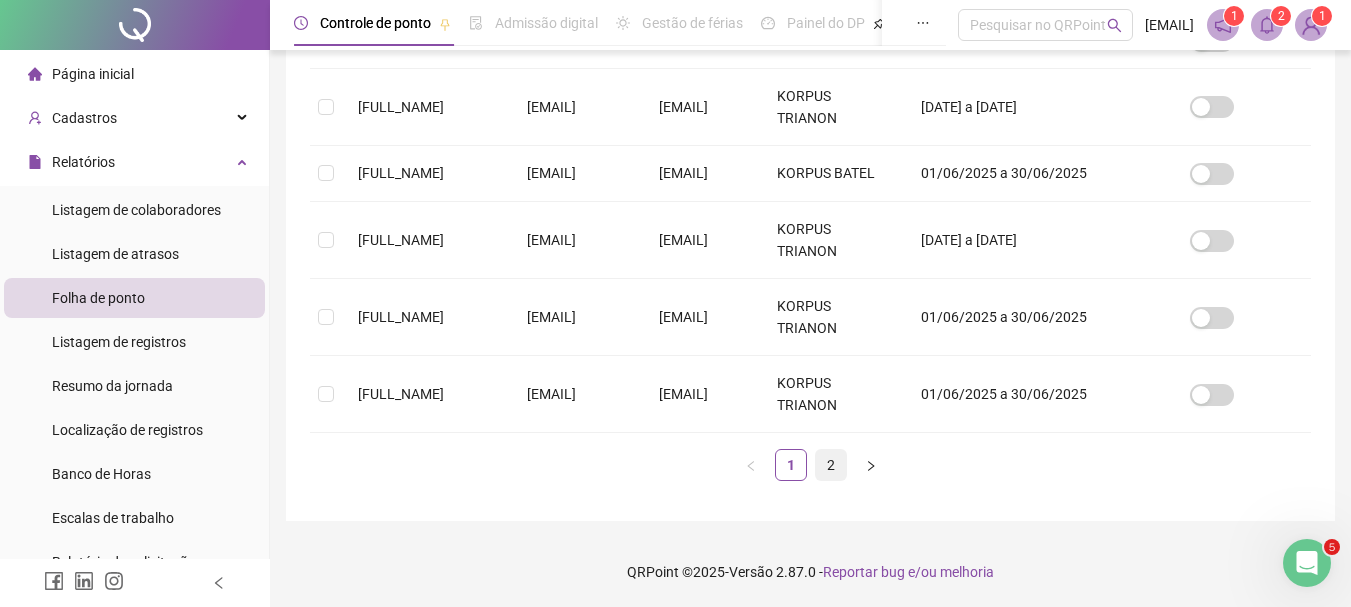 click on "2" at bounding box center [831, 465] 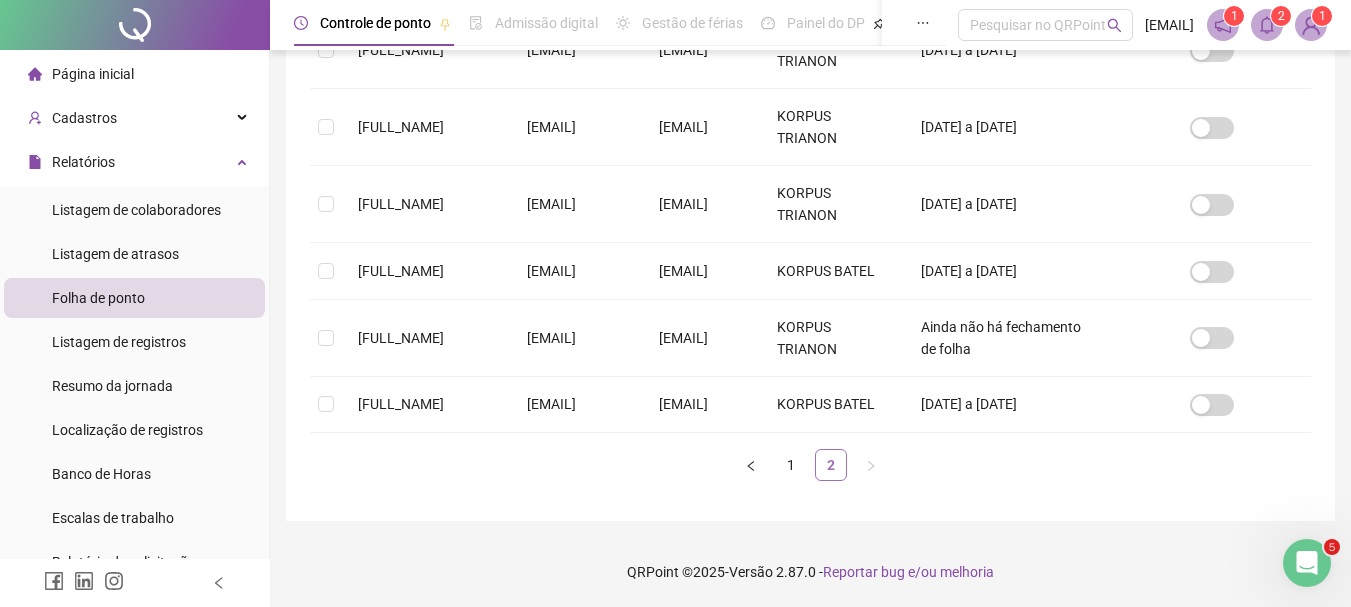 scroll, scrollTop: 106, scrollLeft: 0, axis: vertical 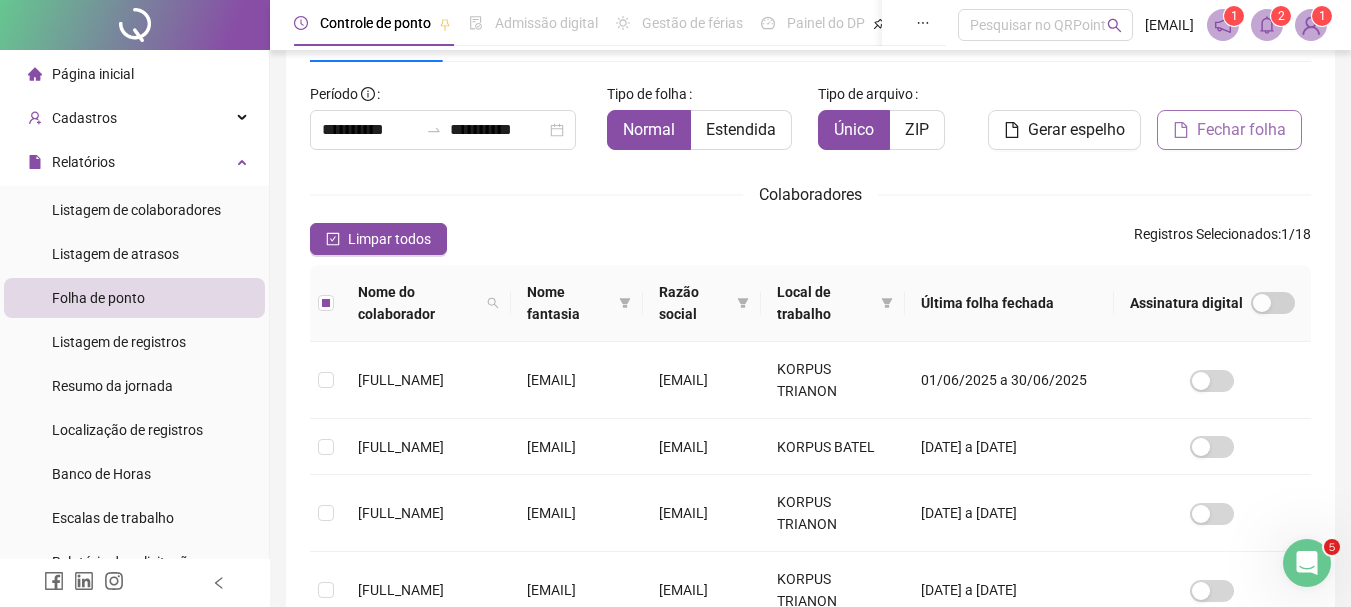 click on "Fechar folha" at bounding box center [1241, 130] 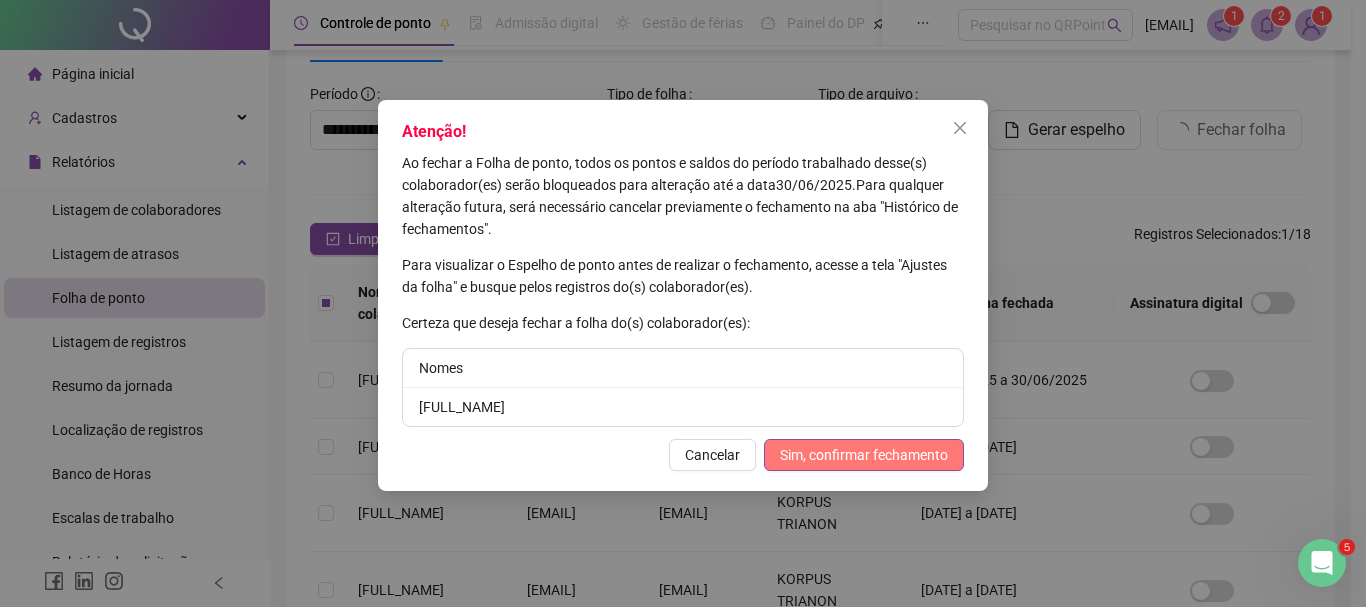 click on "Sim, confirmar fechamento" at bounding box center (864, 455) 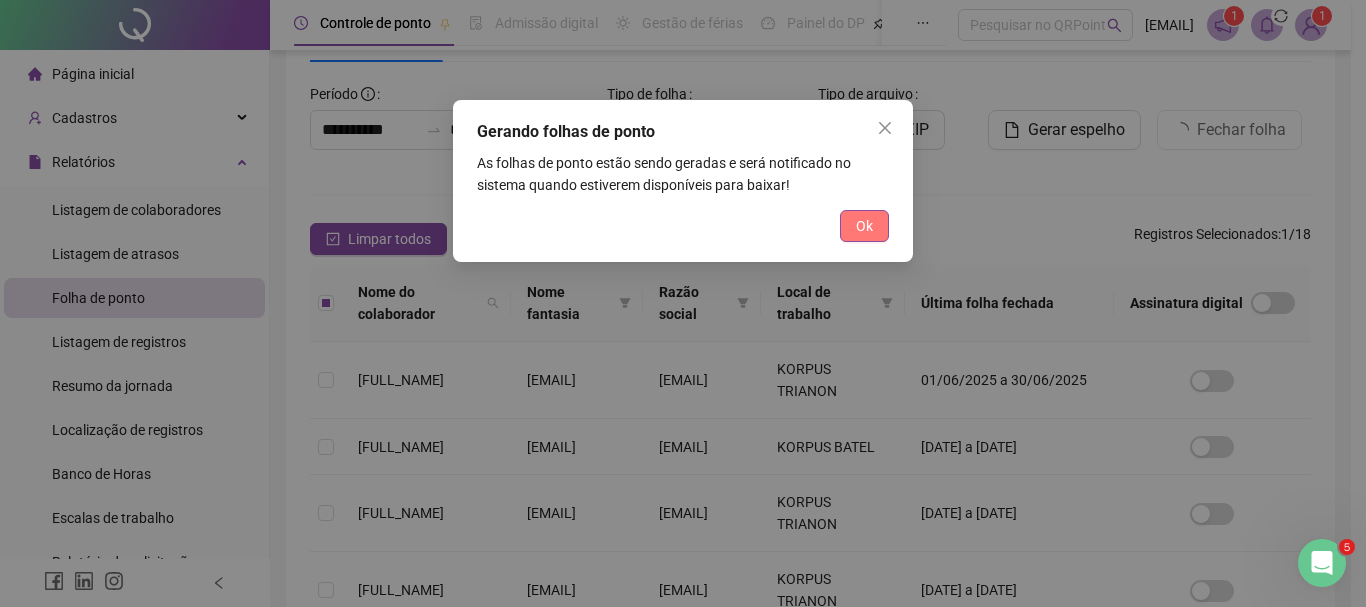 click on "Ok" at bounding box center [864, 226] 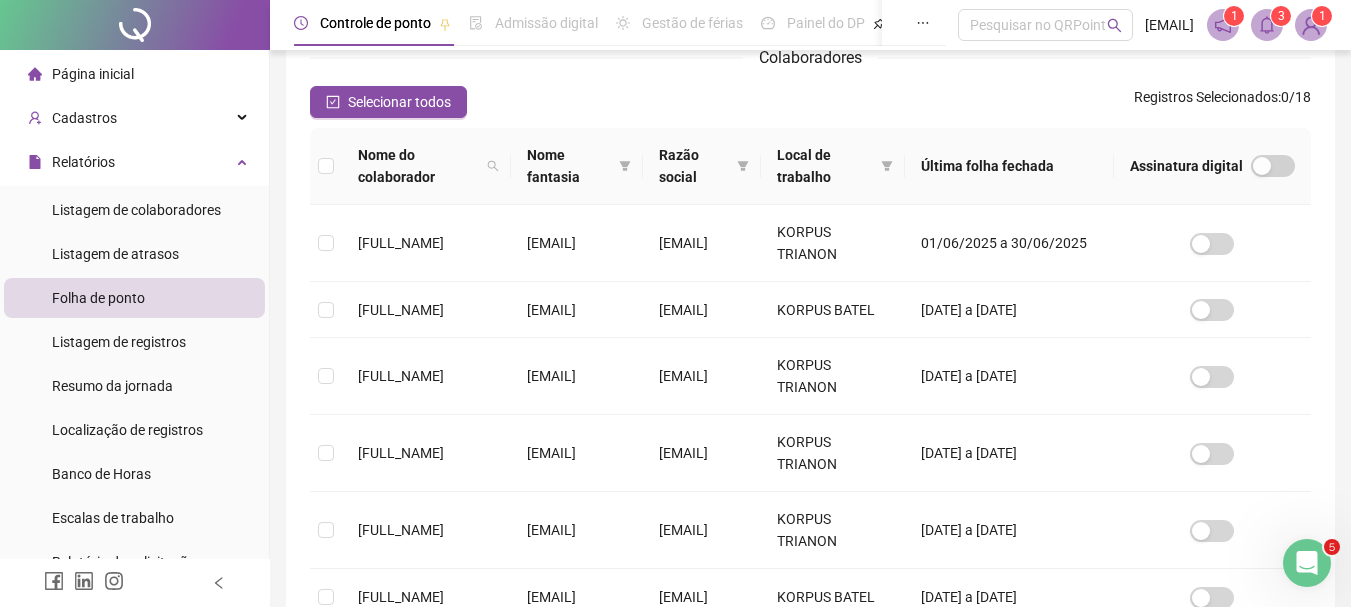scroll, scrollTop: 245, scrollLeft: 0, axis: vertical 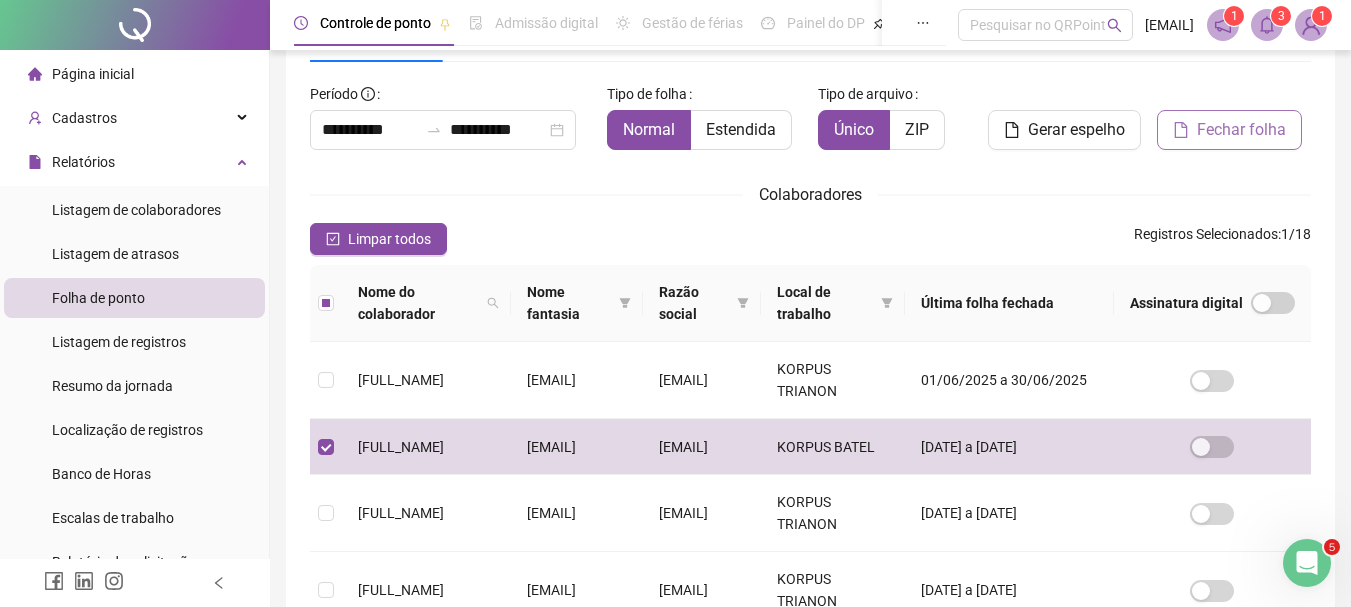 click on "Fechar folha" at bounding box center [1241, 130] 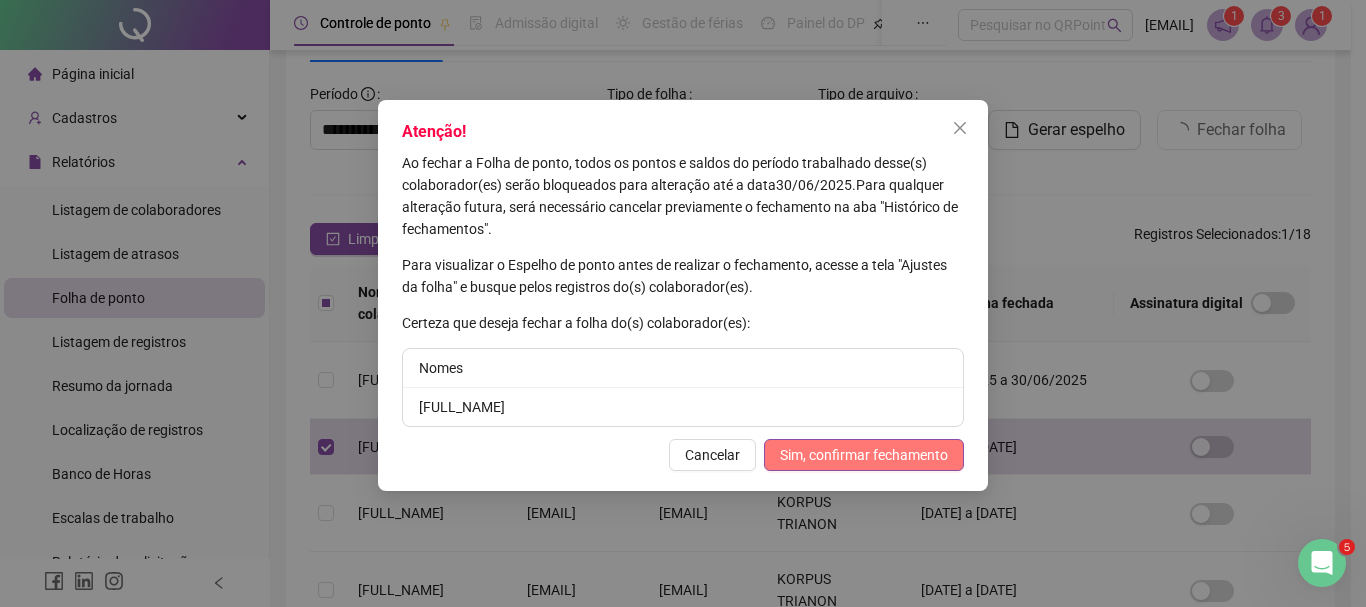 click on "Sim, confirmar fechamento" at bounding box center (864, 455) 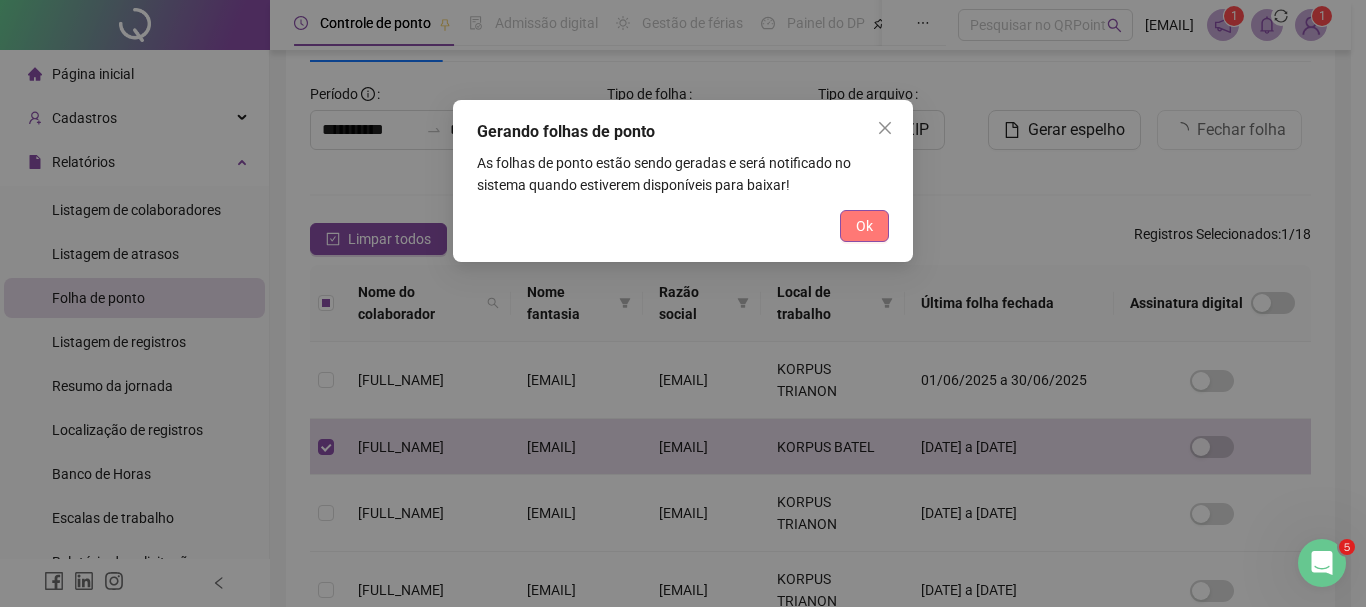drag, startPoint x: 850, startPoint y: 256, endPoint x: 852, endPoint y: 240, distance: 16.124516 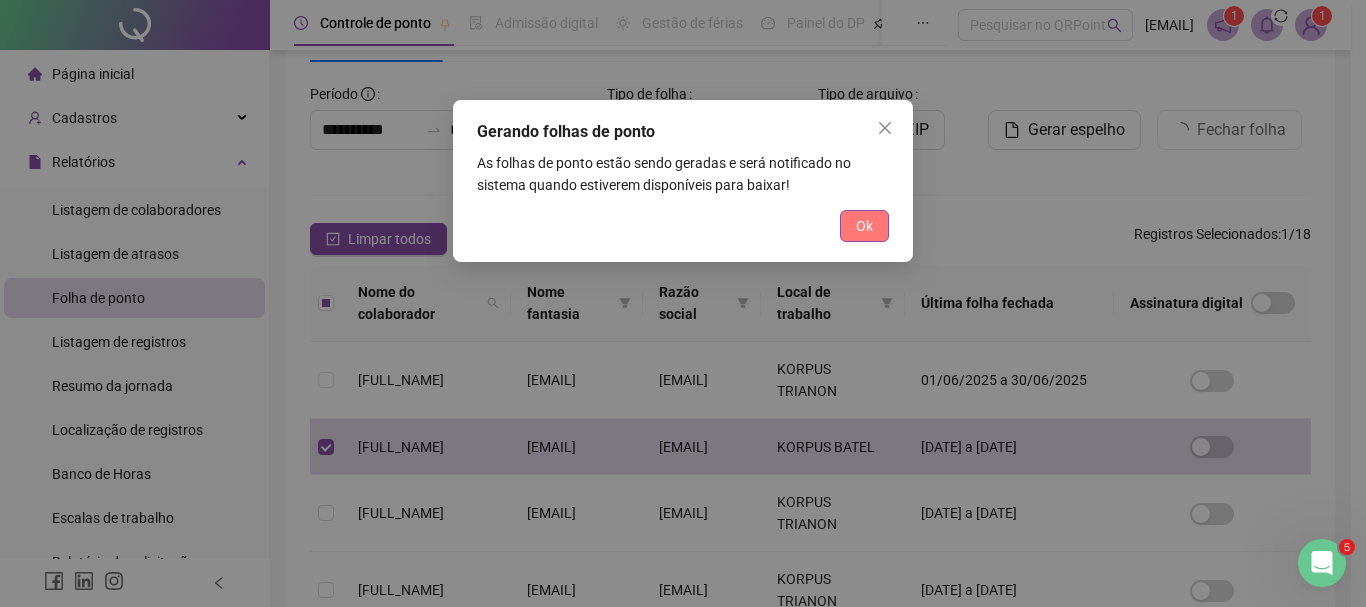 click on "Gerando folhas de ponto As folhas de ponto estão sendo geradas e será notificado no
sistema quando estiverem disponíveis para baixar! Ok" at bounding box center (683, 181) 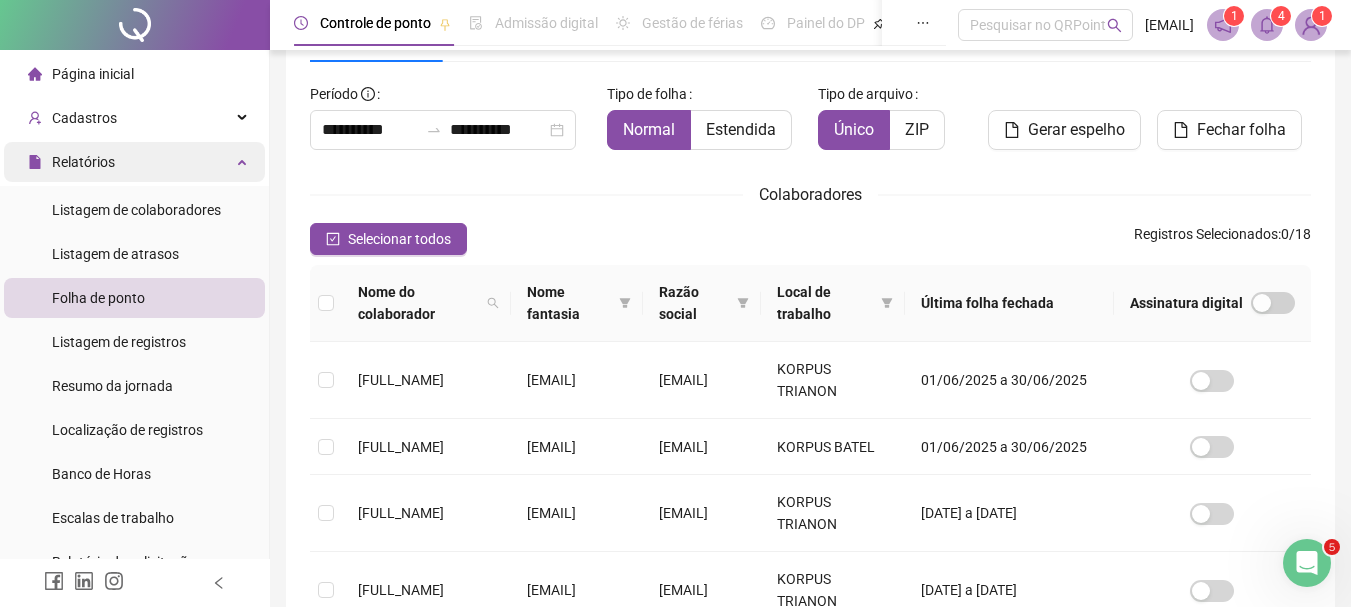 click on "Relatórios" at bounding box center (134, 162) 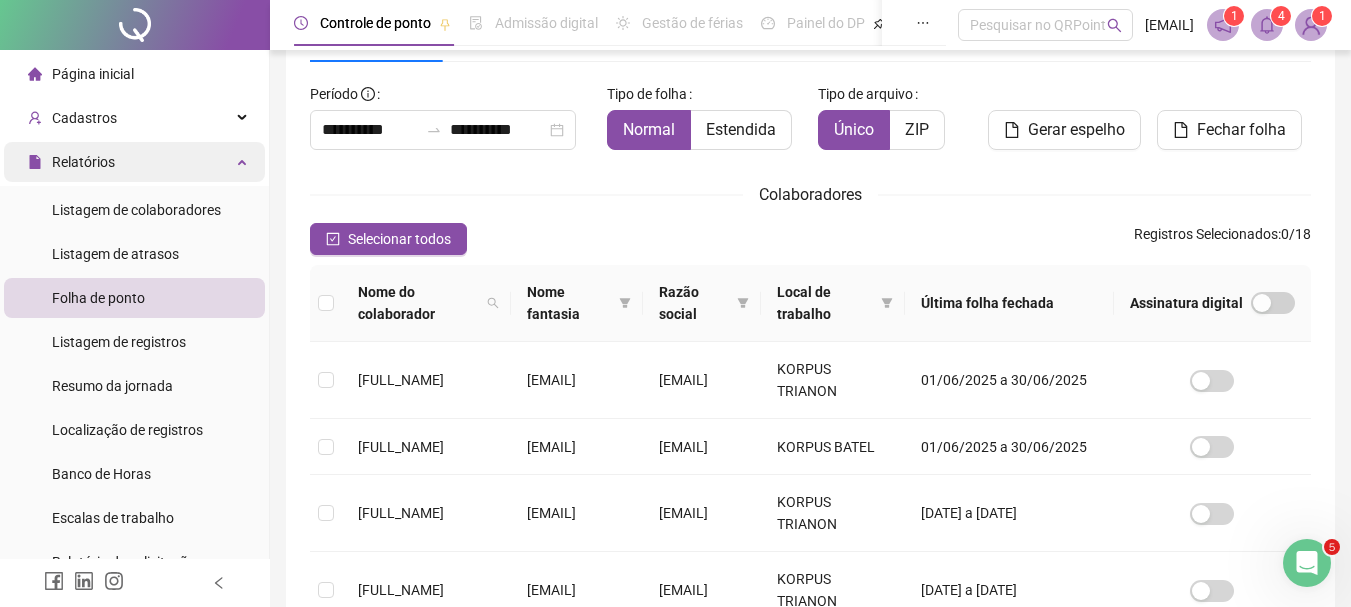 click at bounding box center (244, 160) 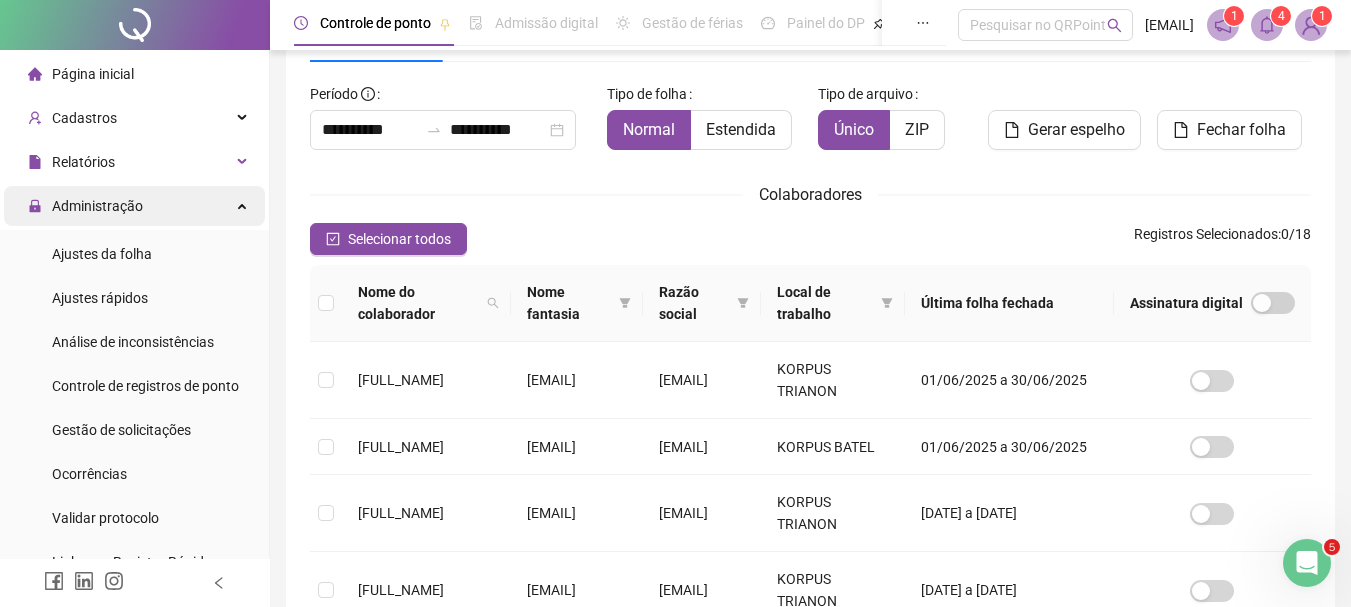 click on "Administração" at bounding box center [134, 206] 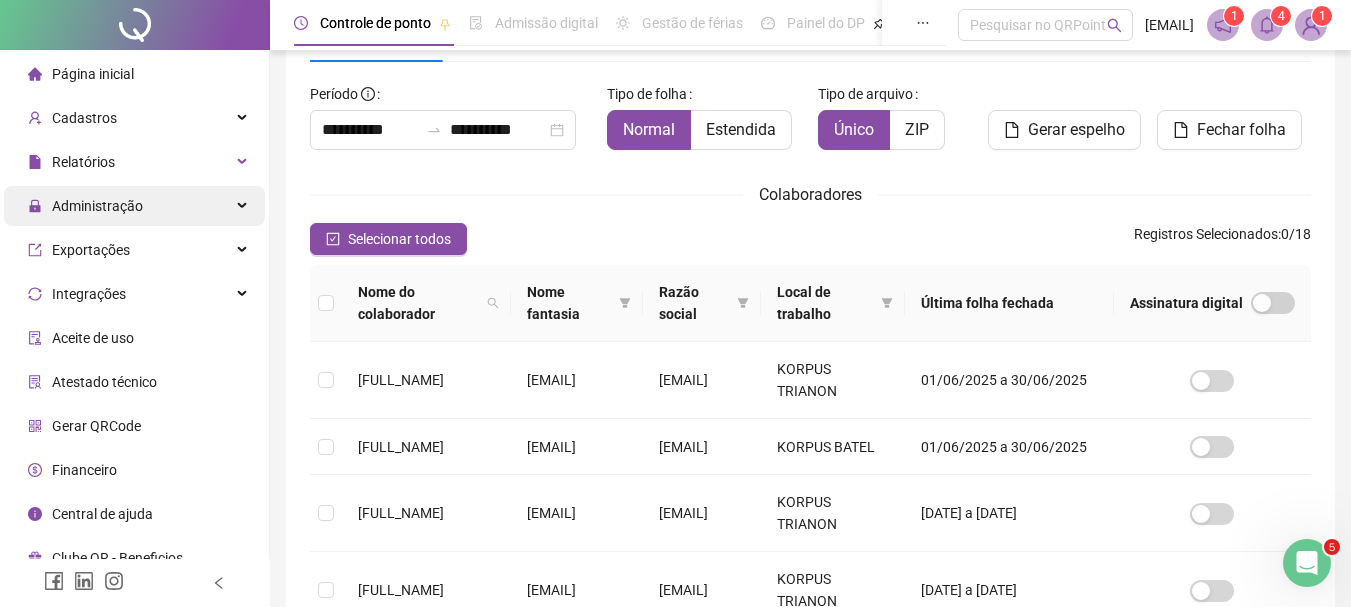 click on "Administração" at bounding box center (134, 206) 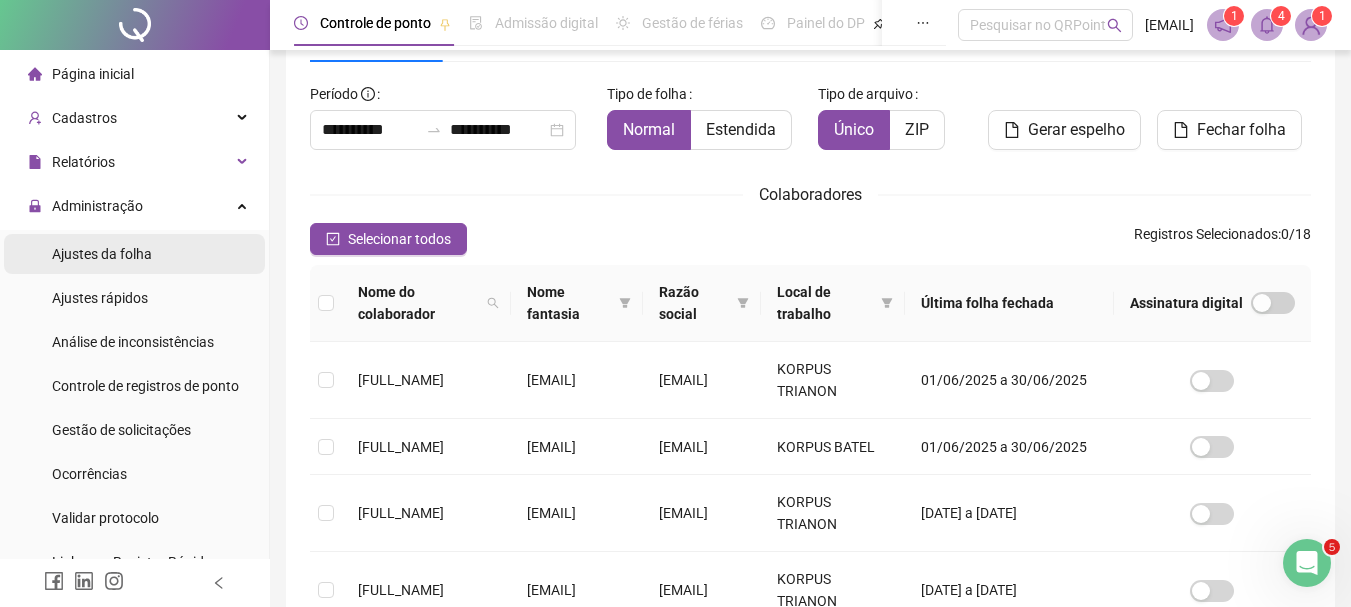 click on "Ajustes da folha" at bounding box center [134, 254] 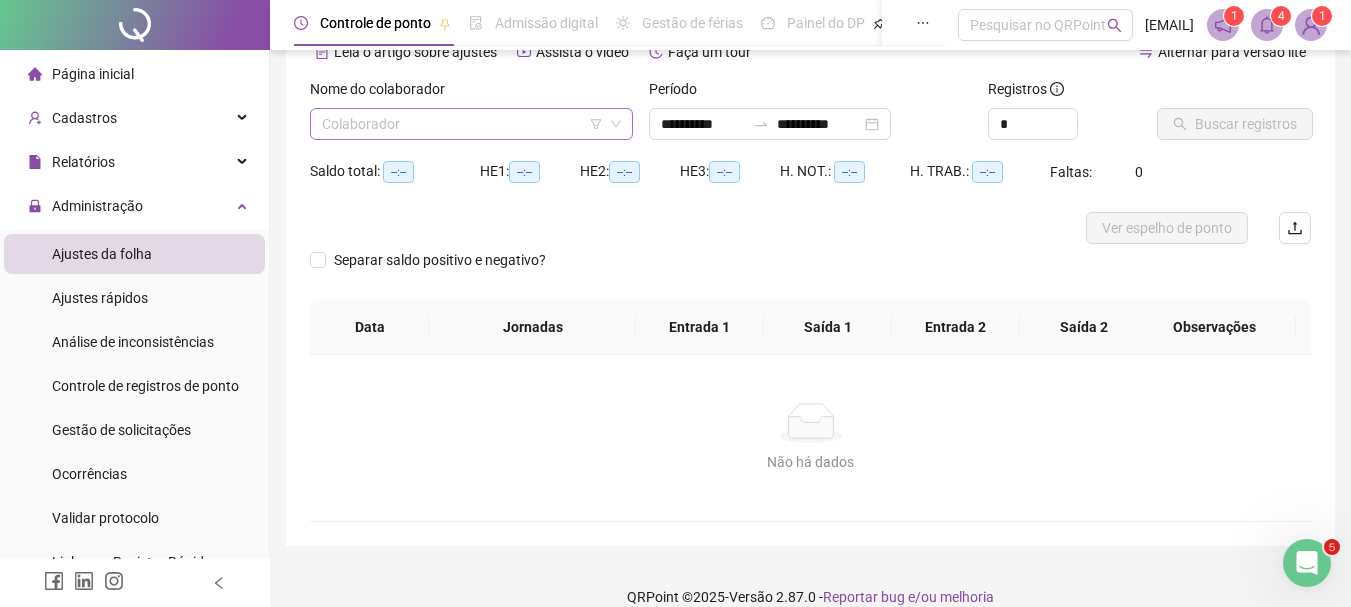 drag, startPoint x: 446, startPoint y: 107, endPoint x: 444, endPoint y: 119, distance: 12.165525 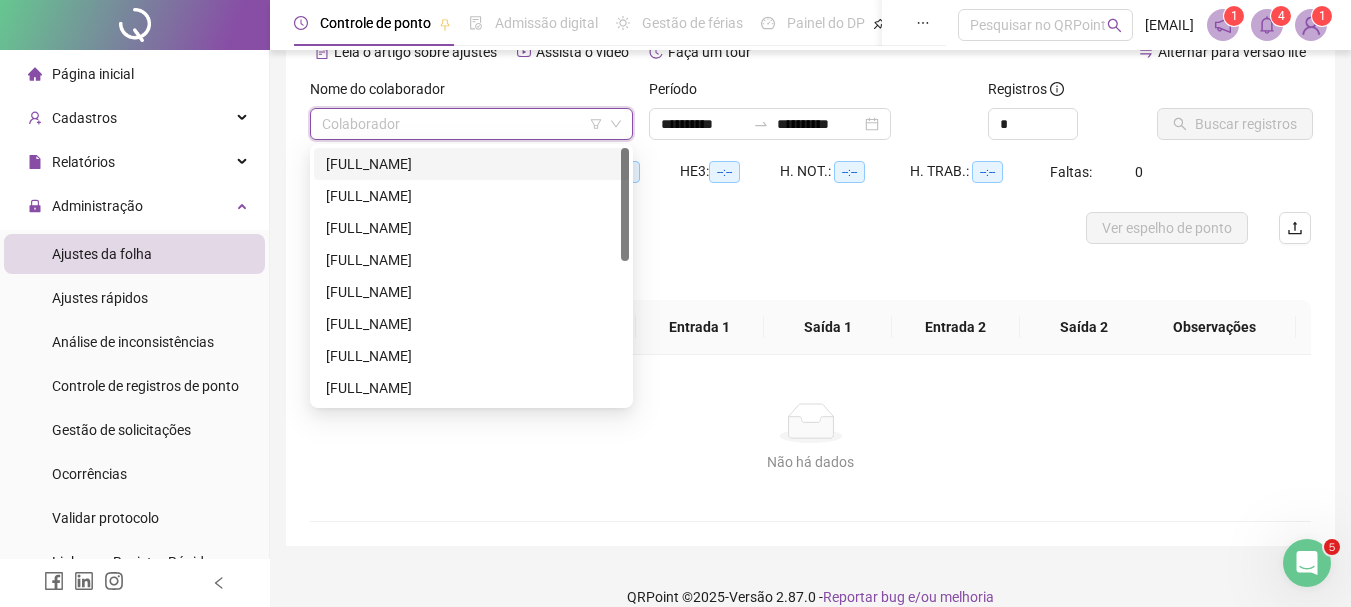 click at bounding box center [465, 124] 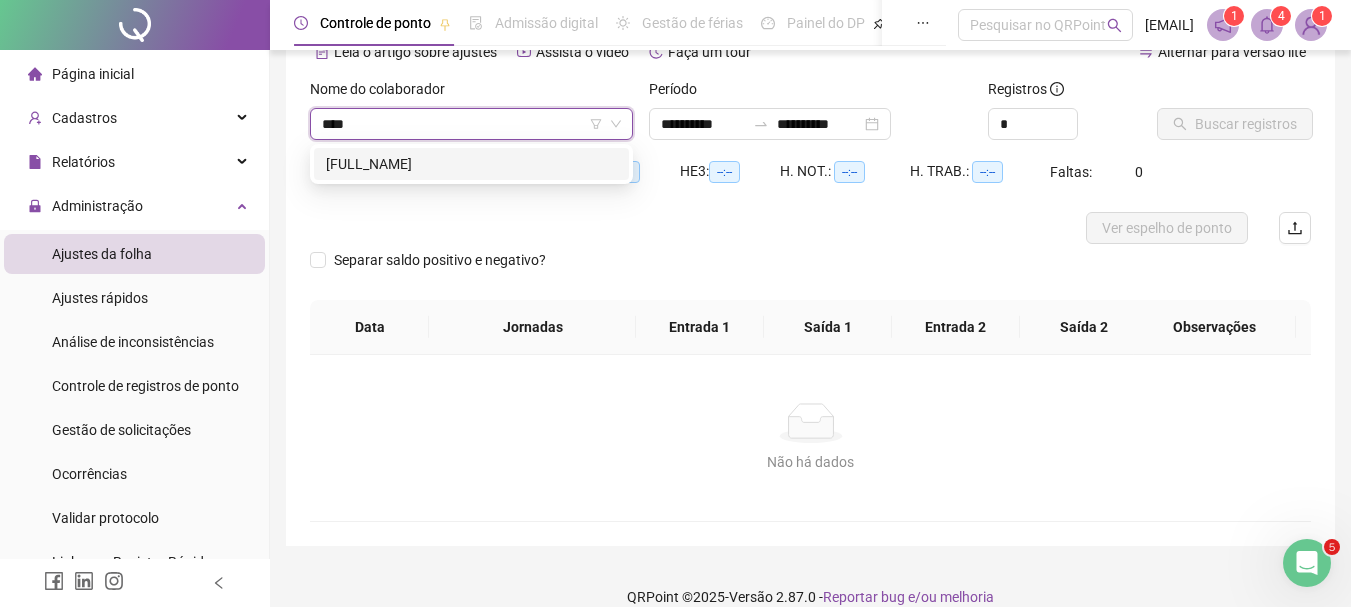 type on "*****" 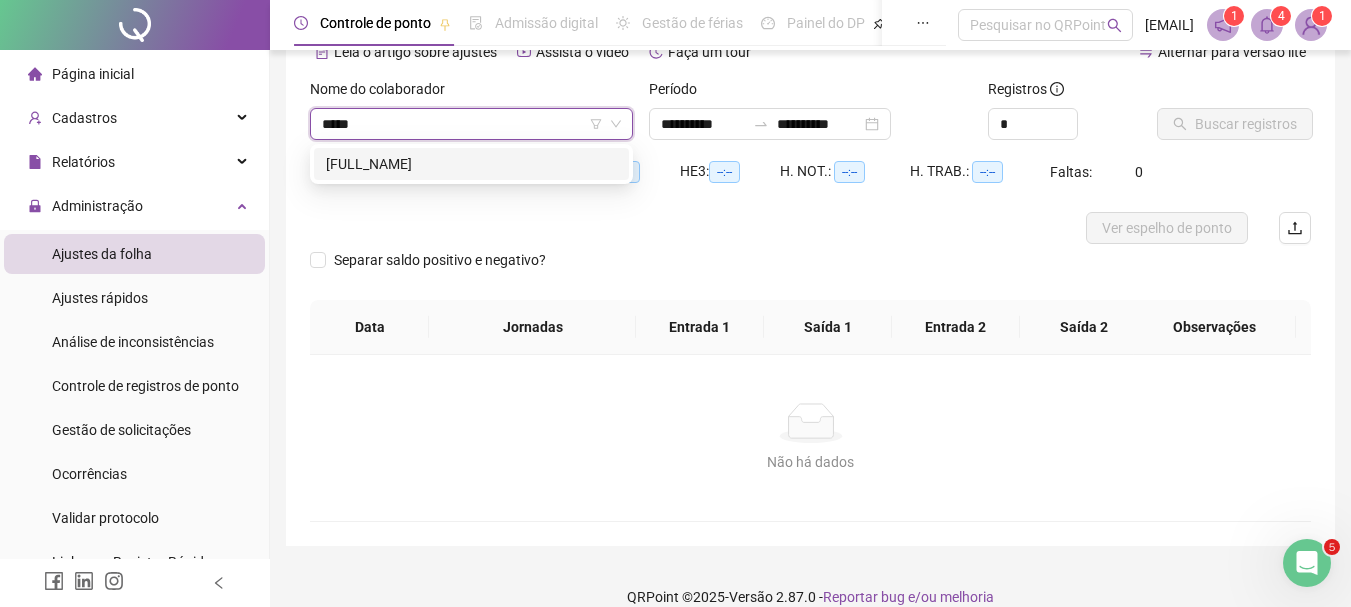 click on "[FULL_NAME]" at bounding box center [471, 164] 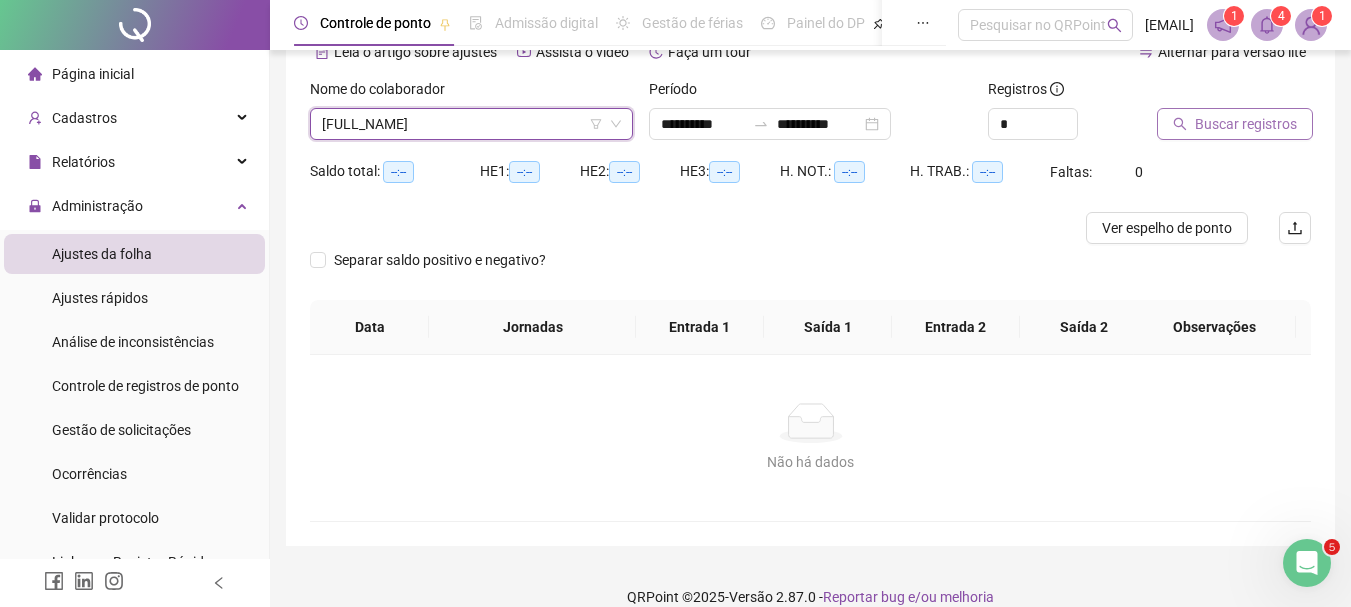 click on "Buscar registros" at bounding box center (1235, 124) 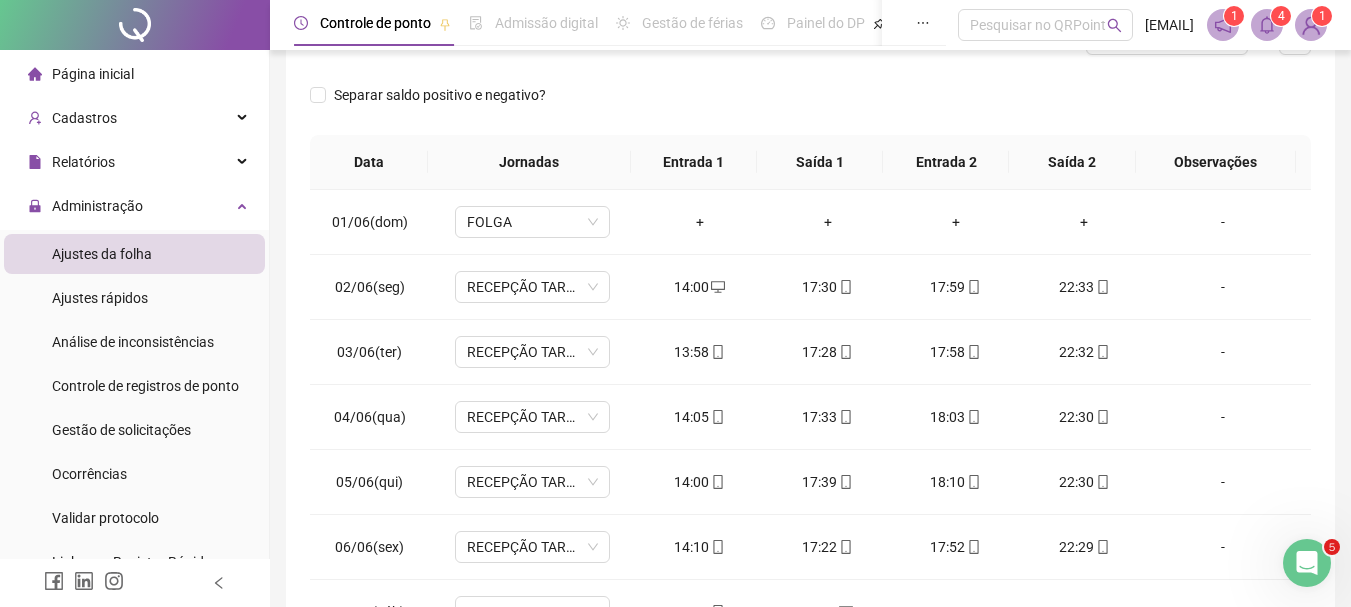 scroll, scrollTop: 181, scrollLeft: 0, axis: vertical 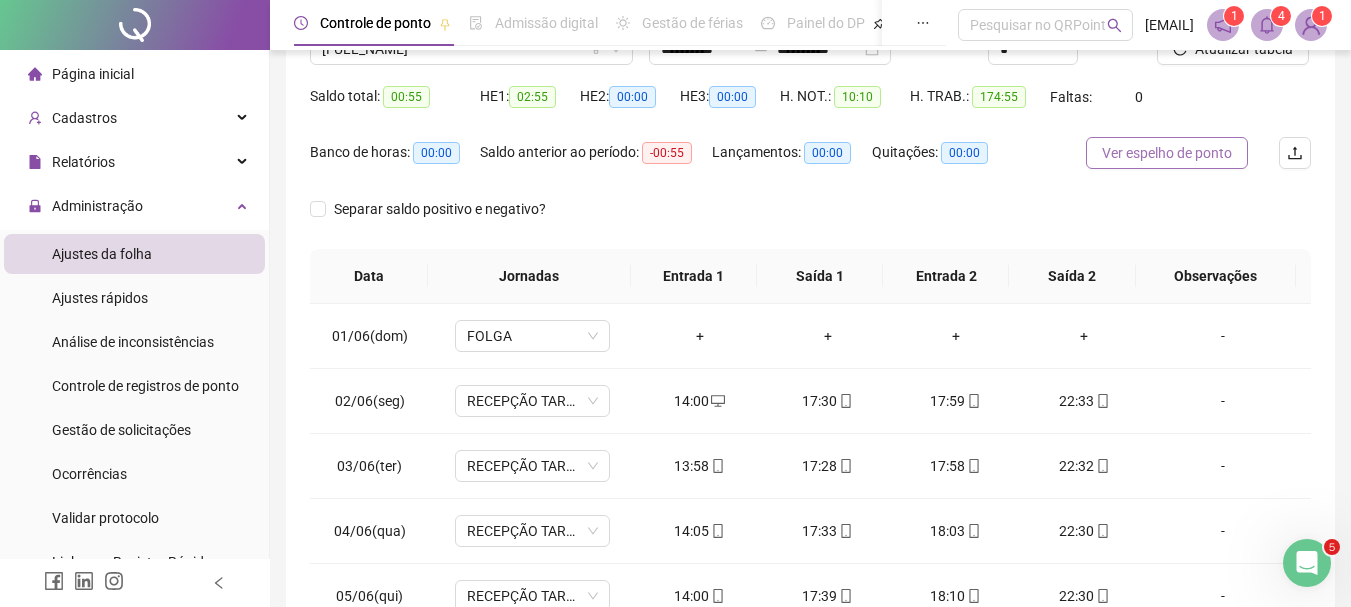 click on "Ver espelho de ponto" at bounding box center (1167, 153) 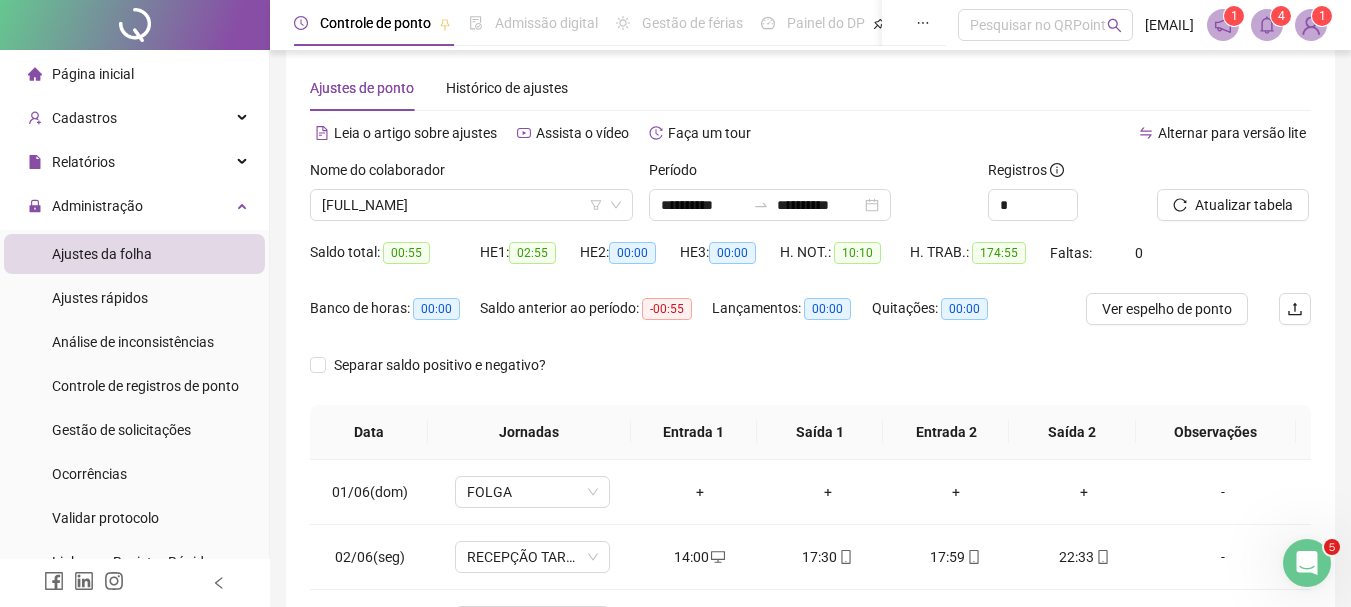 scroll, scrollTop: 24, scrollLeft: 0, axis: vertical 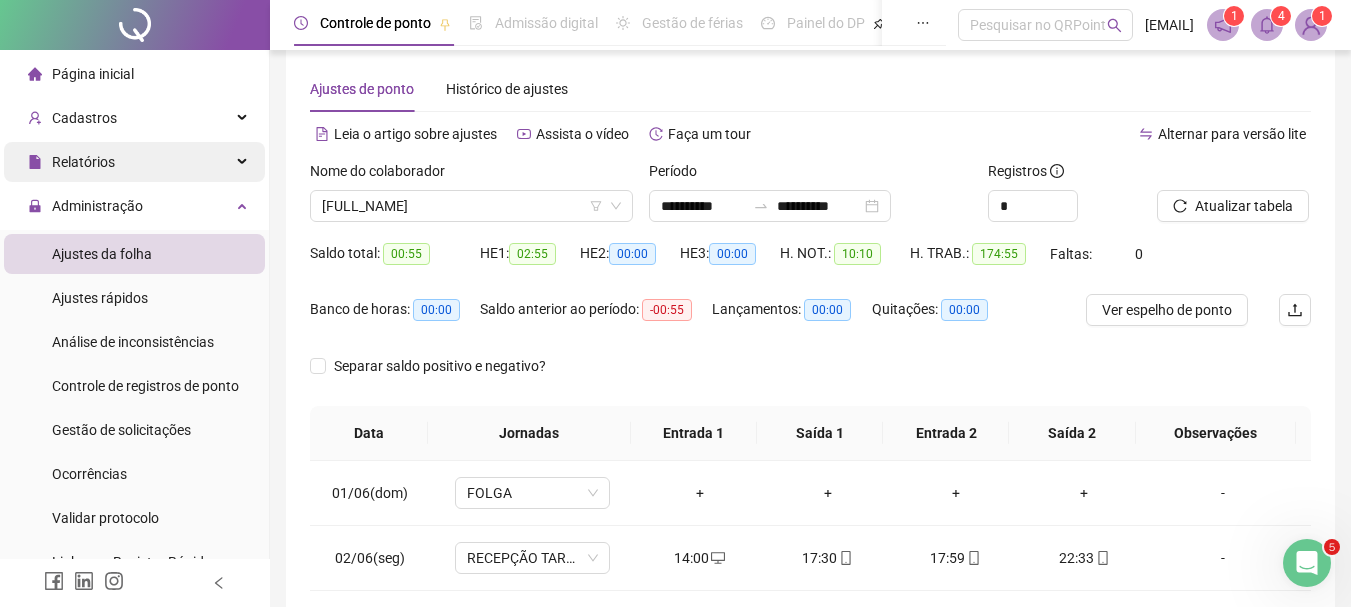 click on "Relatórios" at bounding box center [134, 162] 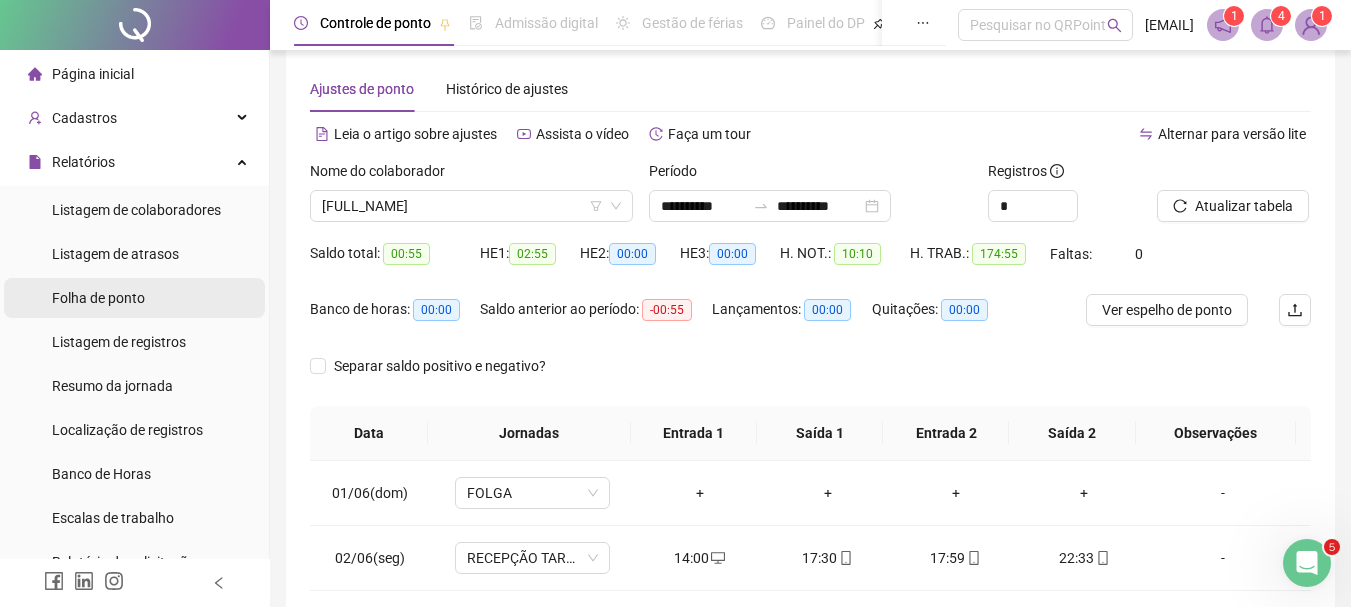 click on "Folha de ponto" at bounding box center [134, 298] 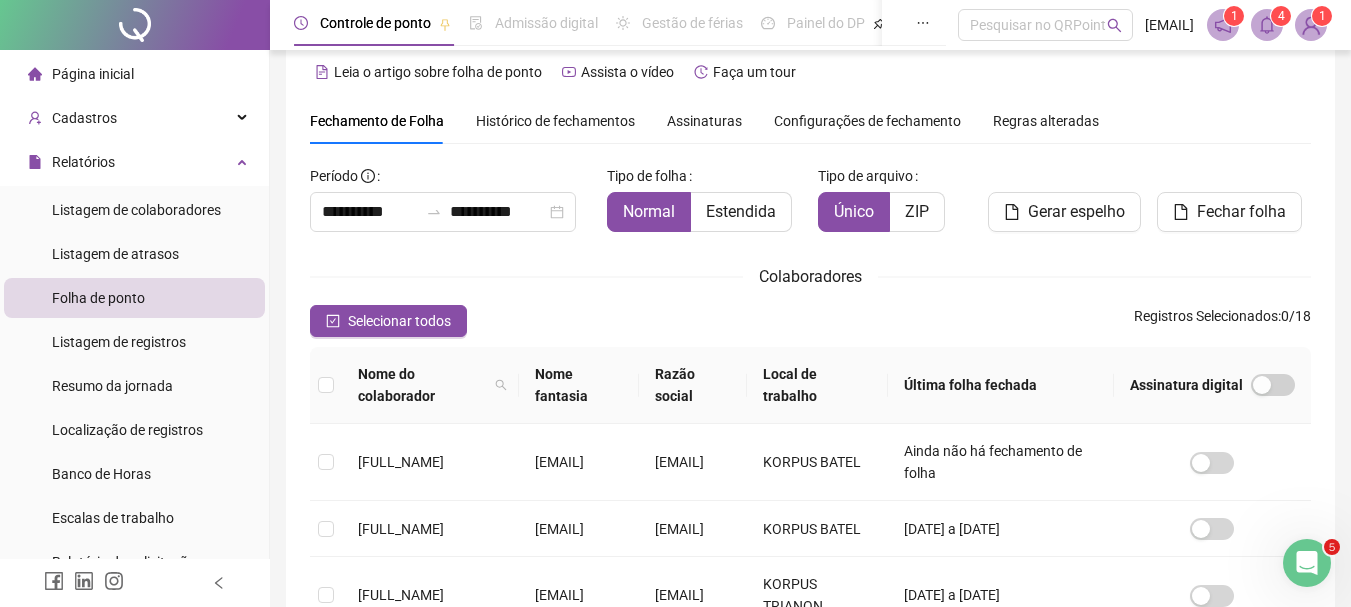 scroll, scrollTop: 106, scrollLeft: 0, axis: vertical 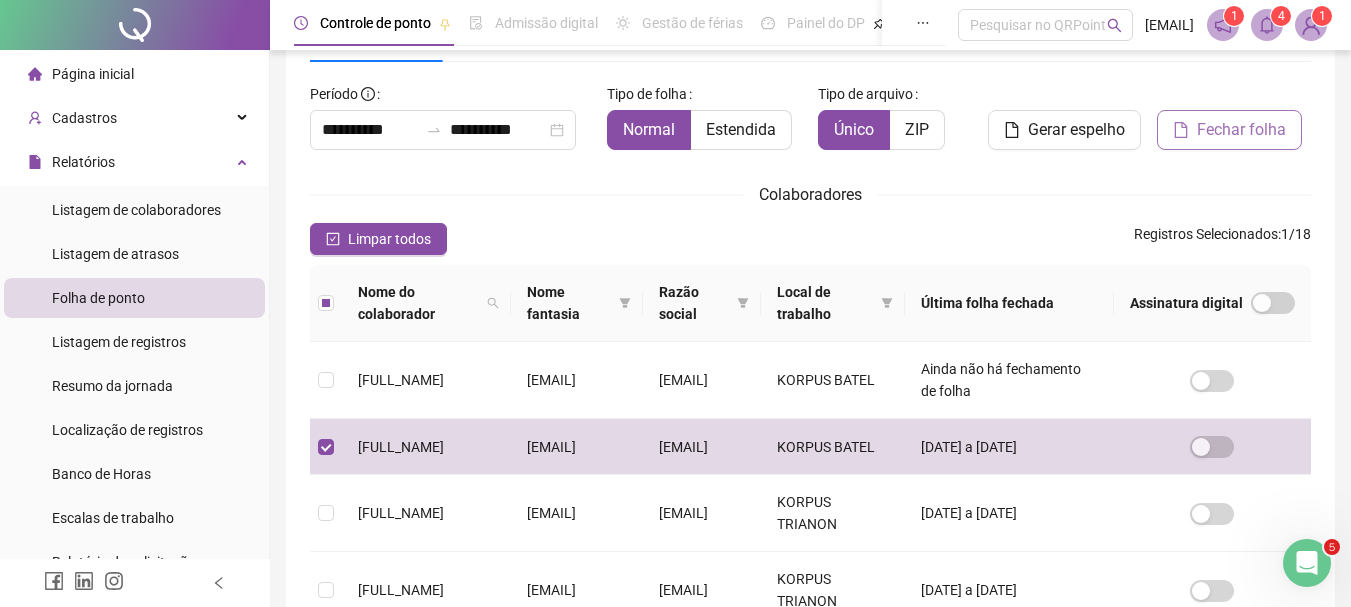 click on "Fechar folha" at bounding box center [1241, 130] 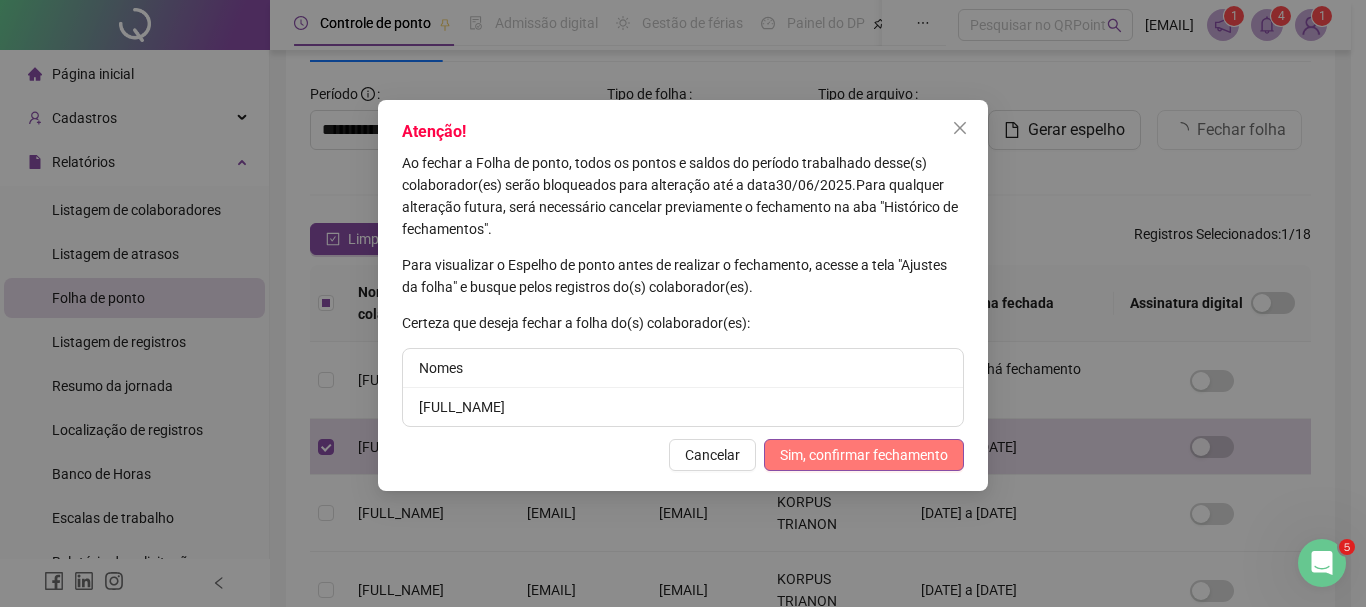 click on "Sim, confirmar fechamento" at bounding box center [864, 455] 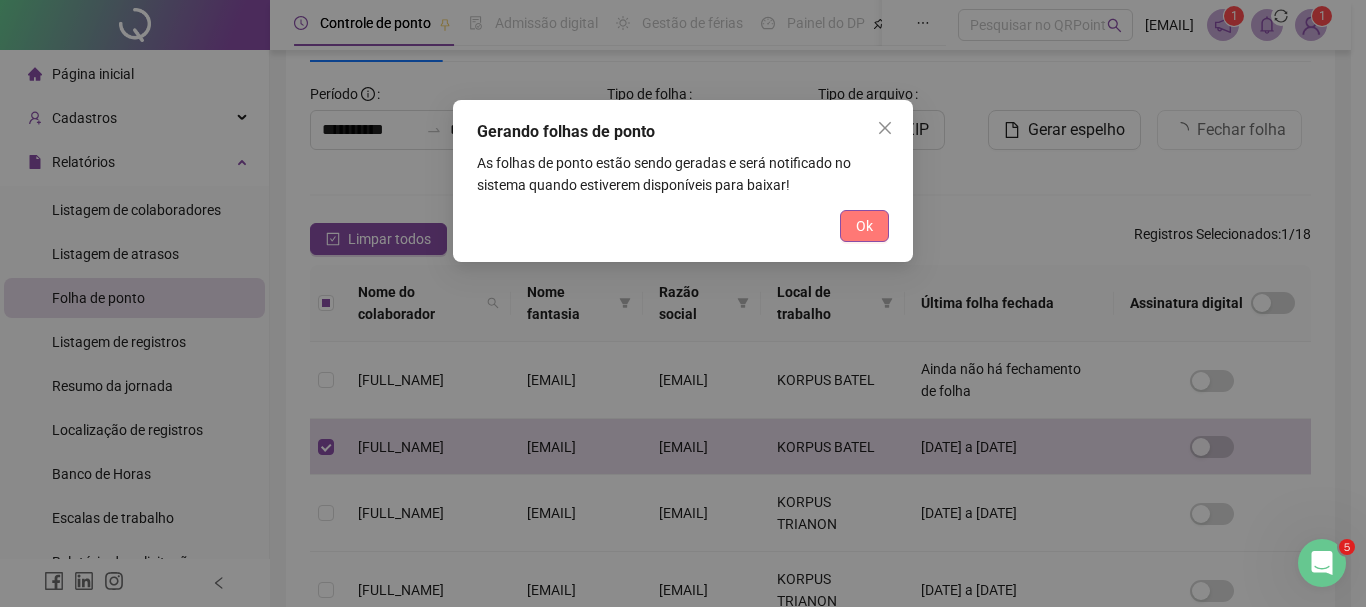 click on "Ok" at bounding box center [864, 226] 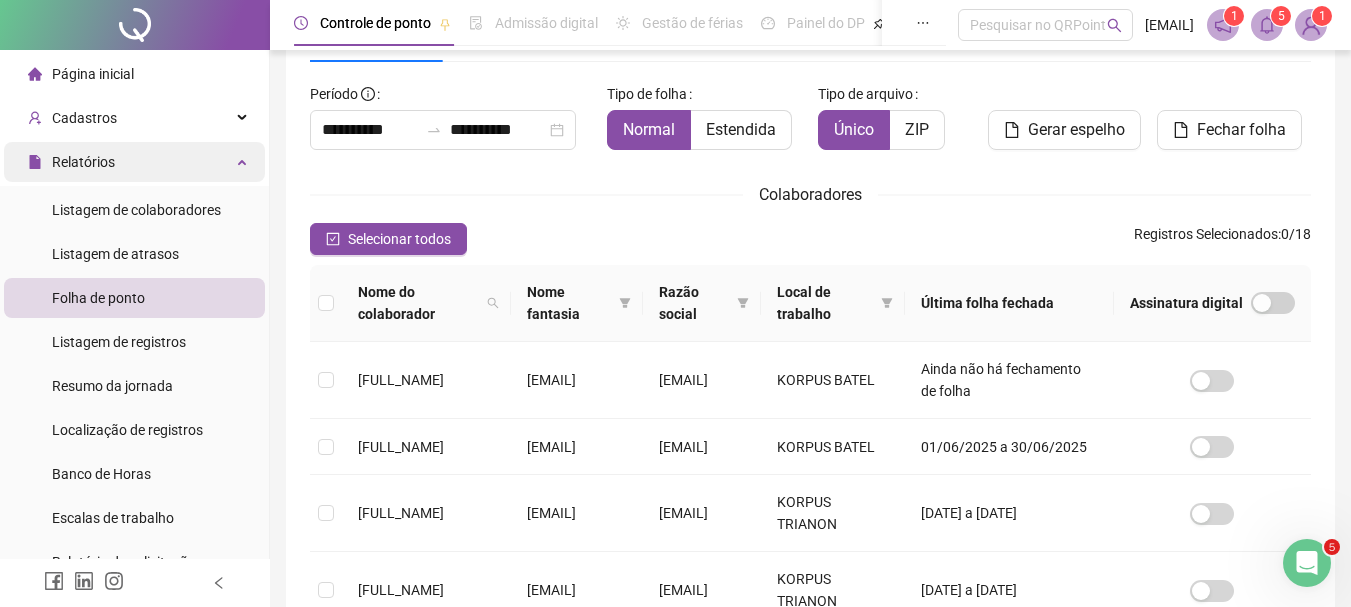 click on "Relatórios" at bounding box center (134, 162) 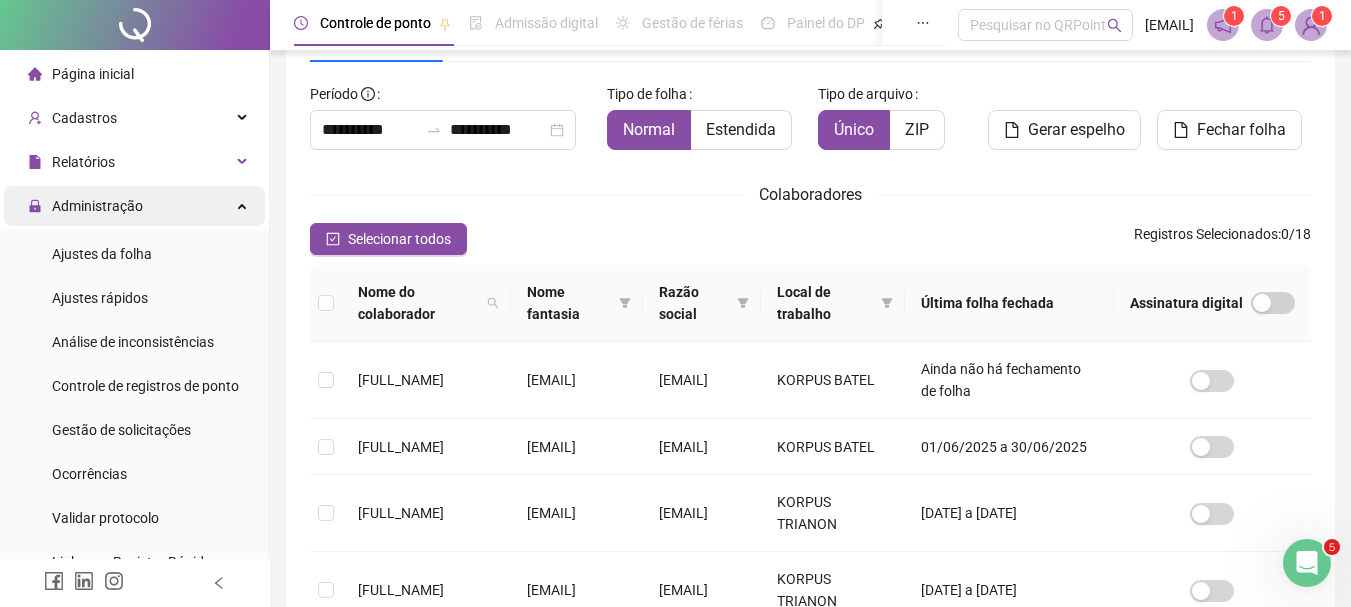 click on "Administração" at bounding box center (134, 206) 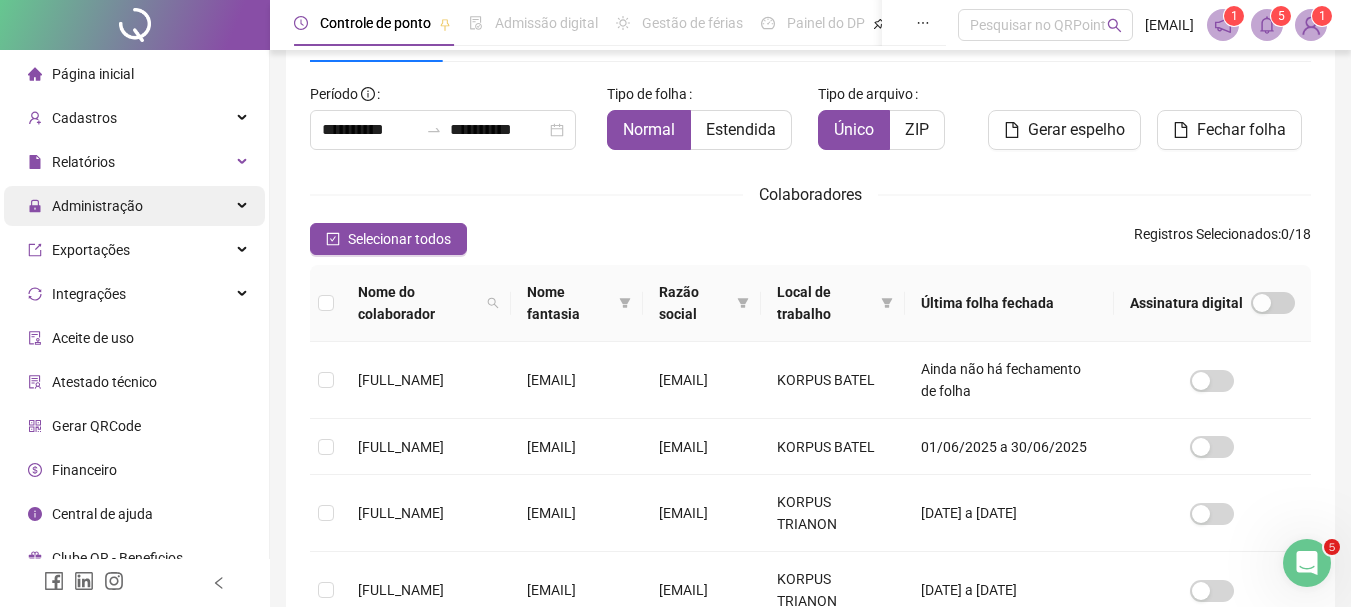 click on "Administração" at bounding box center (134, 206) 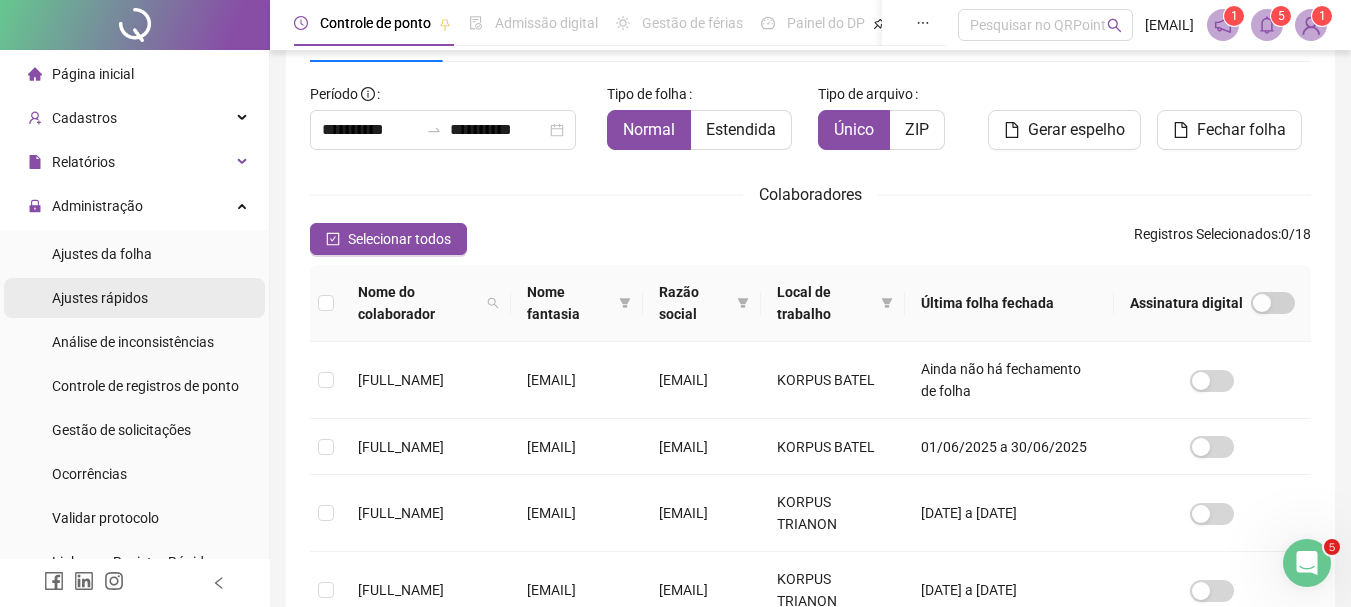 click on "Ajustes rápidos" at bounding box center (134, 298) 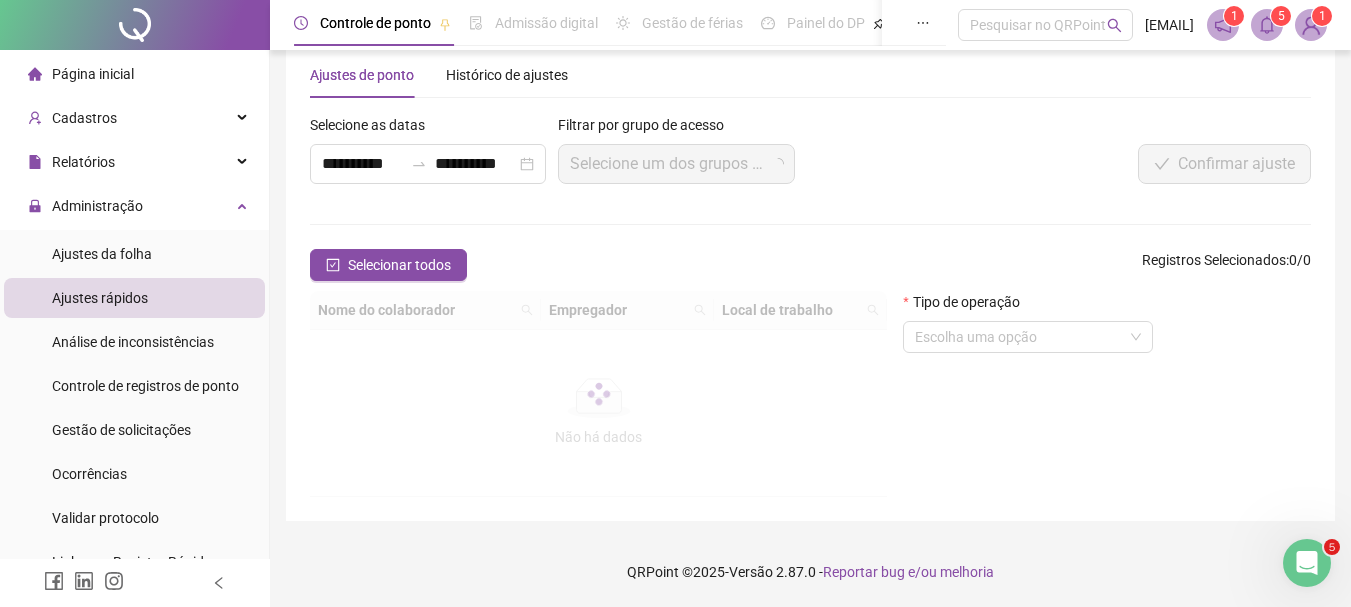 scroll, scrollTop: 106, scrollLeft: 0, axis: vertical 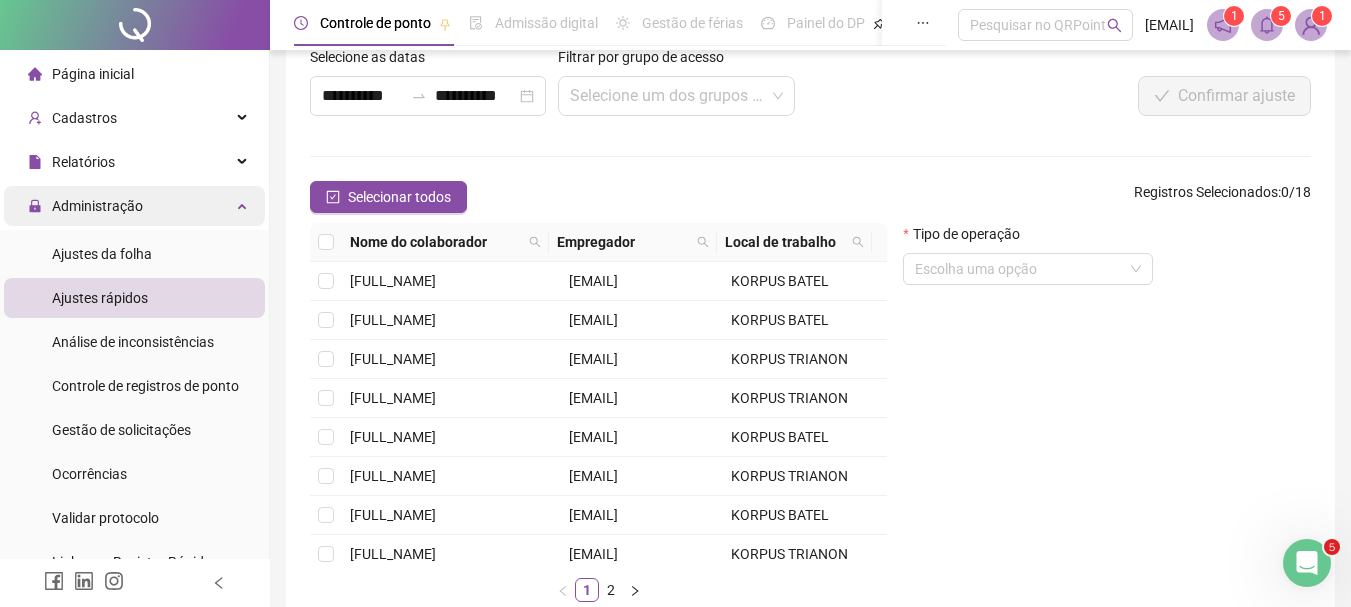 click on "Administração" at bounding box center [134, 206] 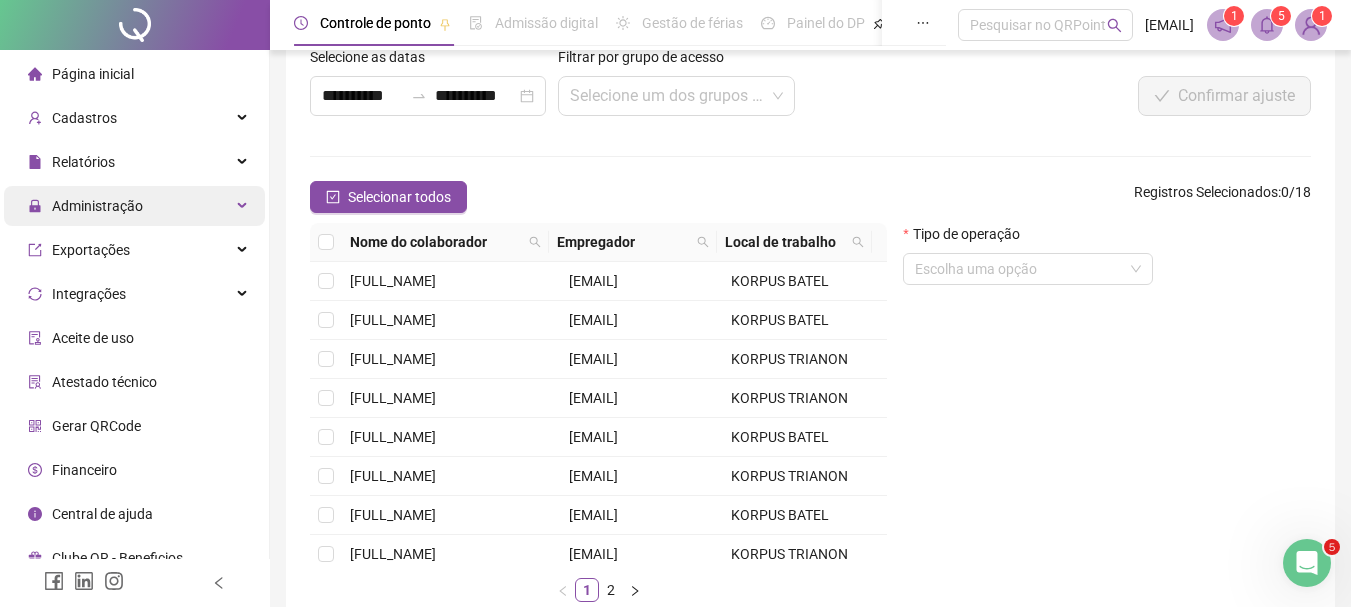 click on "Administração" at bounding box center (134, 206) 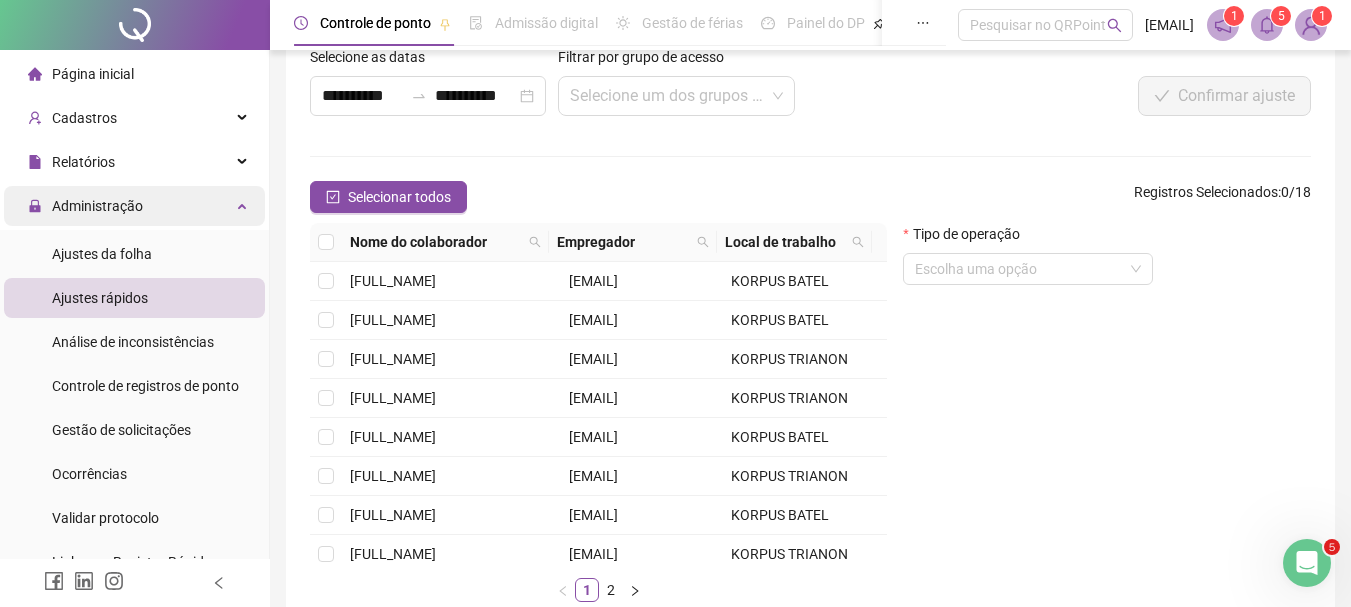 click on "Administração" at bounding box center (134, 206) 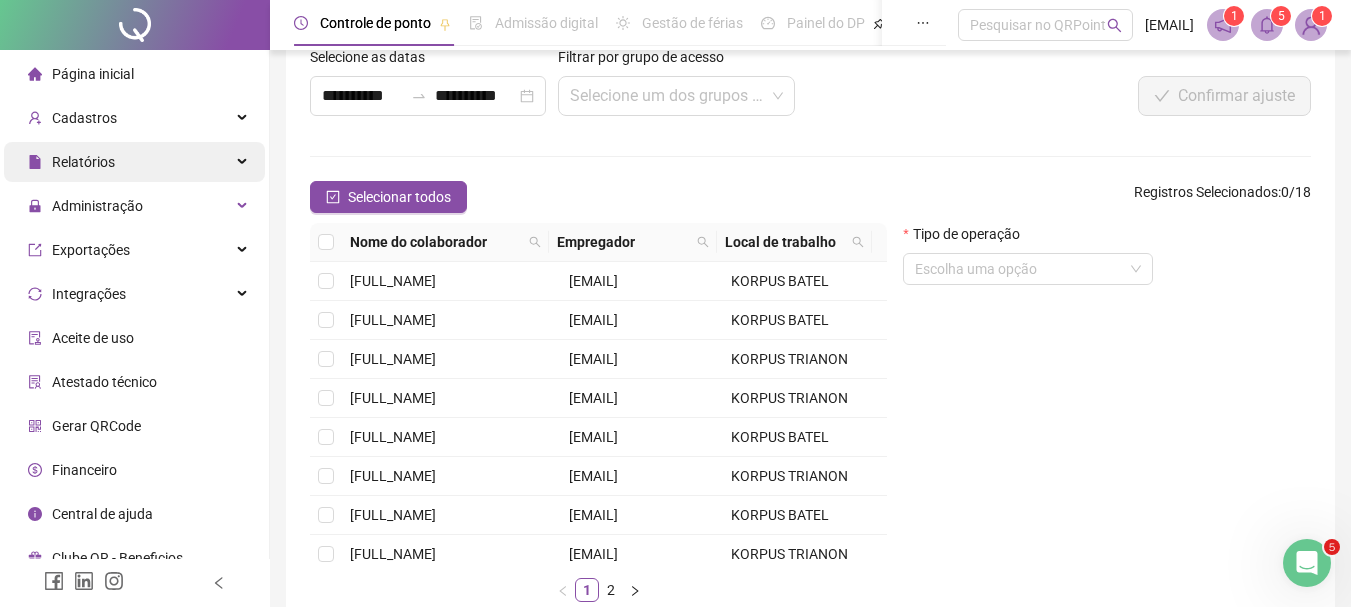 click on "Relatórios" at bounding box center [134, 162] 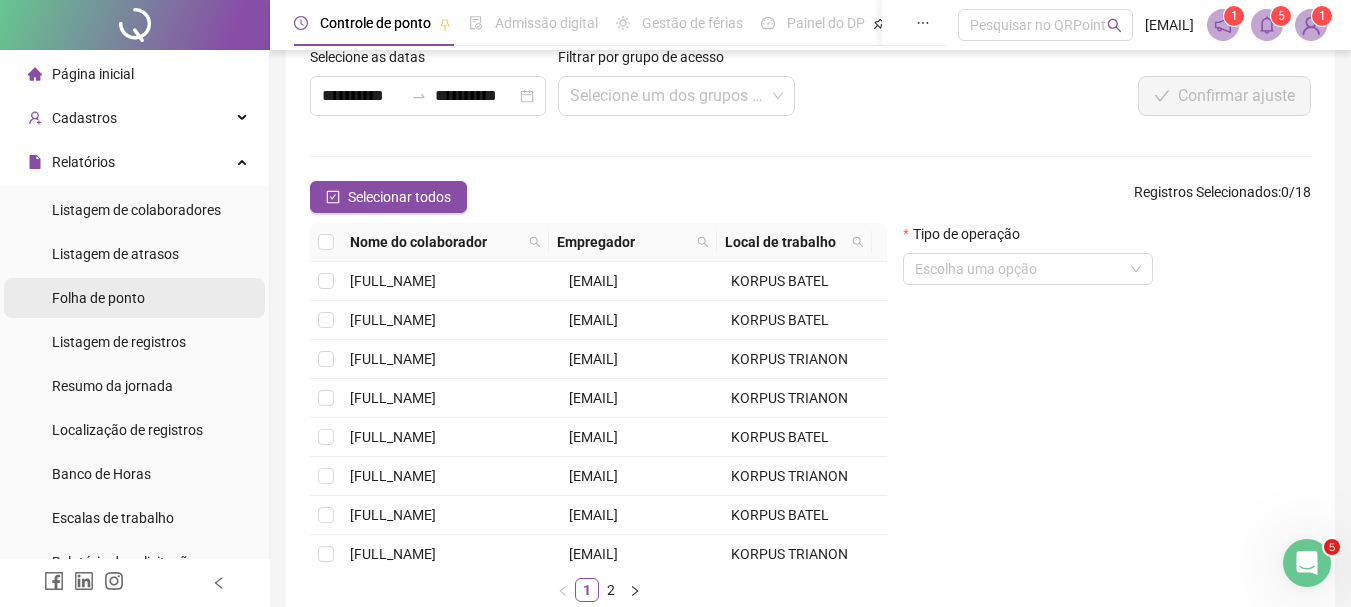 click on "Folha de ponto" at bounding box center [134, 298] 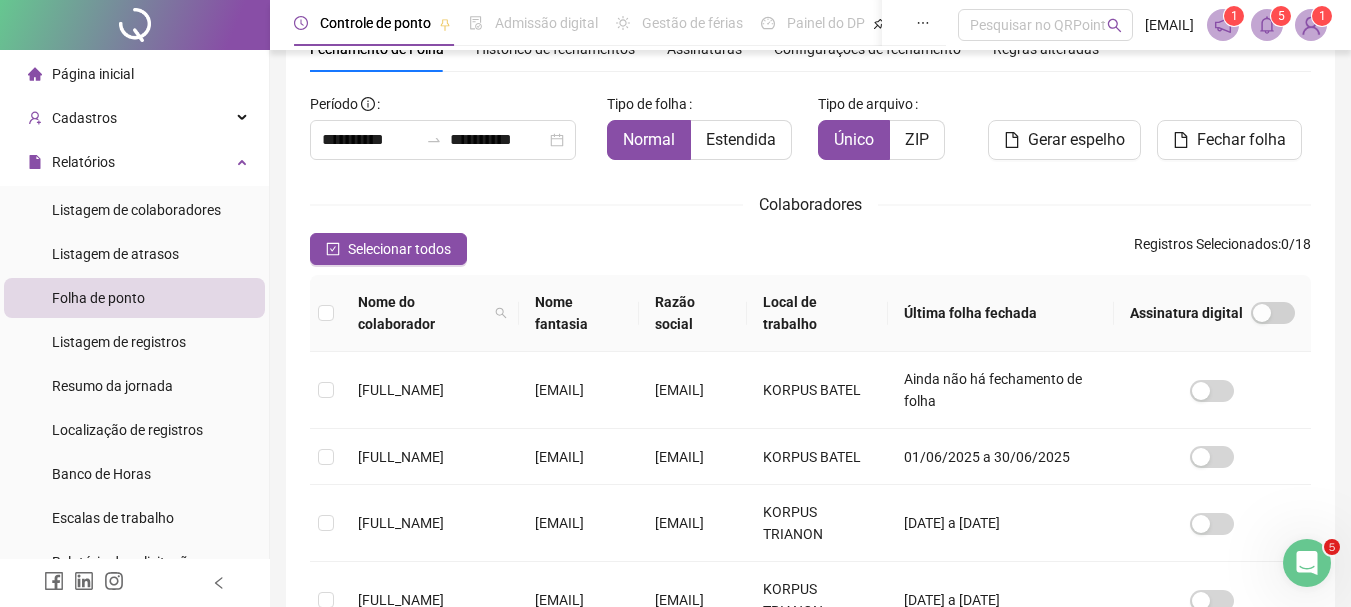 scroll, scrollTop: 106, scrollLeft: 0, axis: vertical 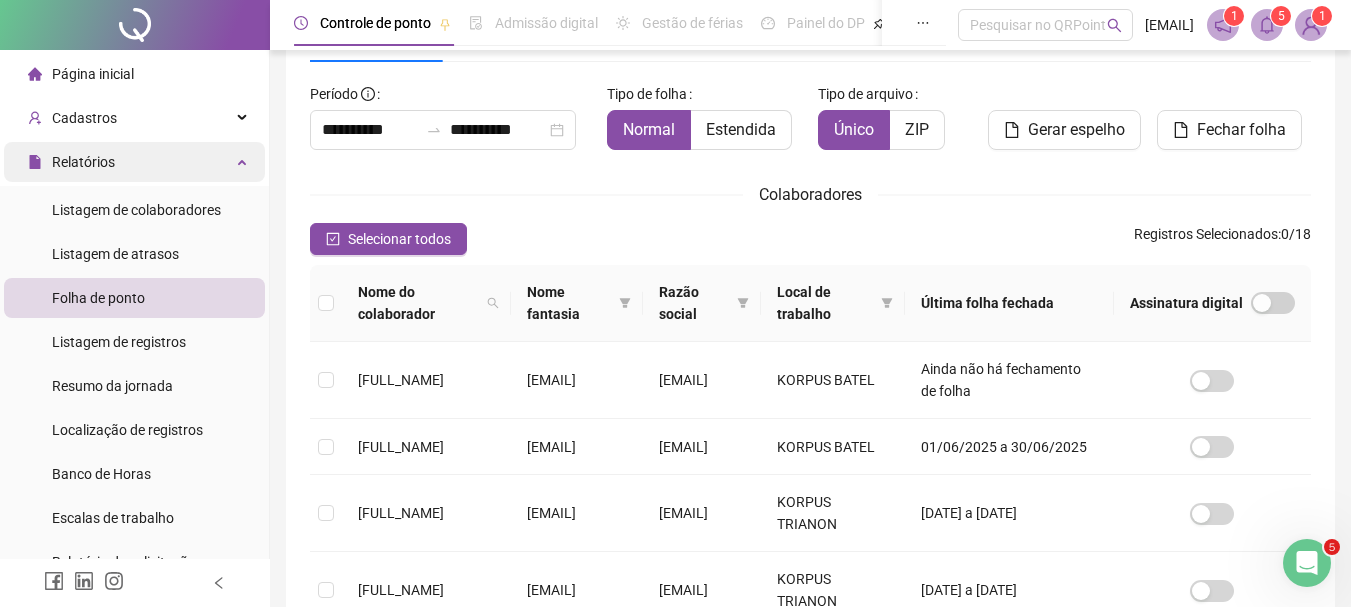 click on "Relatórios" at bounding box center (134, 162) 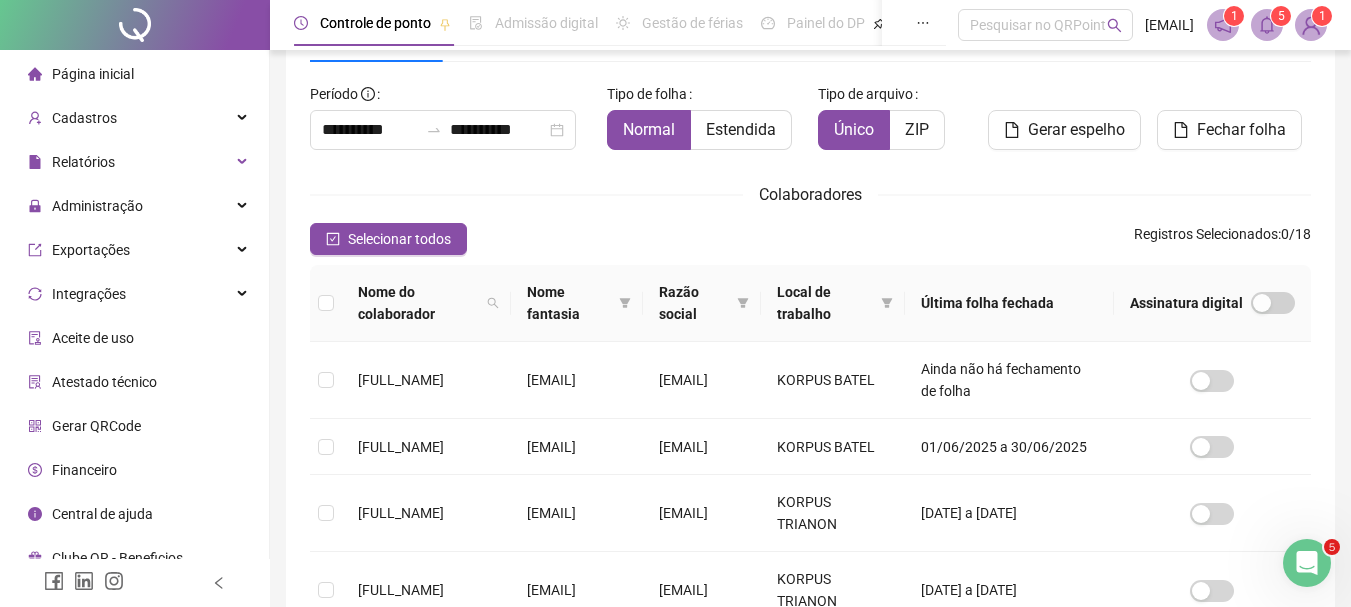 click on "Página inicial Cadastros Empregadores Locais de trabalho Escalas Colaboradores Grupos de acesso Calendário de feriados Regras de horas Relatórios Listagem de colaboradores Listagem de atrasos Folha de ponto Listagem de registros Resumo da jornada Localização de registros Banco de Horas Escalas de trabalho Relatório de solicitações Administração Ajustes da folha Ajustes rápidos Análise de inconsistências Controle de registros de ponto Gestão de solicitações Ocorrências Validar protocolo Link para Registro Rápido Exportações Integrações Aceite de uso Atestado técnico Gerar QRCode Financeiro Central de ajuda Clube QR - Beneficios" at bounding box center (135, 316) 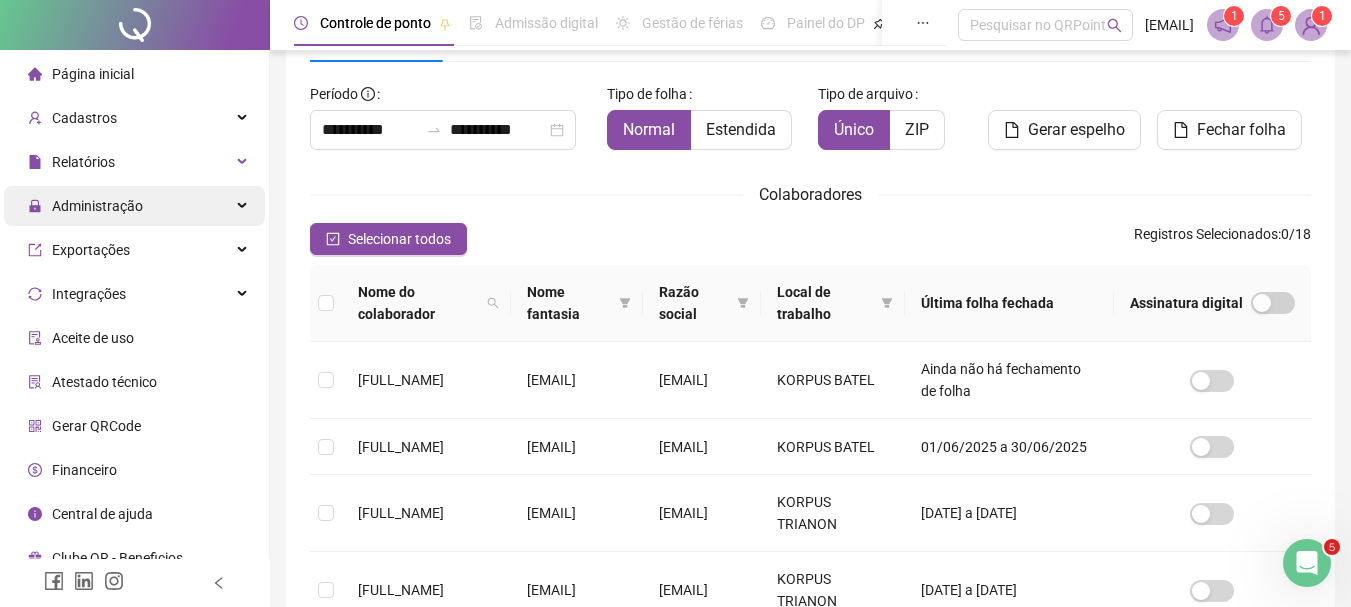 click on "Administração" at bounding box center [134, 206] 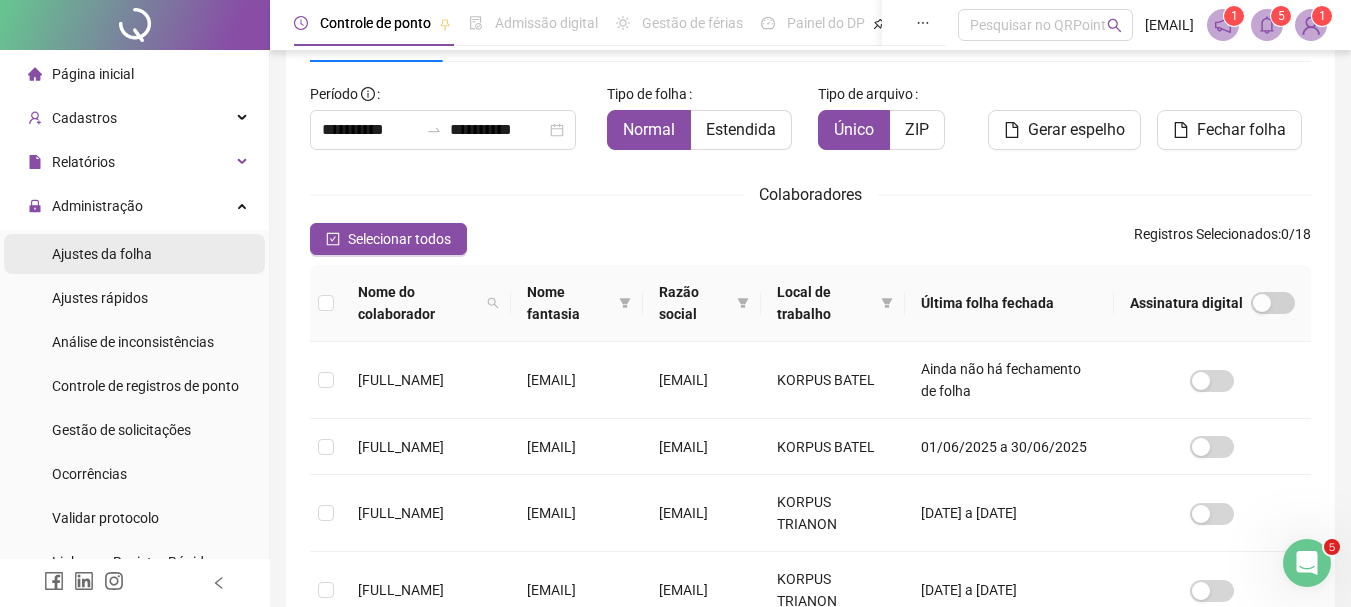 click on "Ajustes da folha" at bounding box center [134, 254] 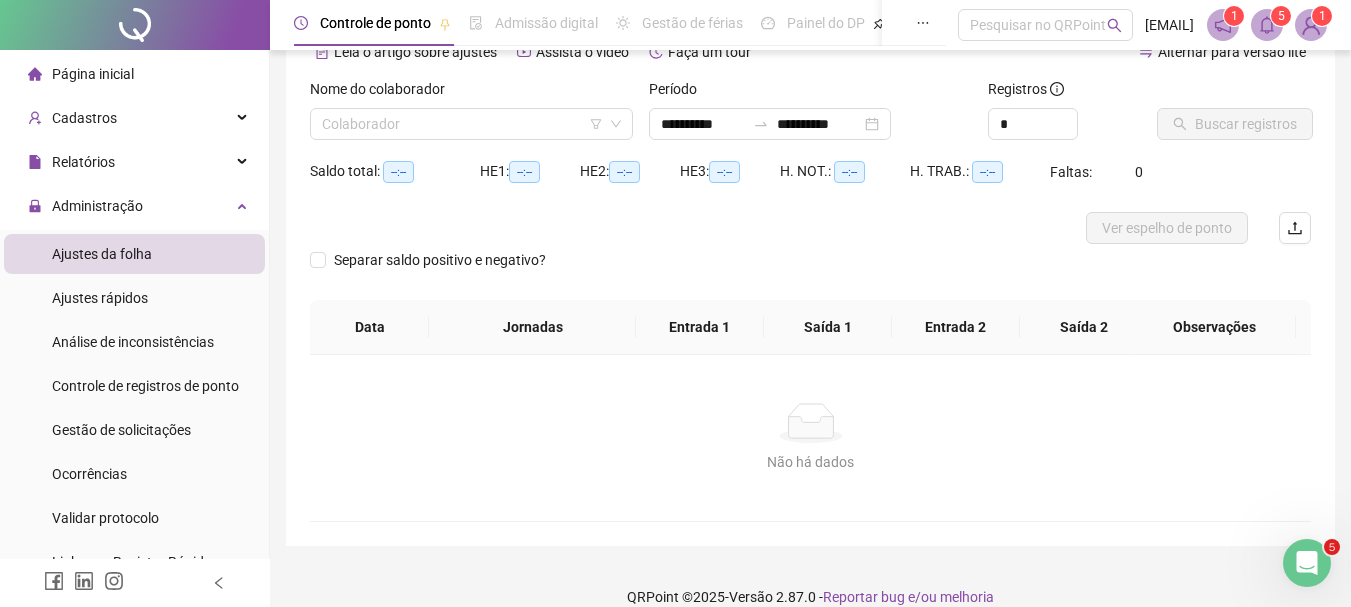click on "Ajustes da folha" at bounding box center [102, 254] 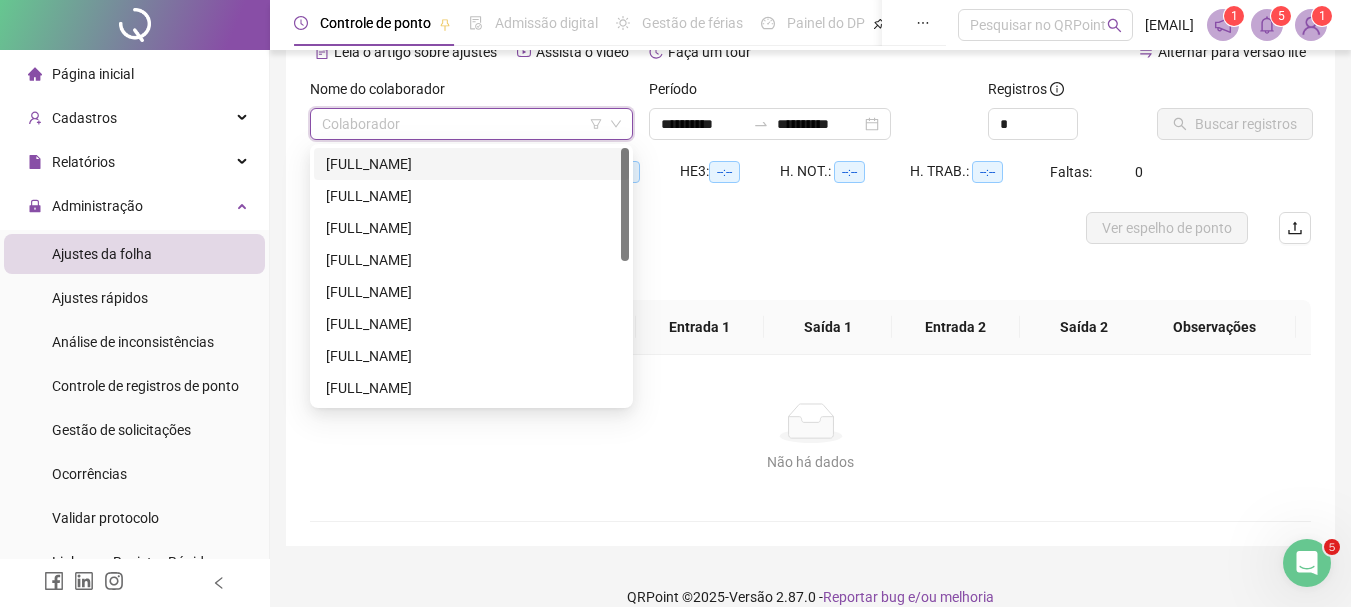 click at bounding box center (465, 124) 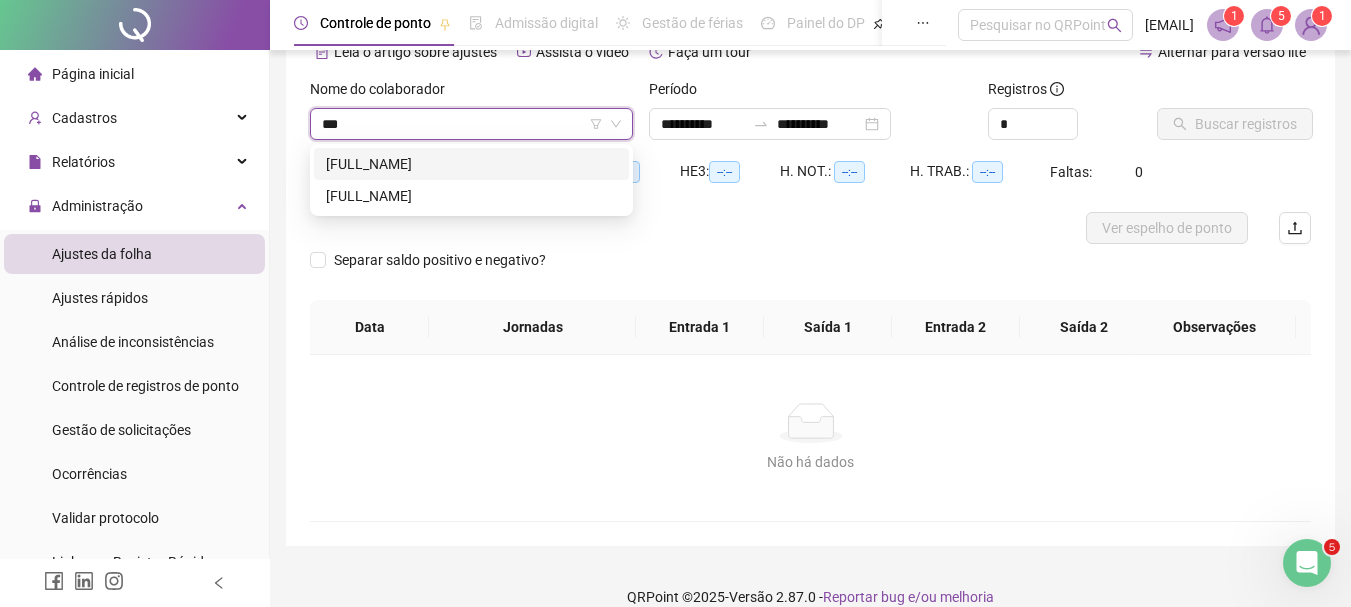type on "****" 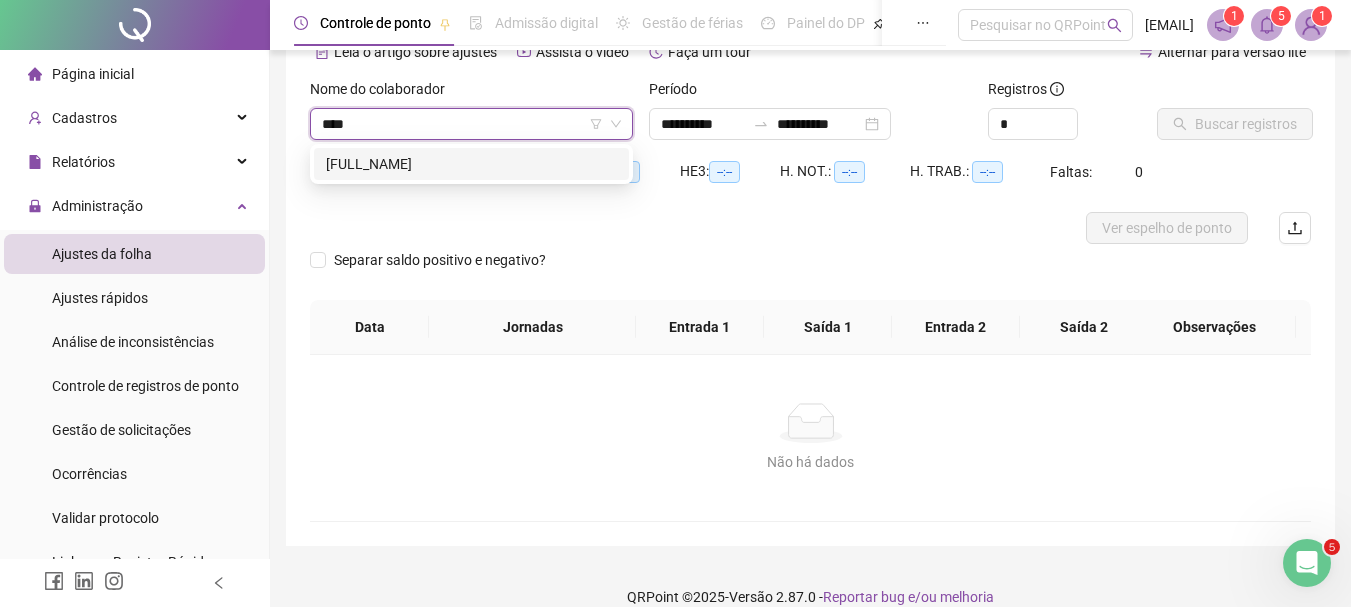 click on "[FULL_NAME]" at bounding box center (471, 164) 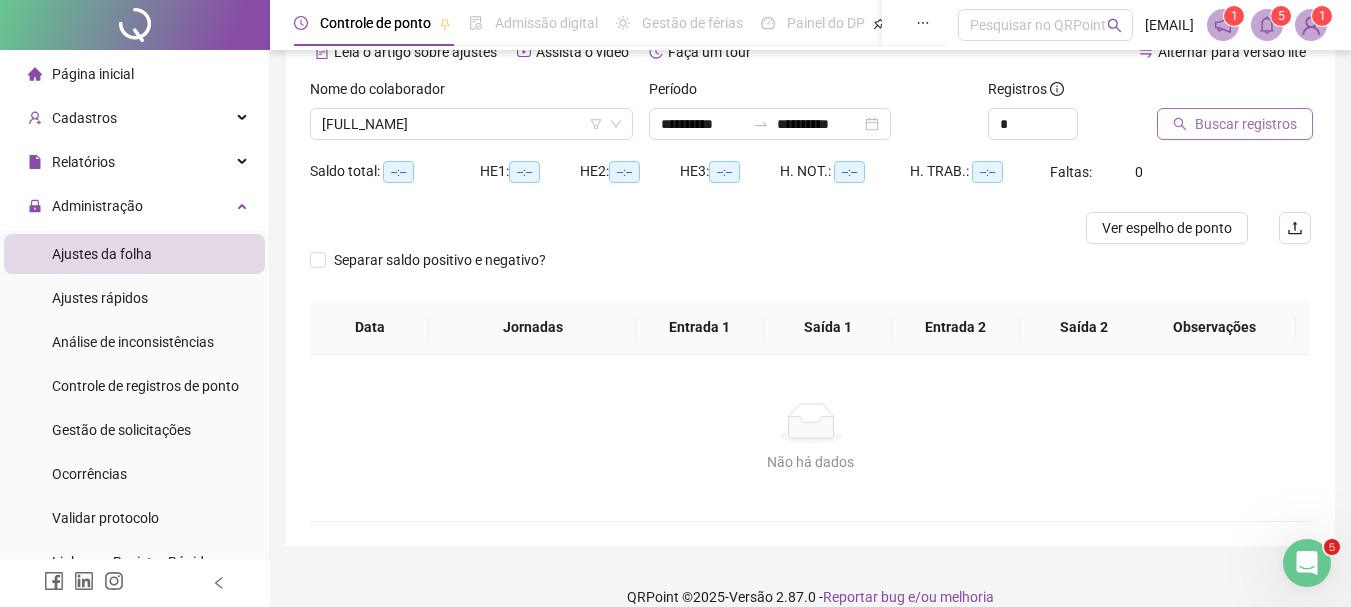 drag, startPoint x: 1261, startPoint y: 148, endPoint x: 1253, endPoint y: 130, distance: 19.697716 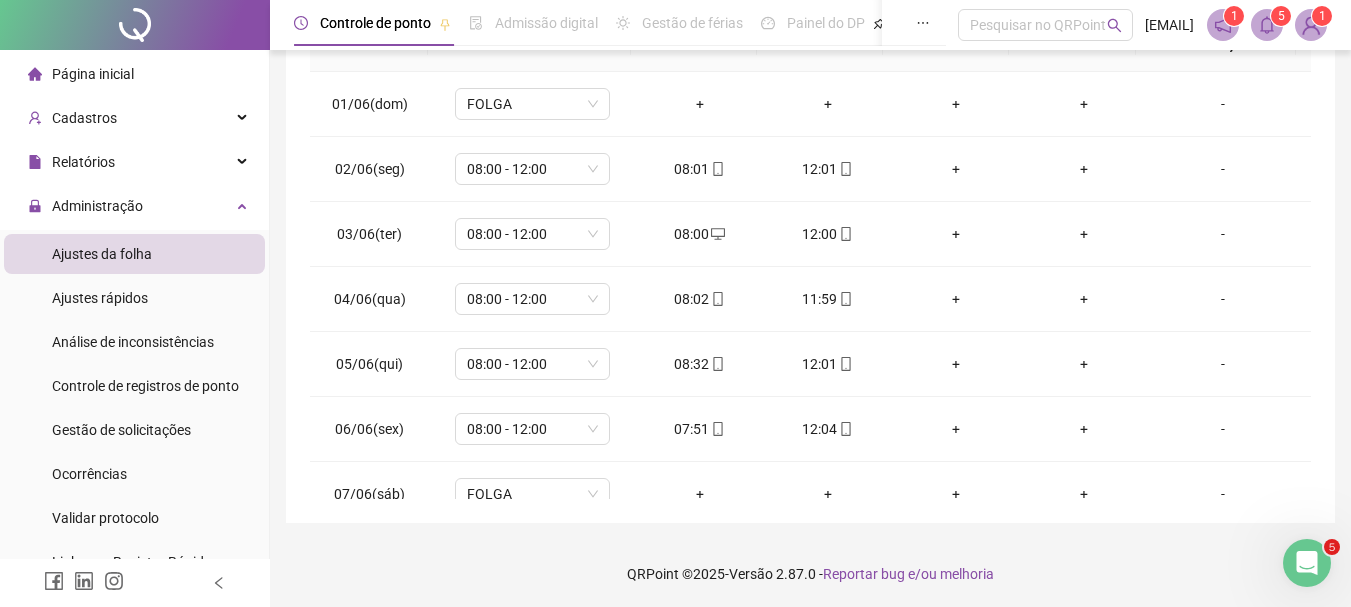 scroll, scrollTop: 415, scrollLeft: 0, axis: vertical 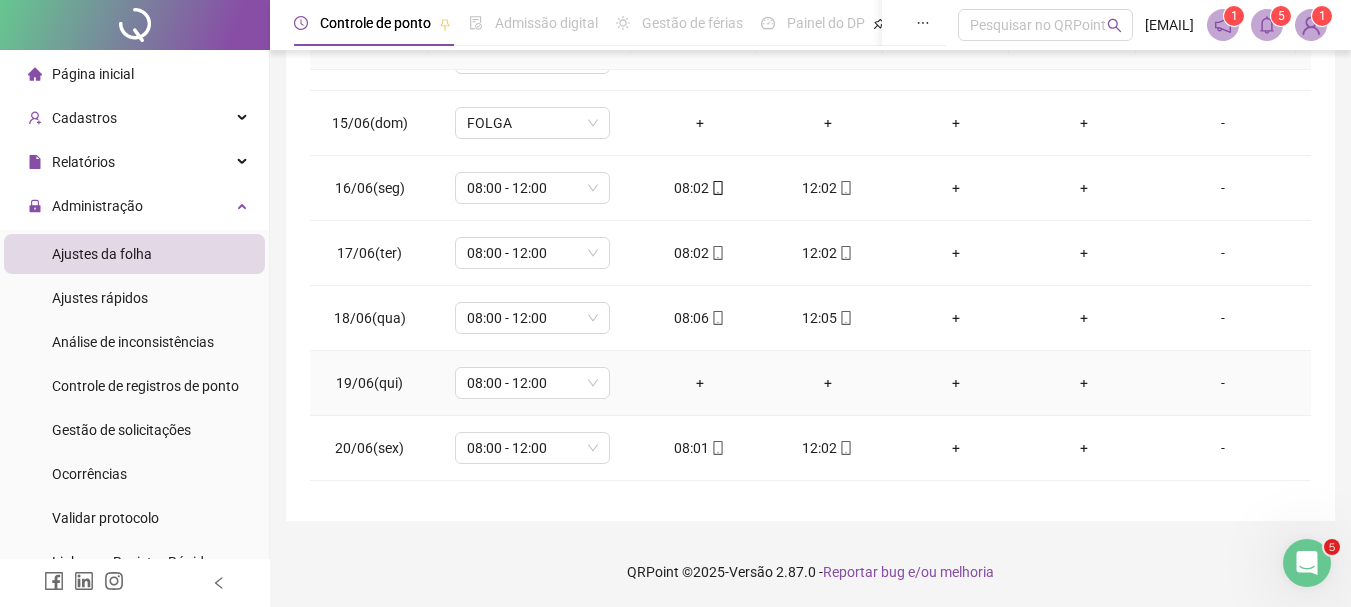 click on "-" at bounding box center [1223, 383] 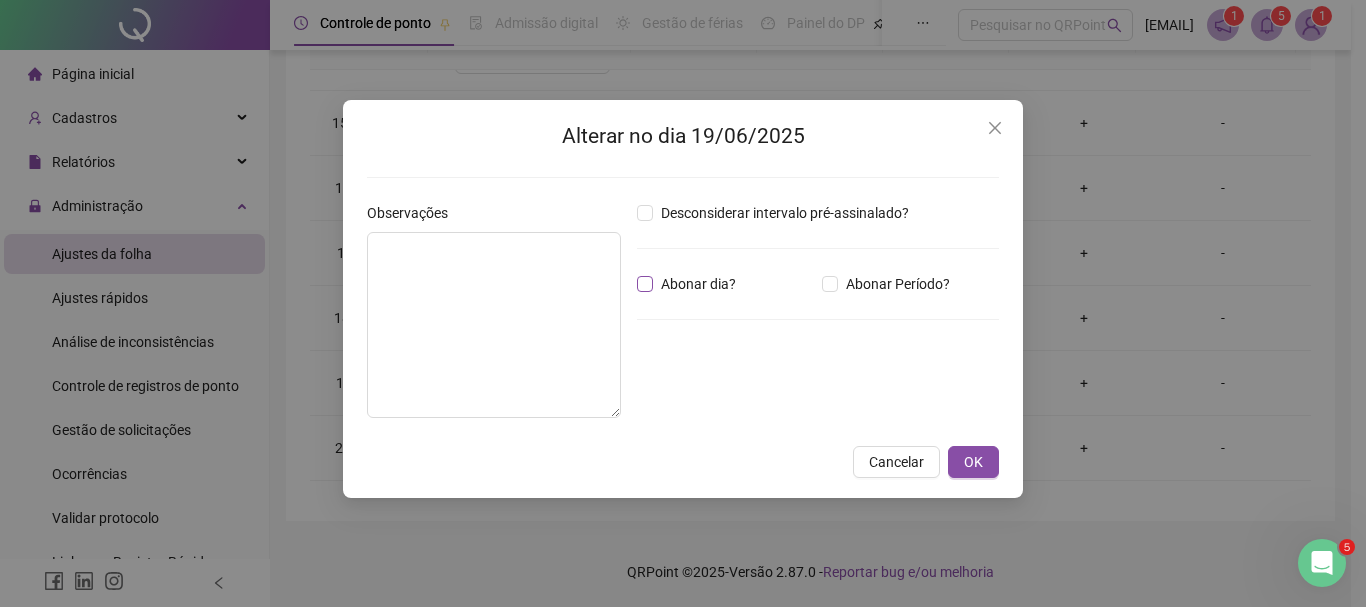 click on "Abonar dia?" at bounding box center (698, 284) 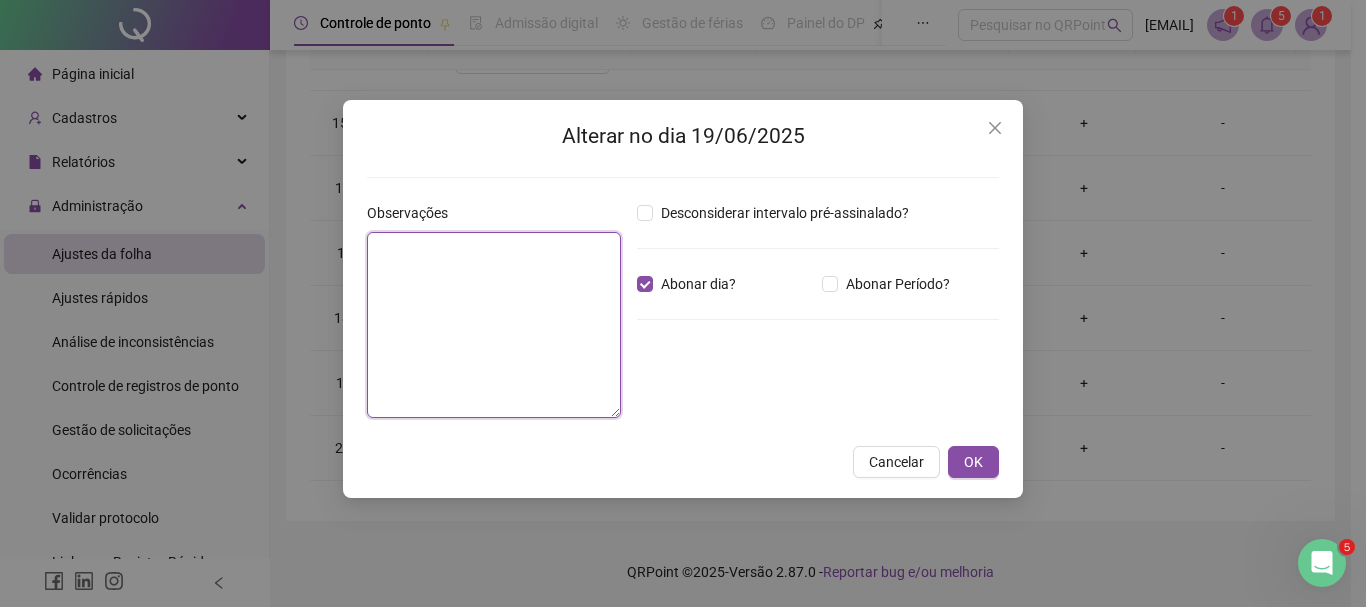 click at bounding box center (494, 325) 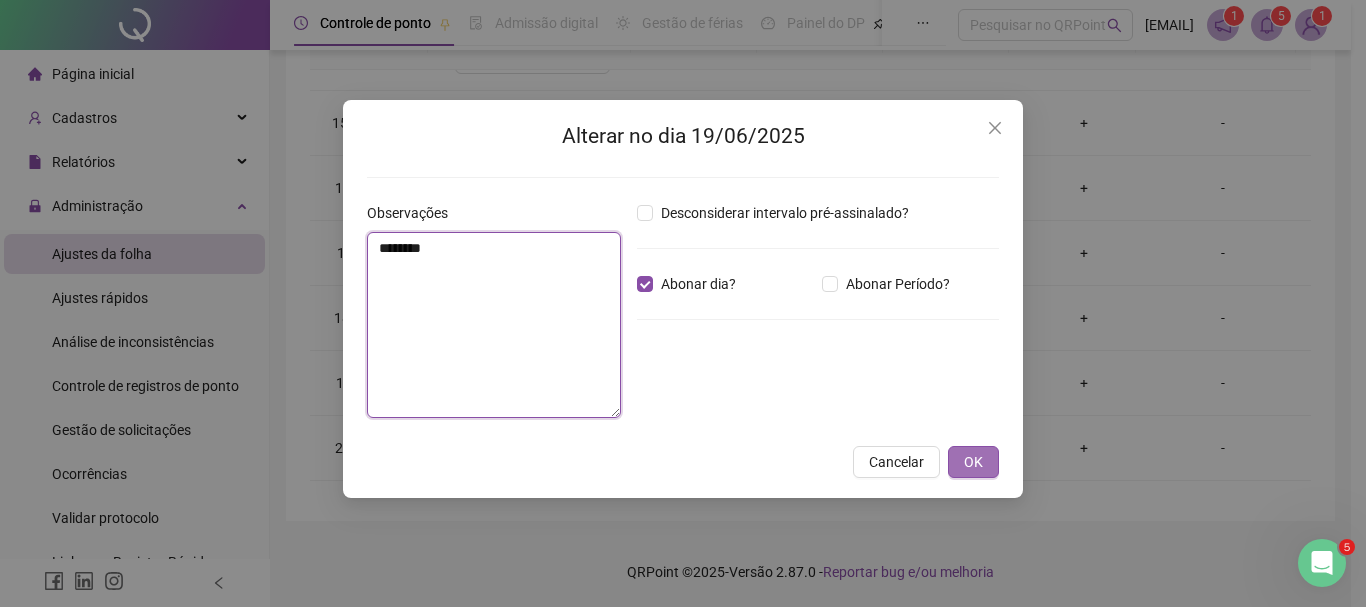 type on "*******" 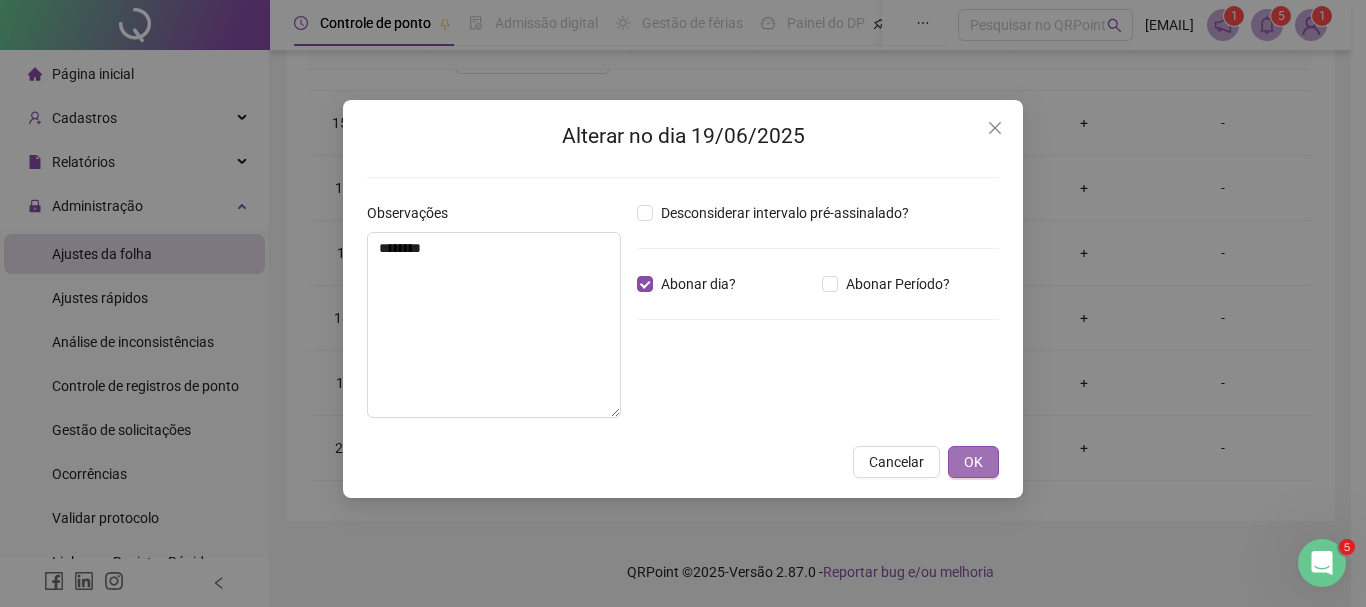 click on "OK" at bounding box center (973, 462) 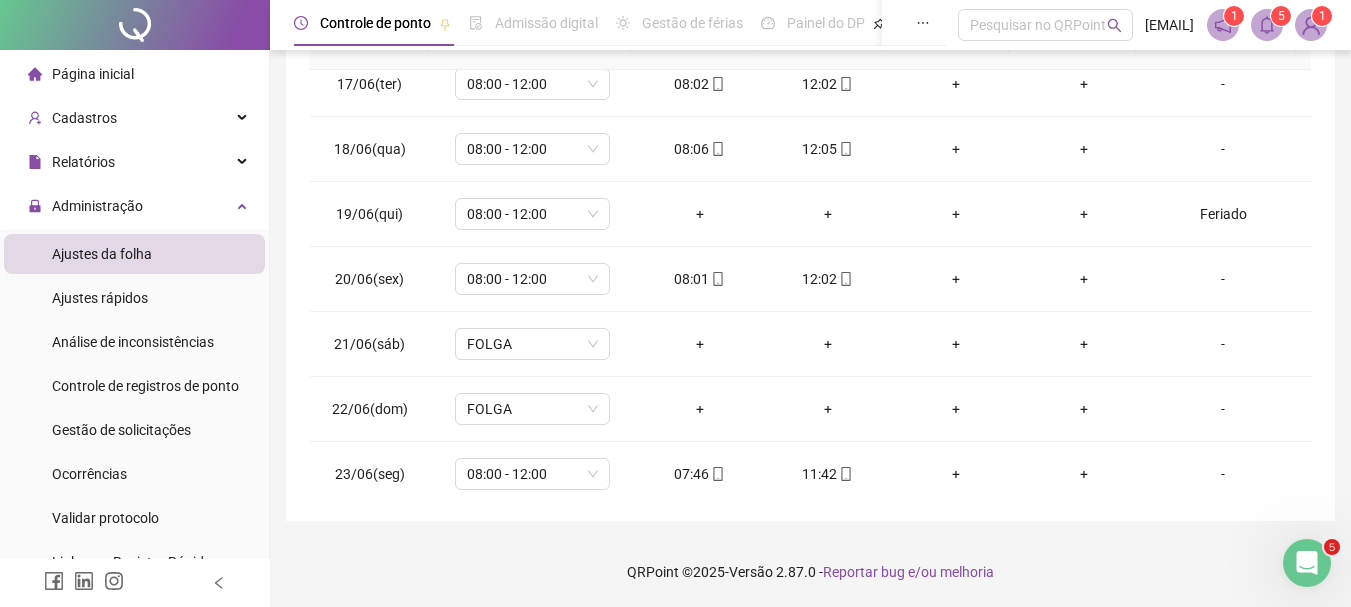 scroll, scrollTop: 1089, scrollLeft: 0, axis: vertical 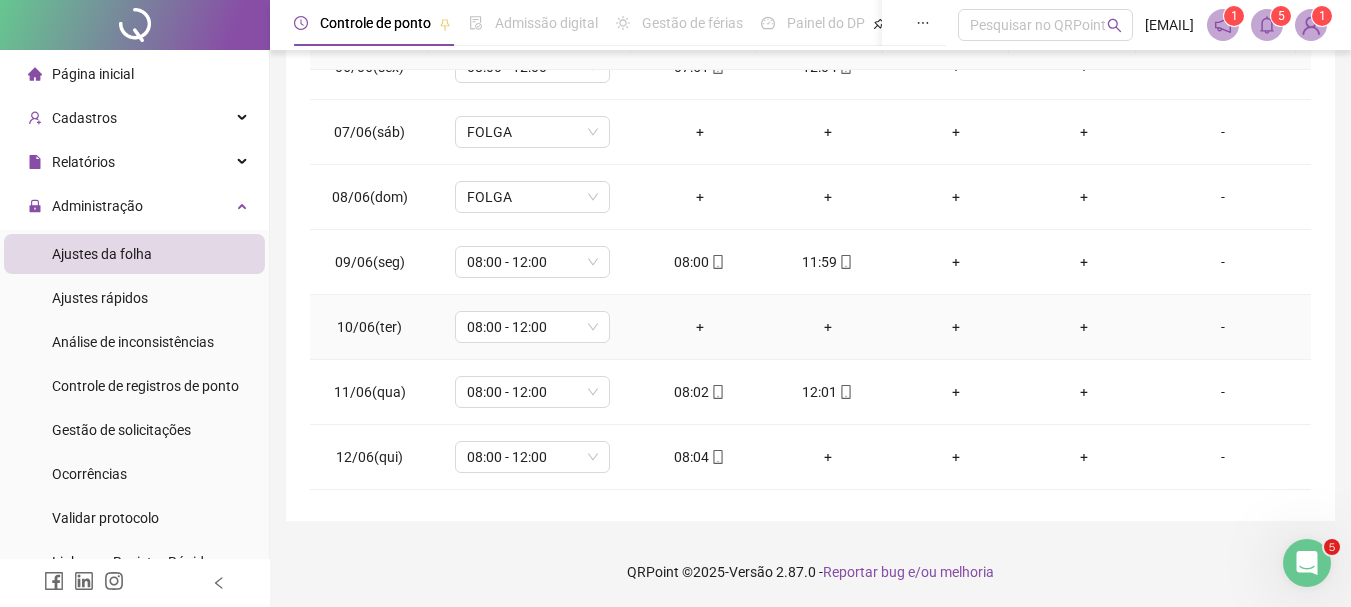 click on "-" at bounding box center (1223, 327) 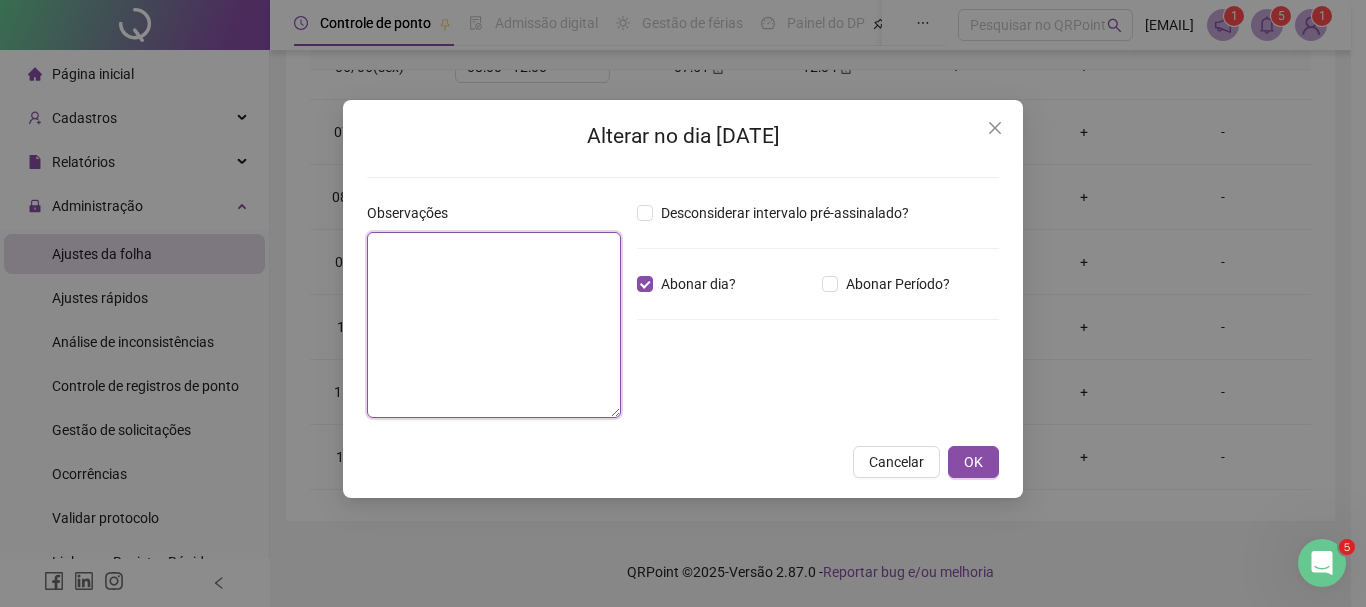 click at bounding box center [494, 325] 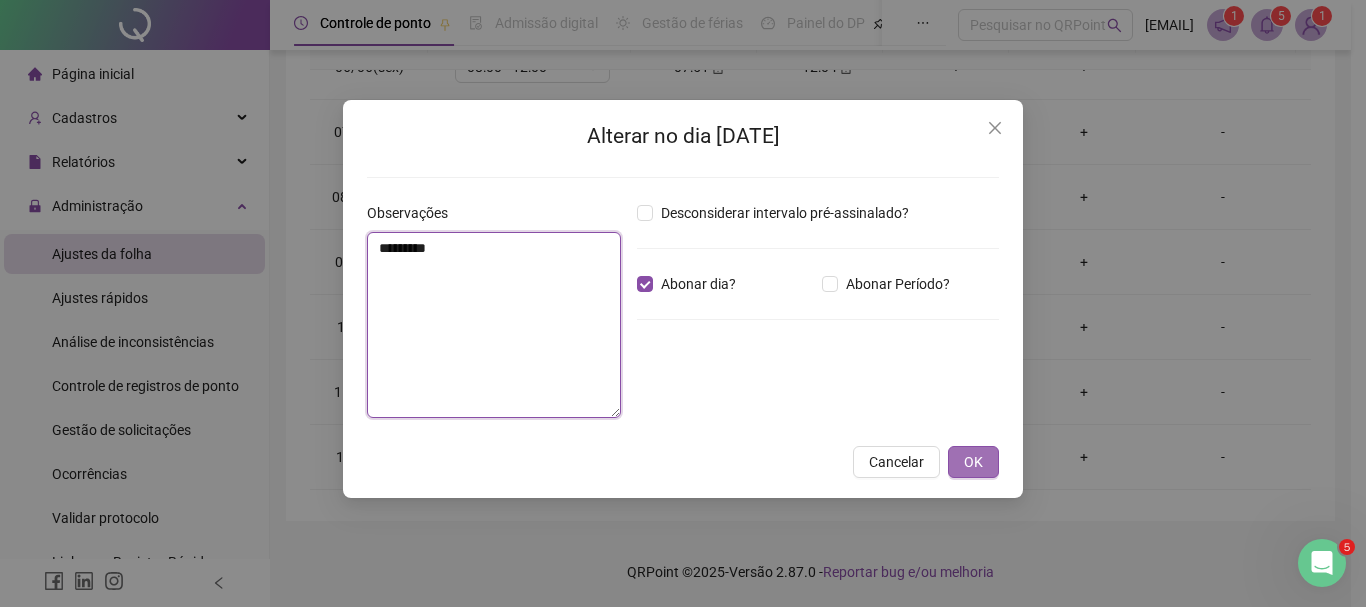 type on "********" 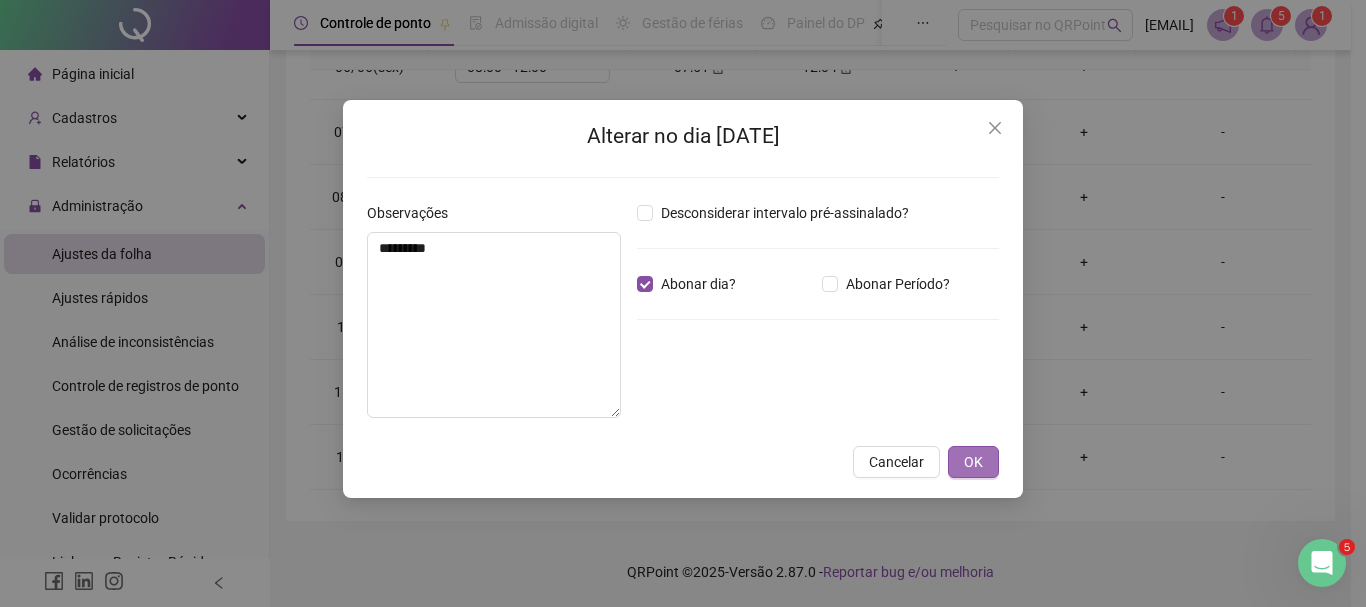 click on "OK" at bounding box center (973, 462) 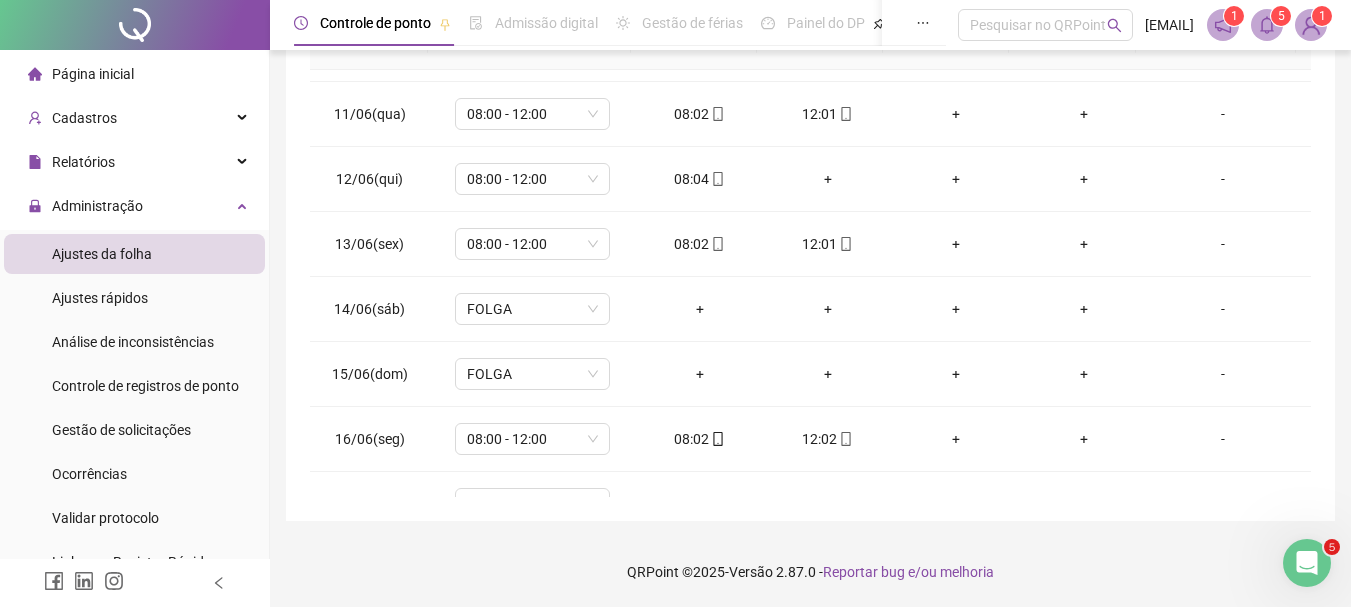 scroll, scrollTop: 640, scrollLeft: 0, axis: vertical 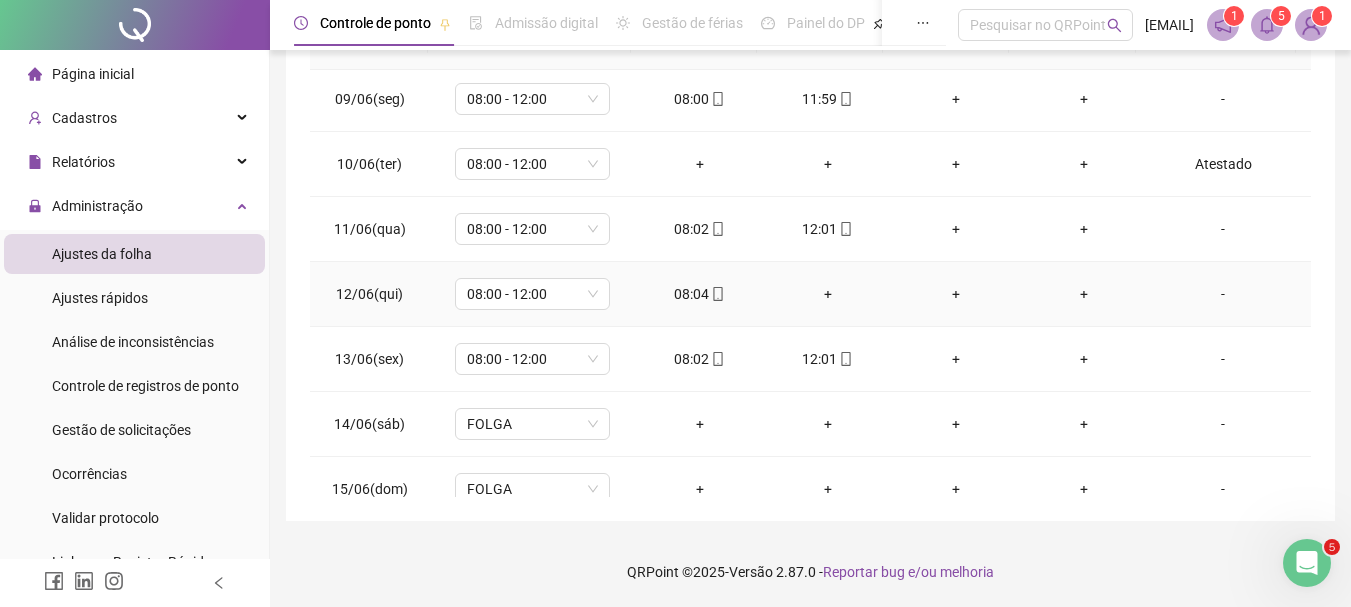 click on "+" at bounding box center [828, 294] 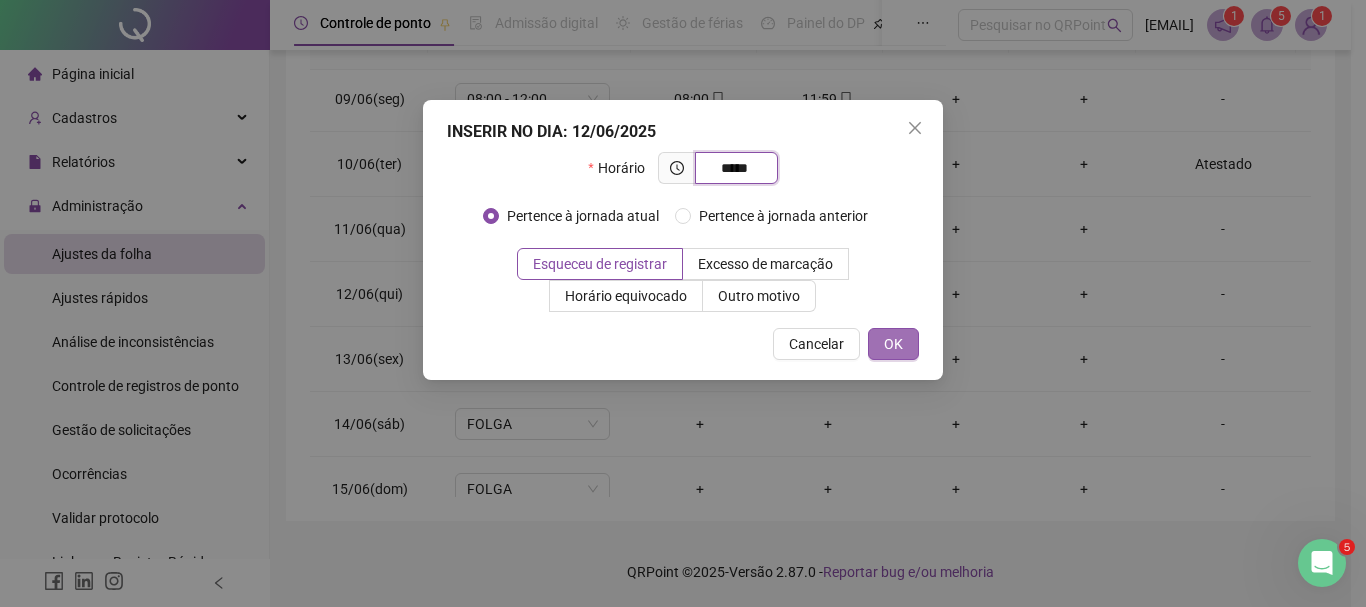 type on "*****" 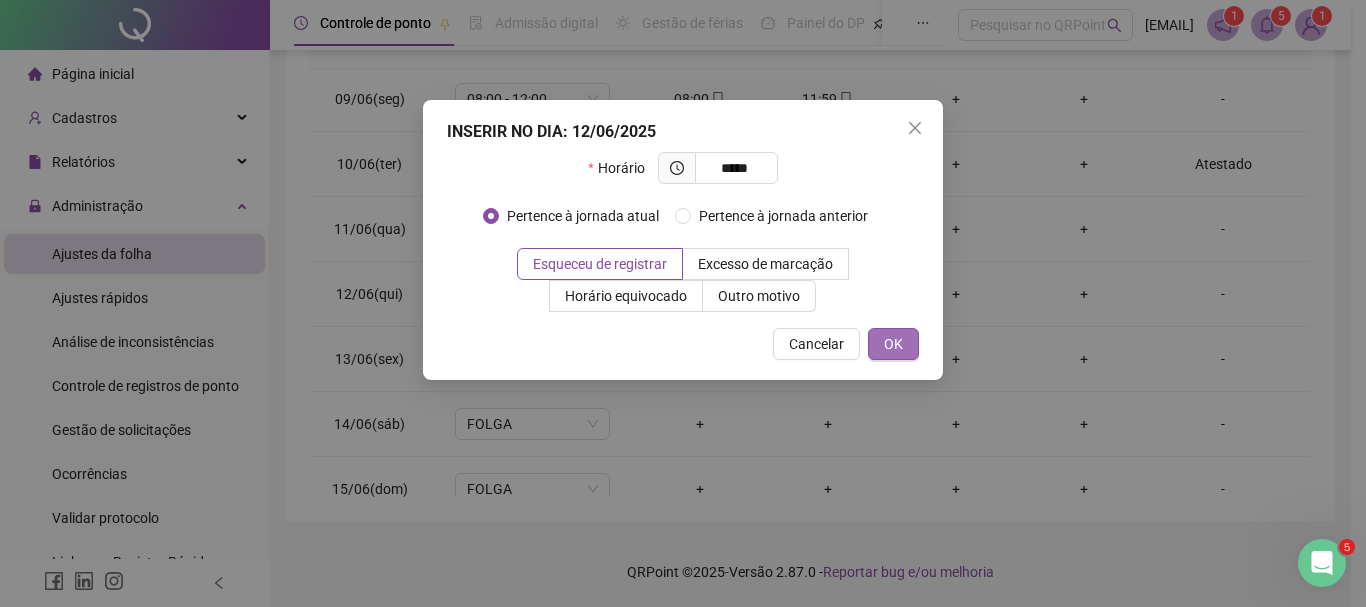 click on "OK" at bounding box center [893, 344] 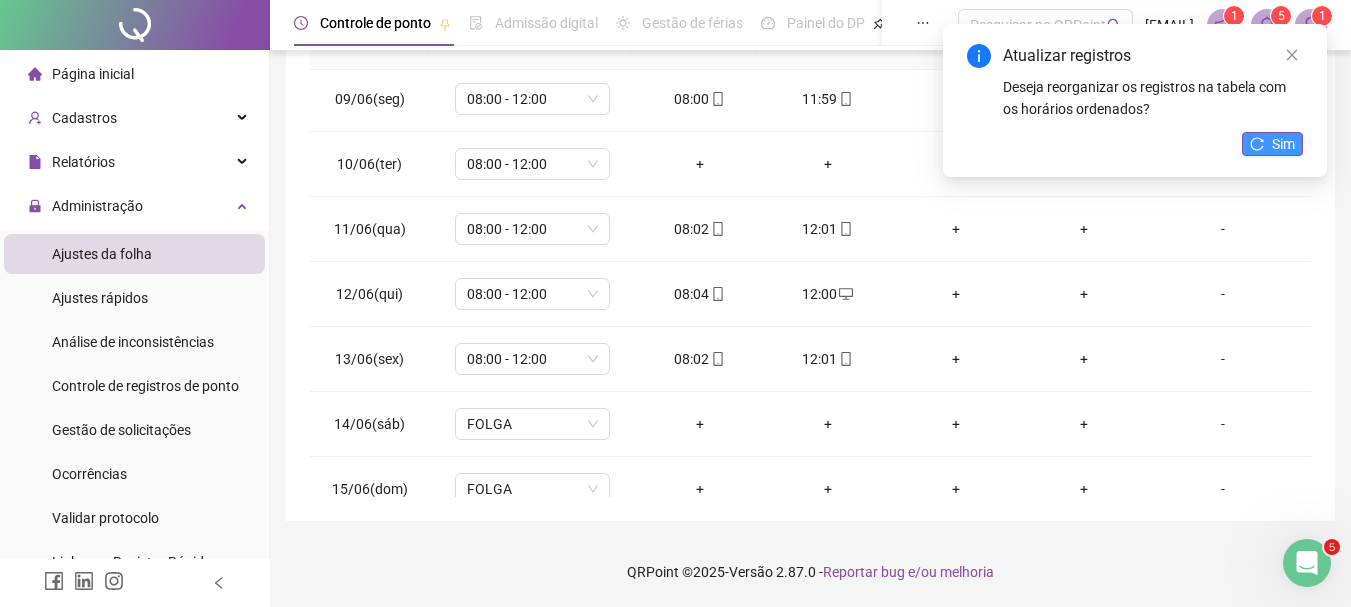 click on "Sim" at bounding box center (1272, 144) 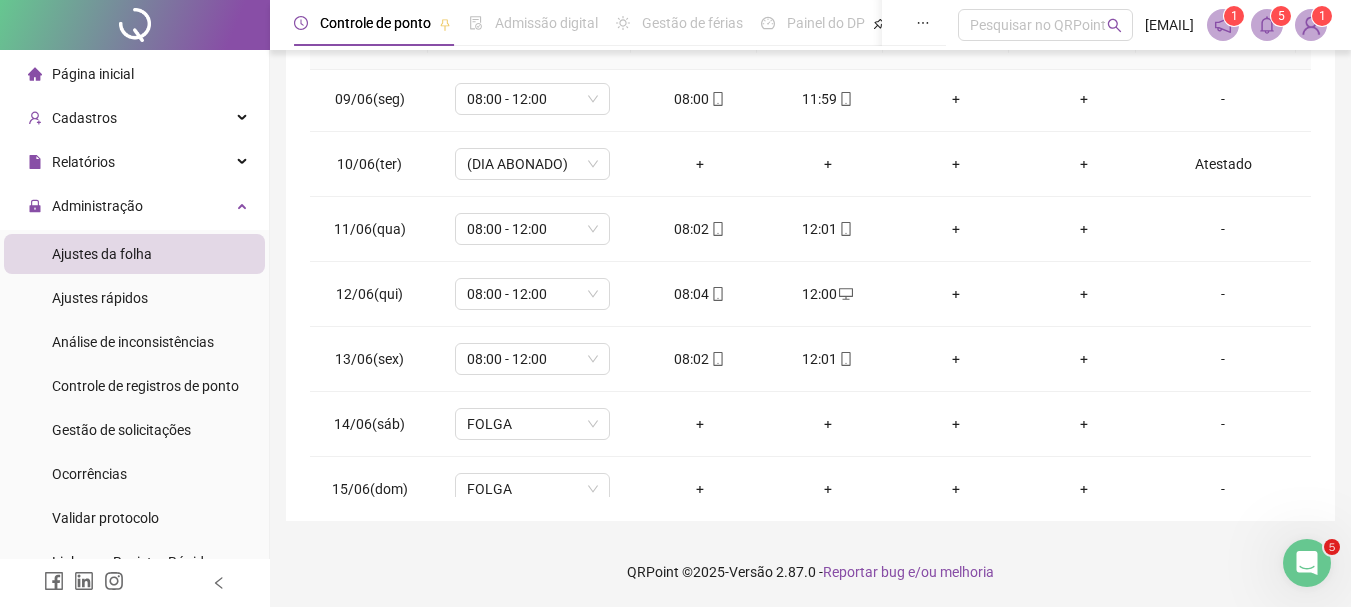 scroll, scrollTop: 5, scrollLeft: 0, axis: vertical 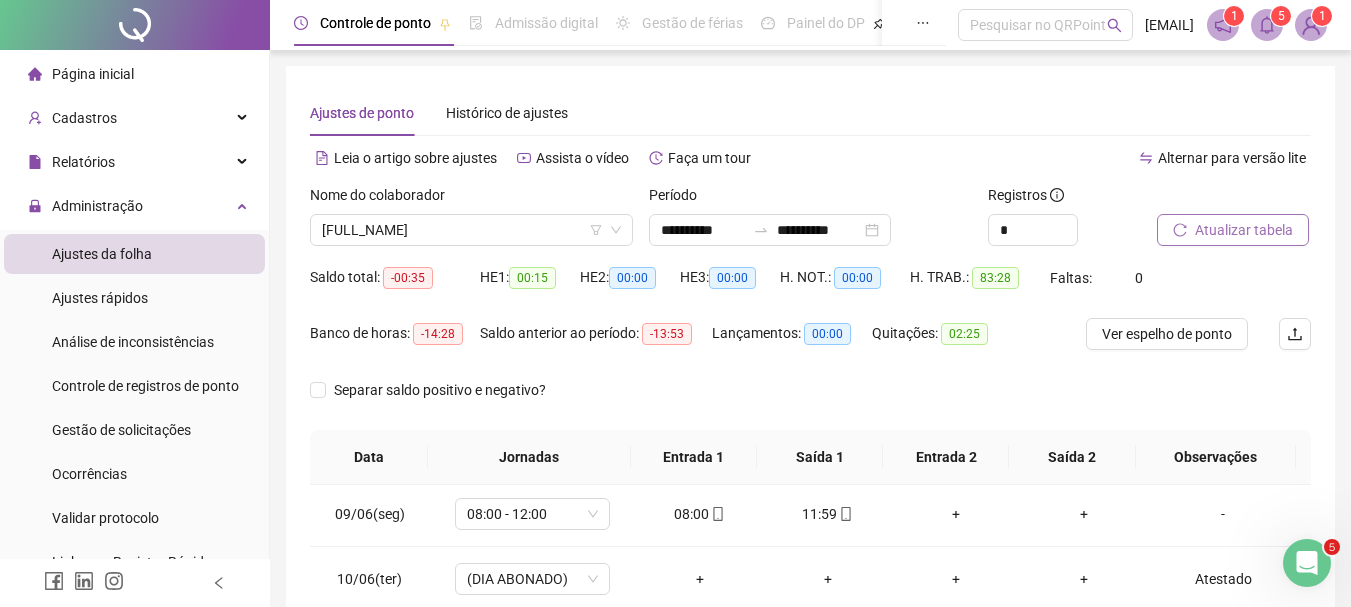 click on "Atualizar tabela" at bounding box center (1244, 230) 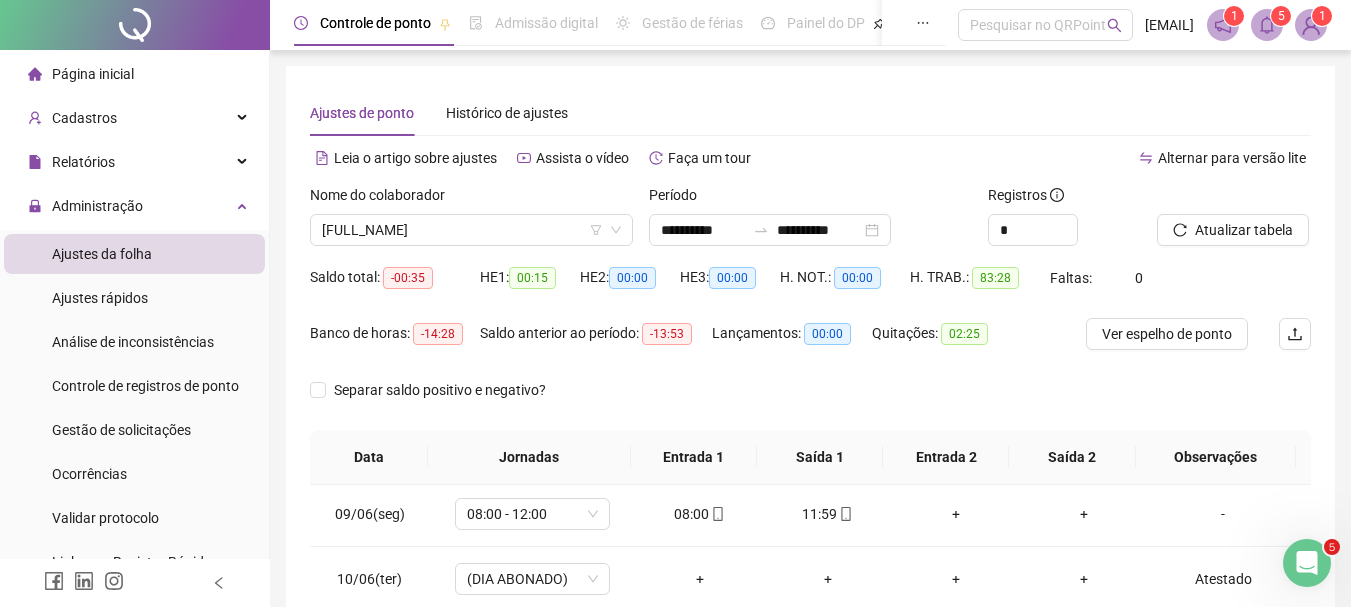 scroll, scrollTop: 40, scrollLeft: 0, axis: vertical 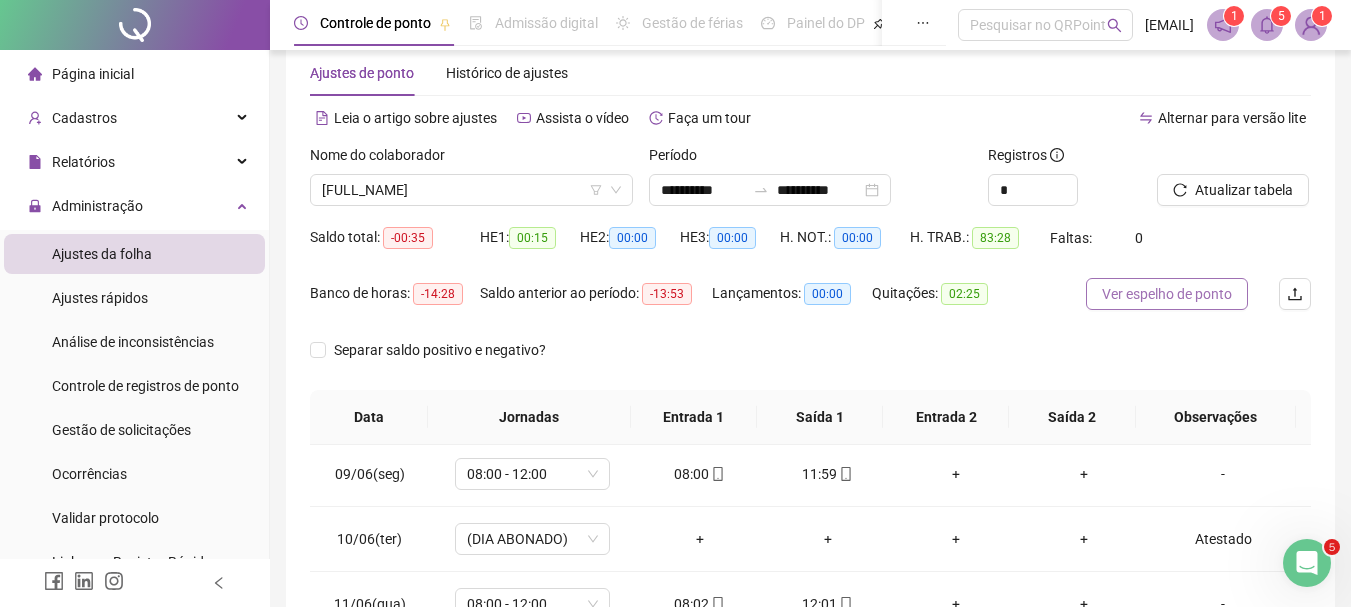 click on "Ver espelho de ponto" at bounding box center [1167, 294] 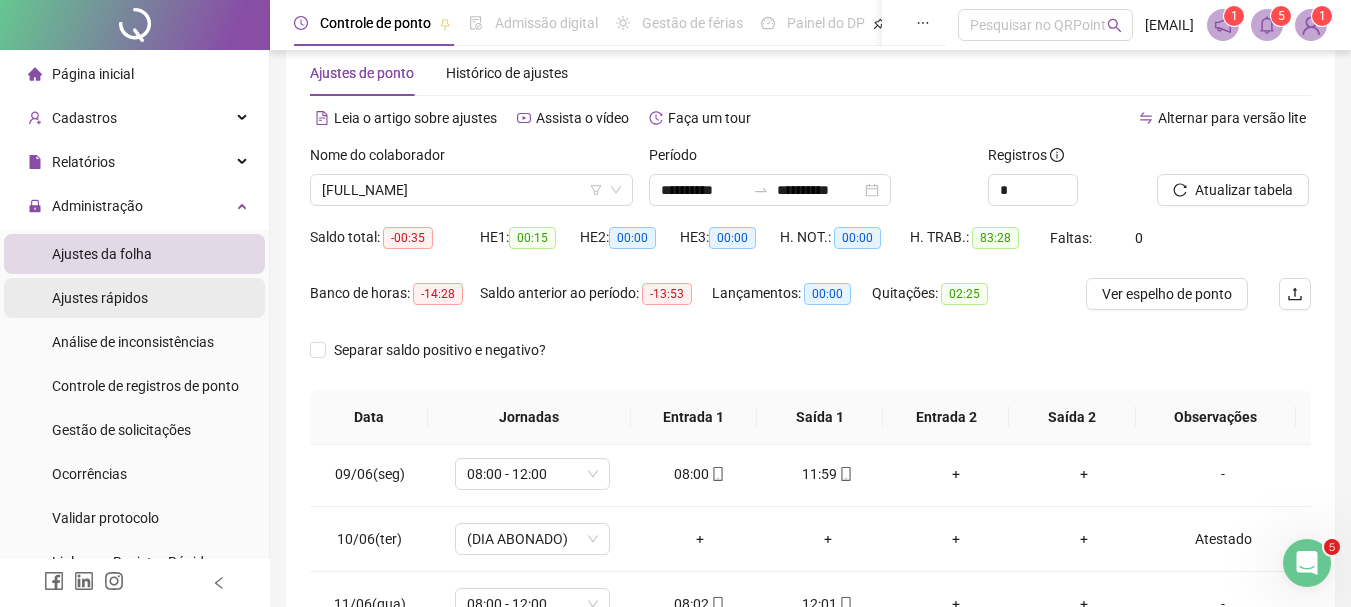click on "Ajustes rápidos" at bounding box center [134, 298] 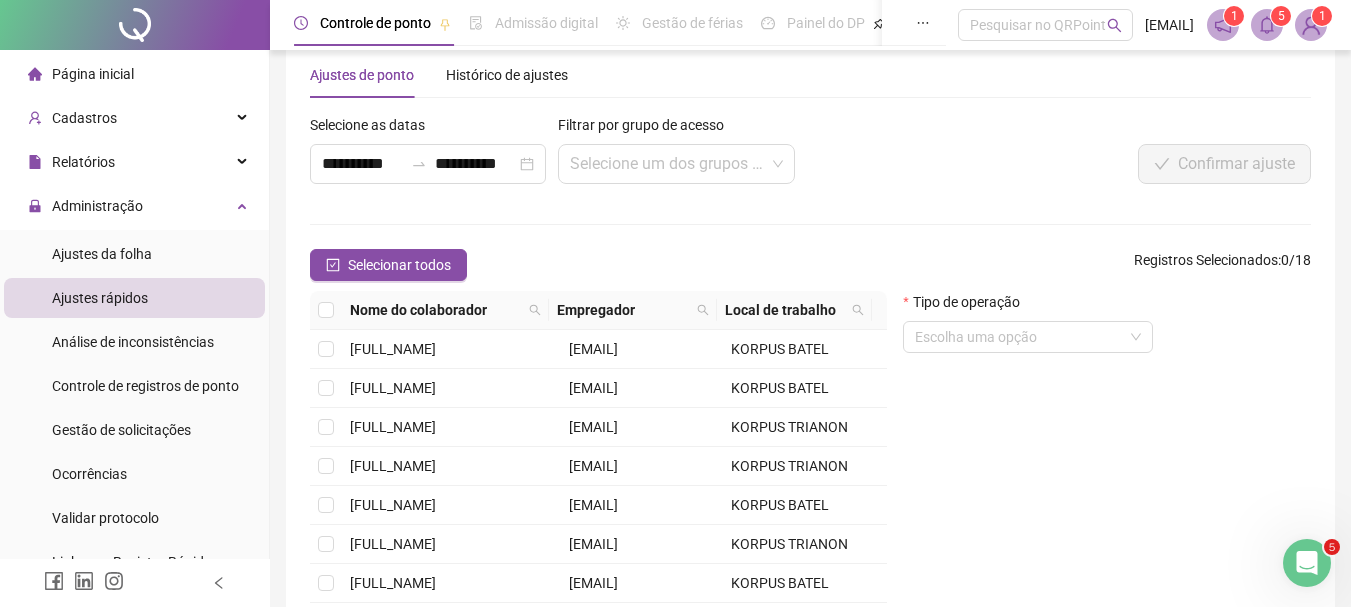 scroll, scrollTop: 40, scrollLeft: 0, axis: vertical 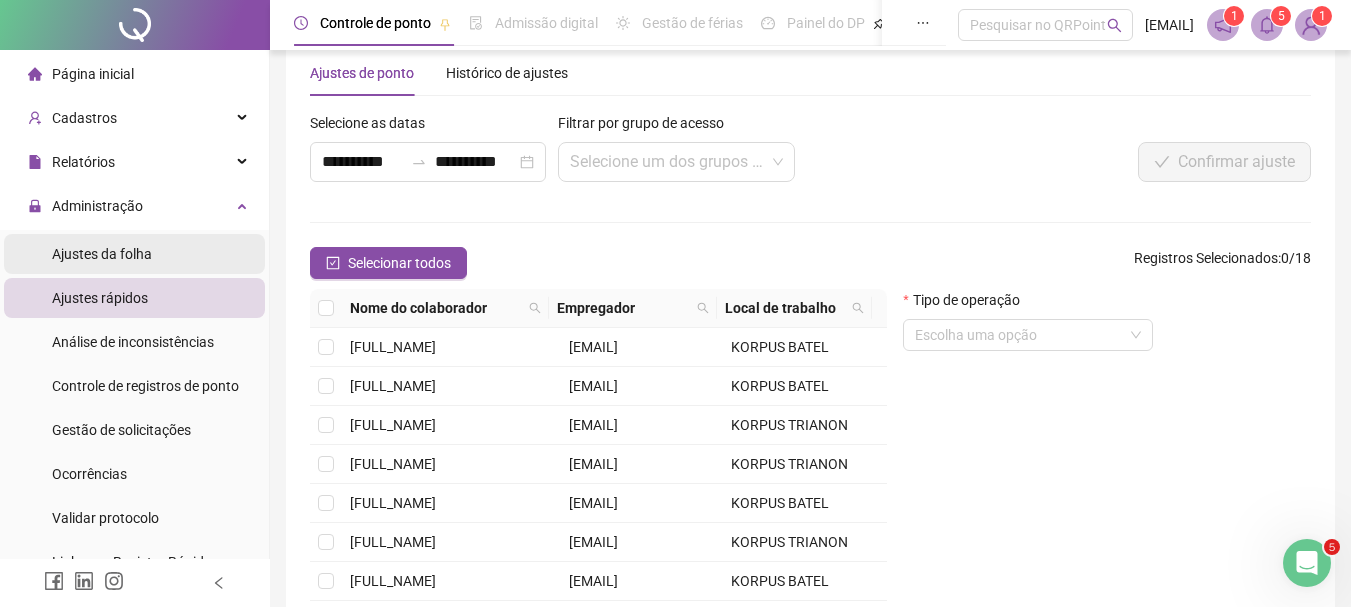 click on "Ajustes da folha" at bounding box center (134, 254) 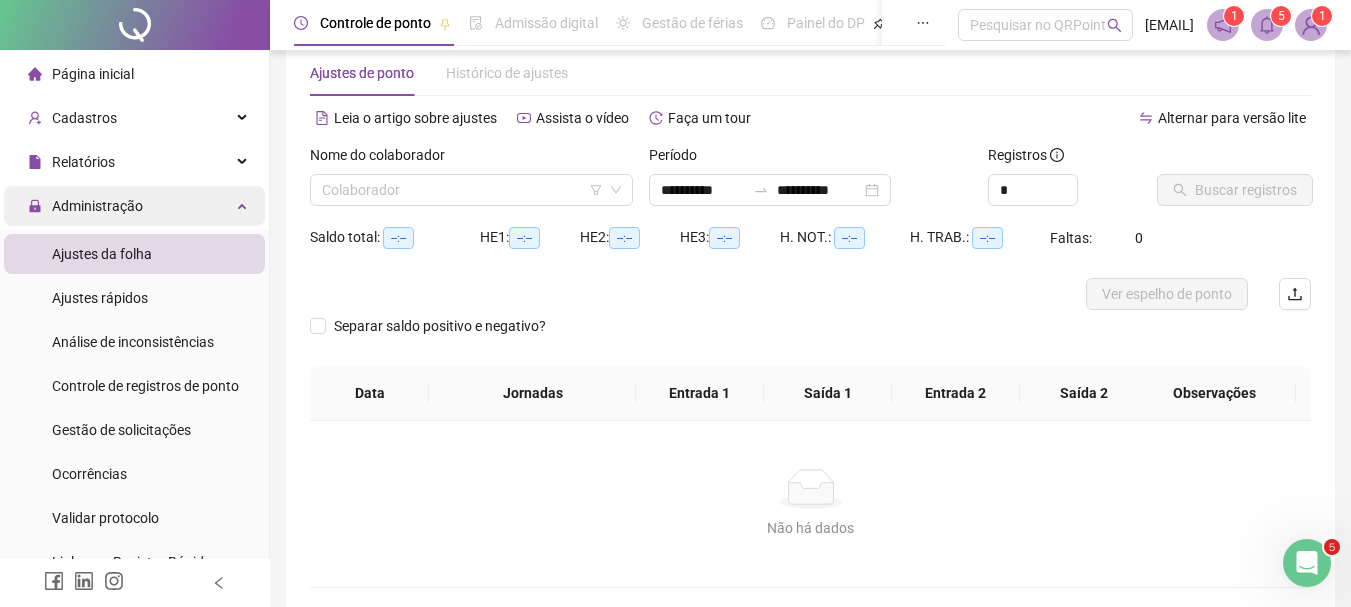 click at bounding box center [244, 204] 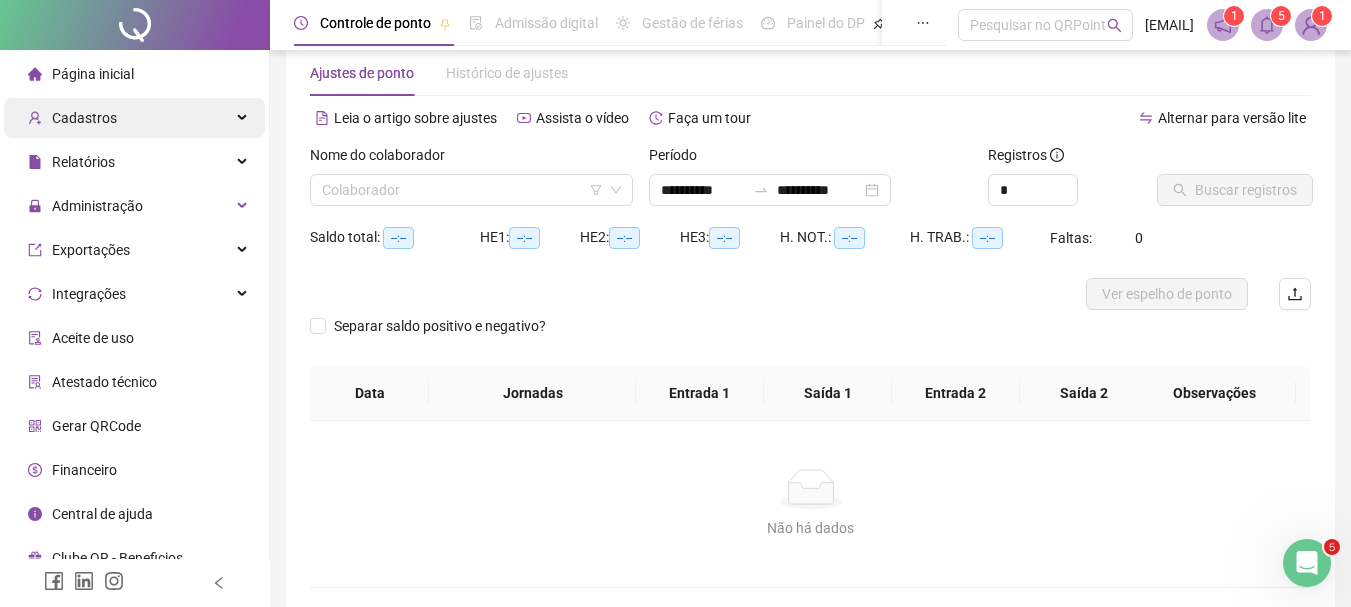 click at bounding box center [244, 118] 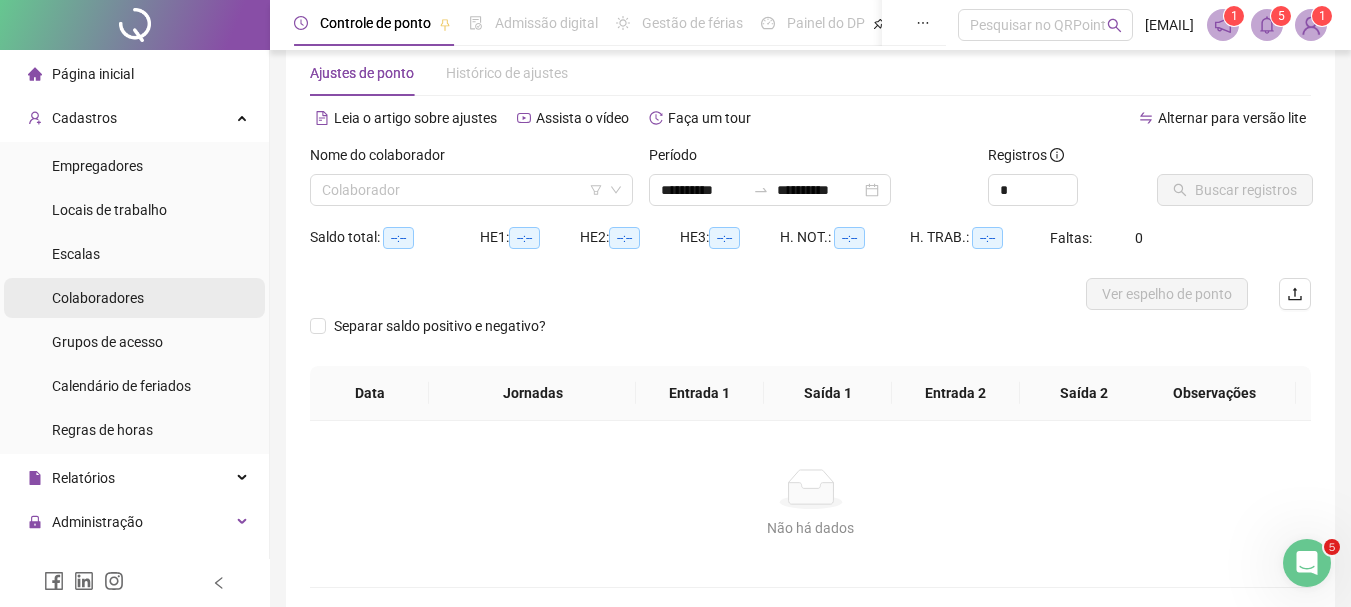 click on "Colaboradores" at bounding box center [134, 298] 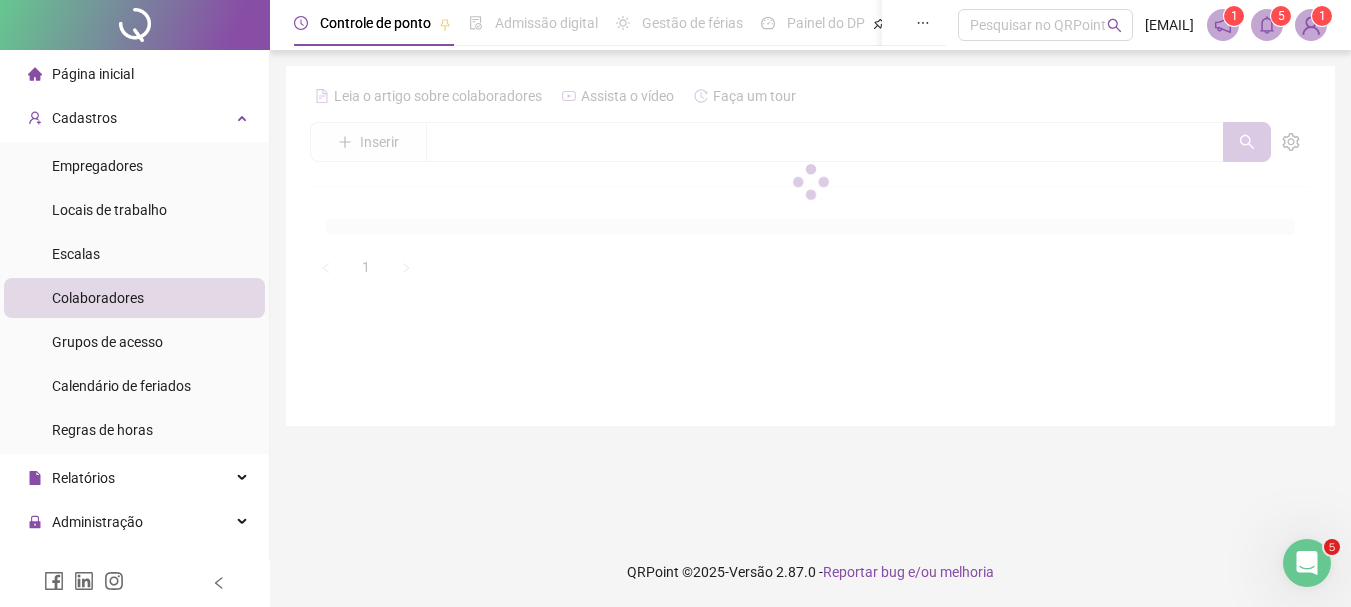scroll, scrollTop: 0, scrollLeft: 0, axis: both 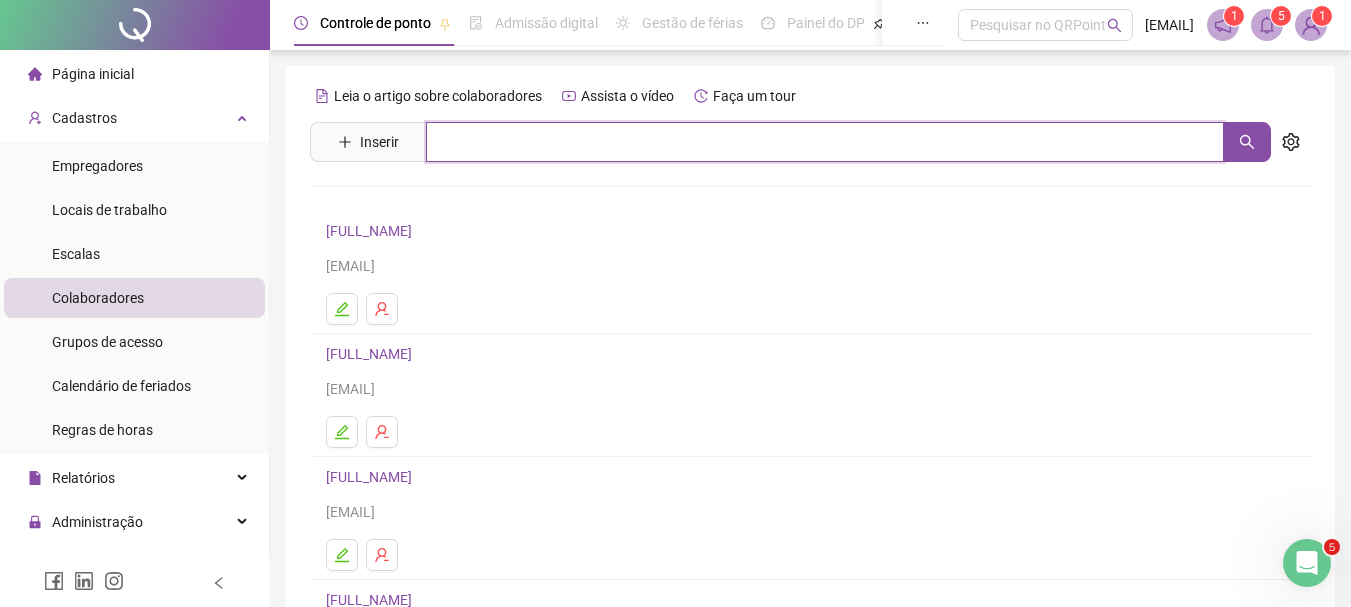 click at bounding box center [825, 142] 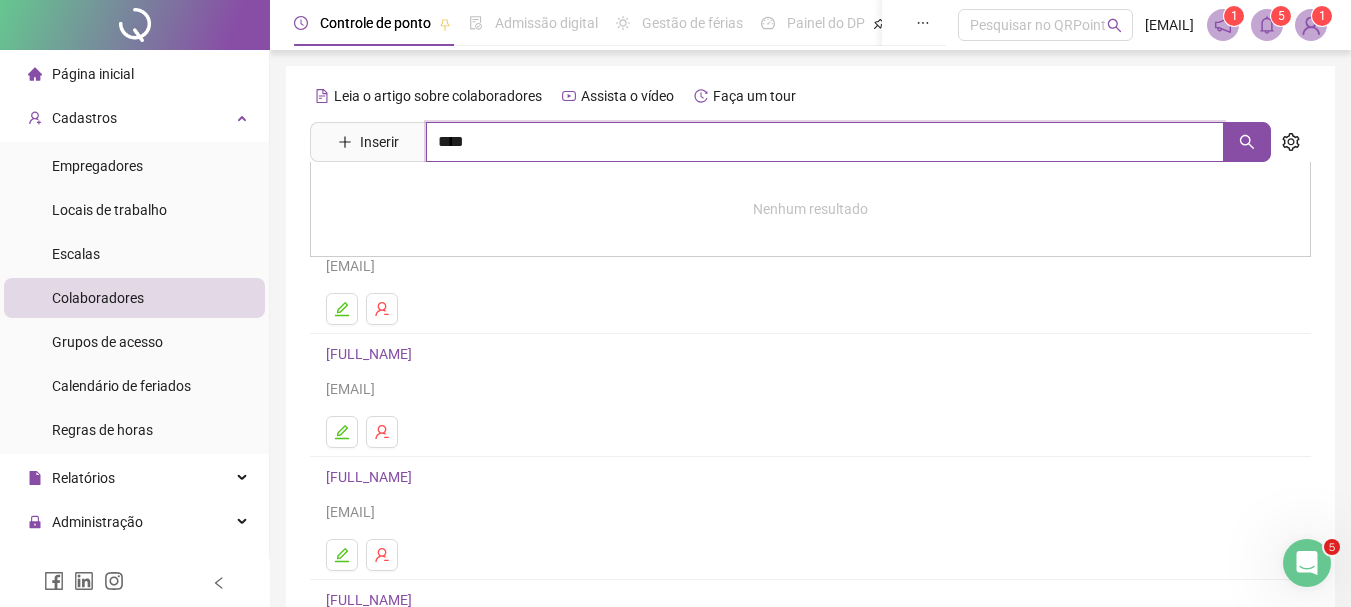 type on "****" 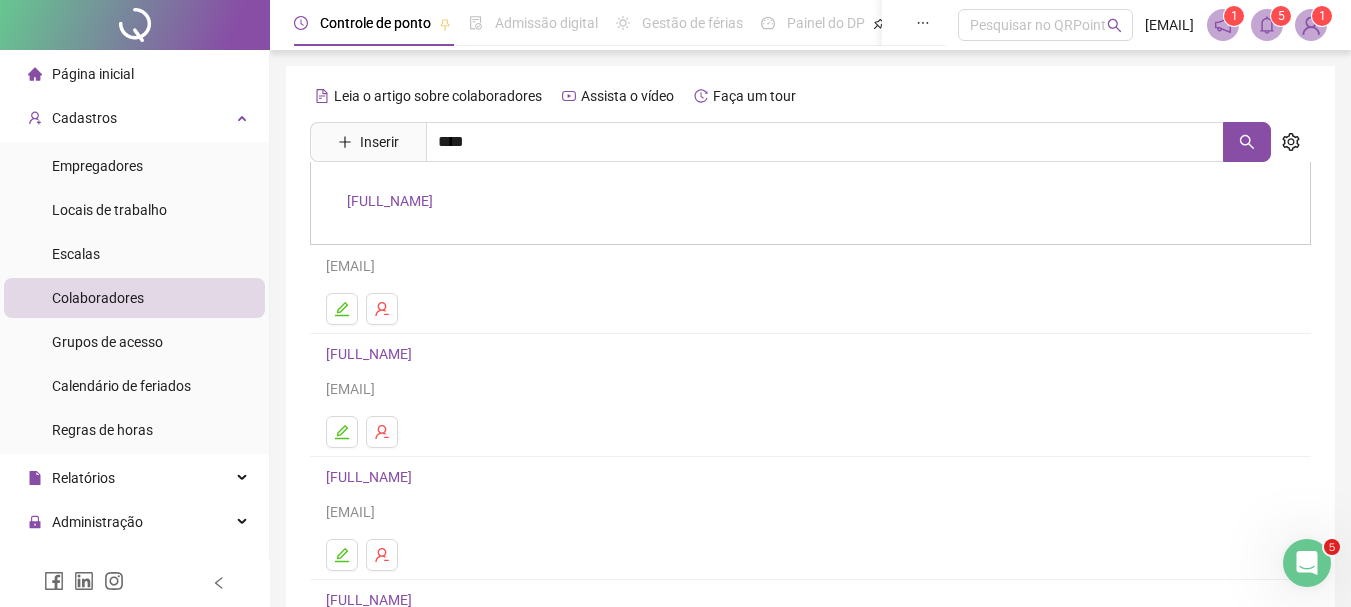 click on "[FULL_NAME]" at bounding box center (390, 201) 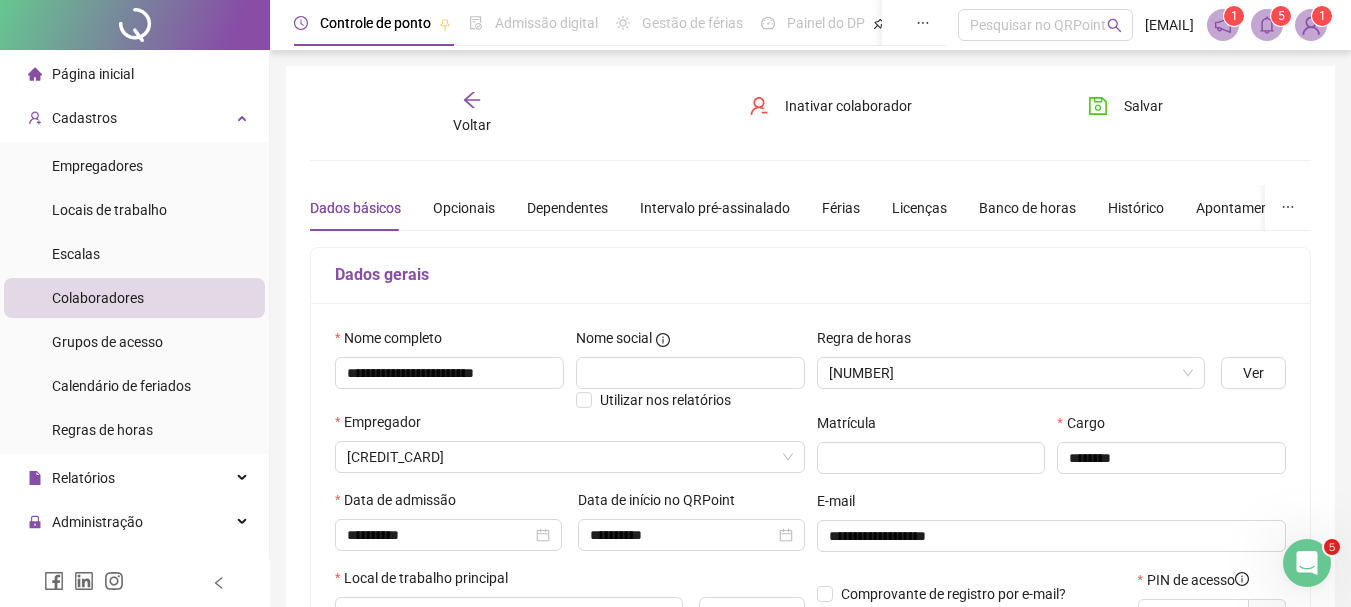 type on "**********" 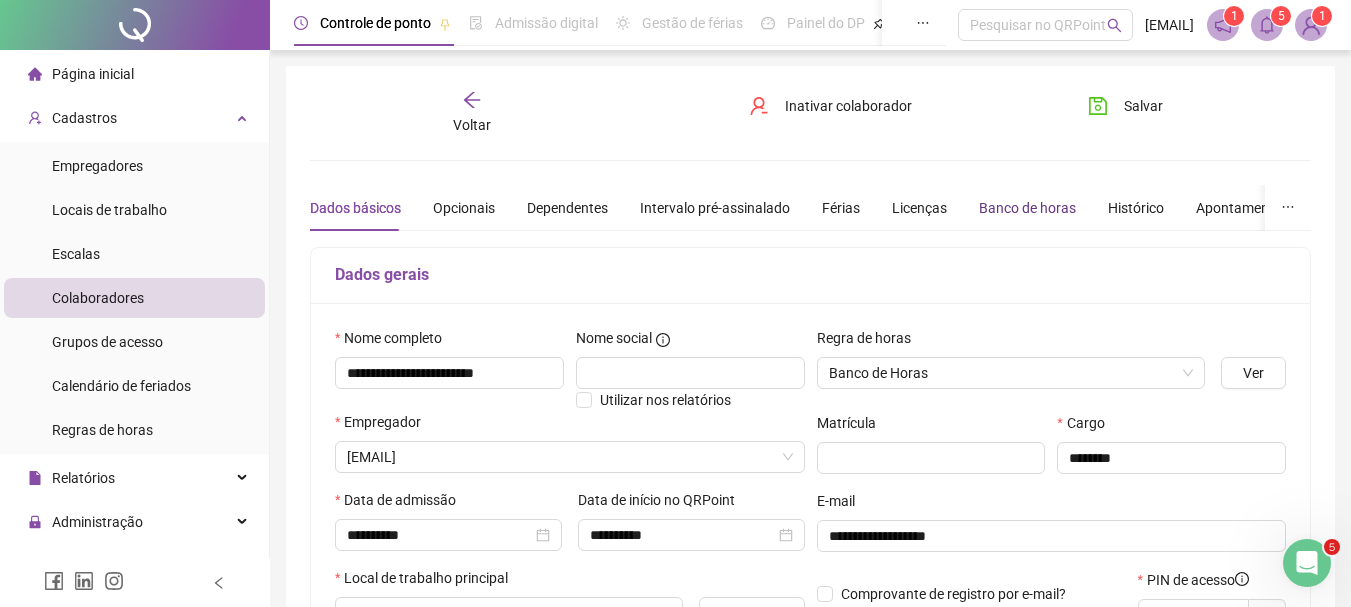 click on "Banco de horas" at bounding box center (1027, 208) 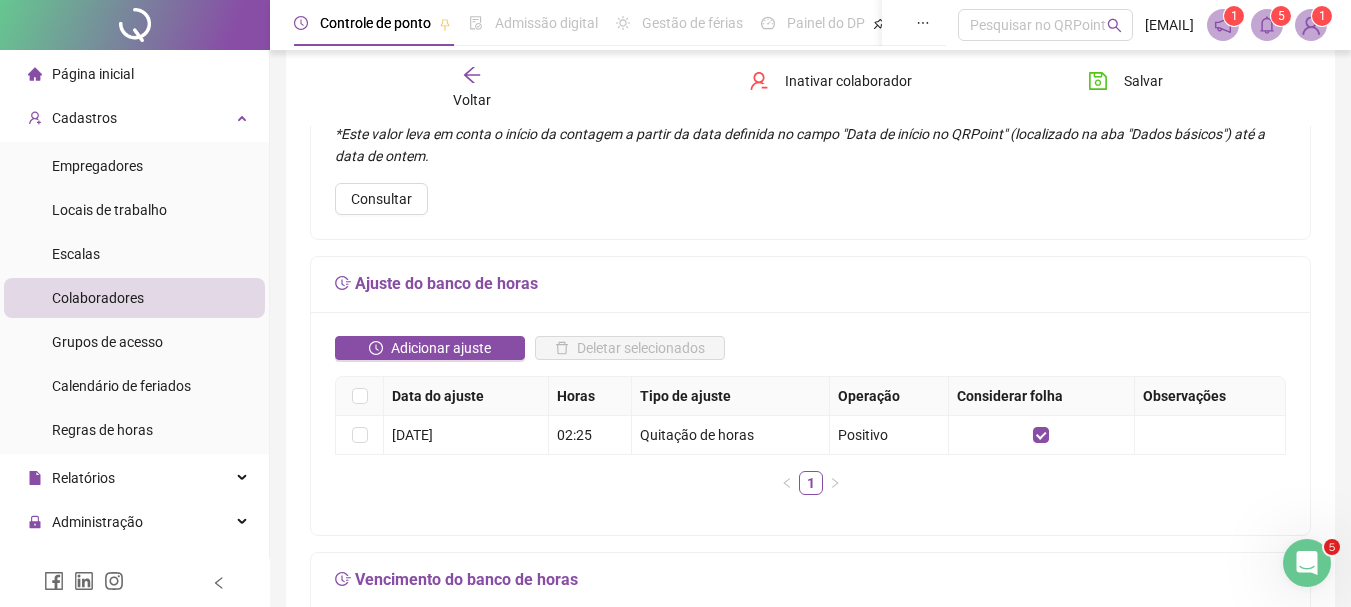 scroll, scrollTop: 258, scrollLeft: 0, axis: vertical 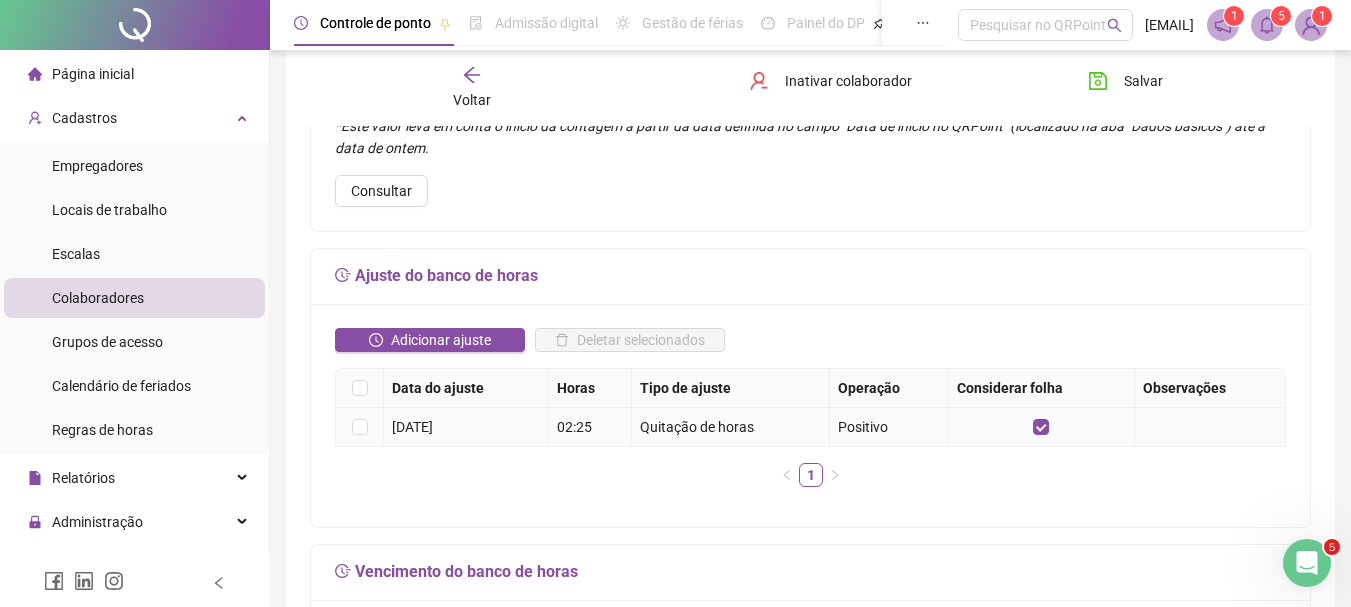 click on "02:25" at bounding box center [590, 427] 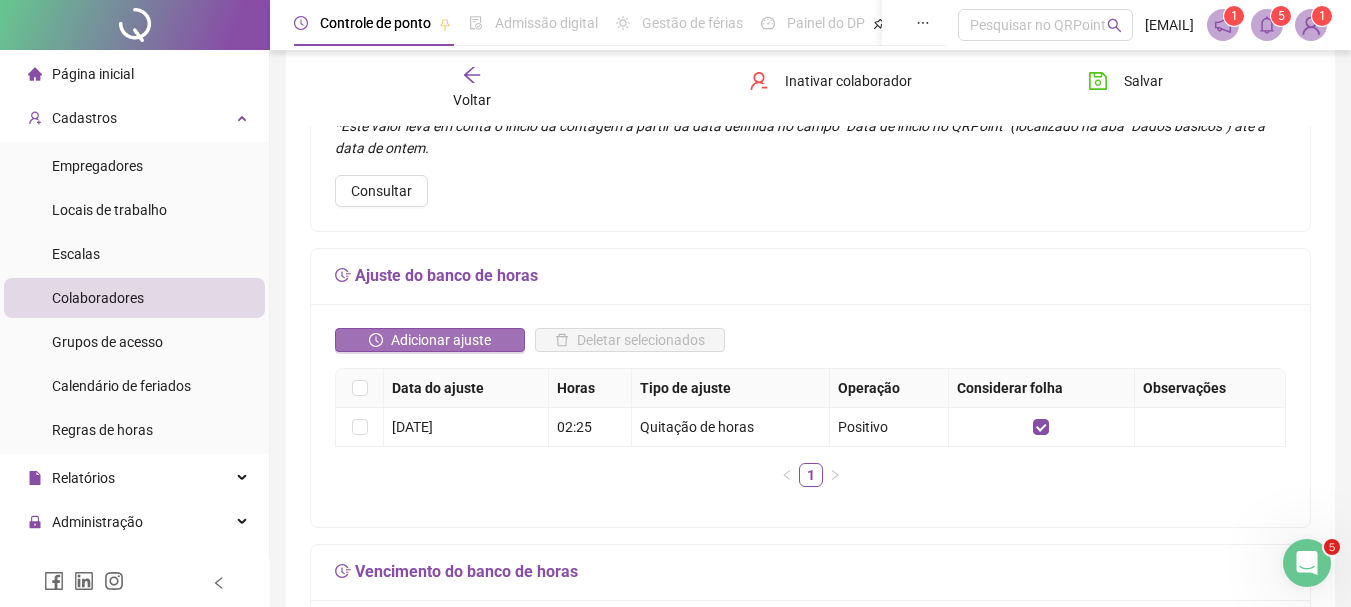 click on "Adicionar ajuste" at bounding box center [441, 340] 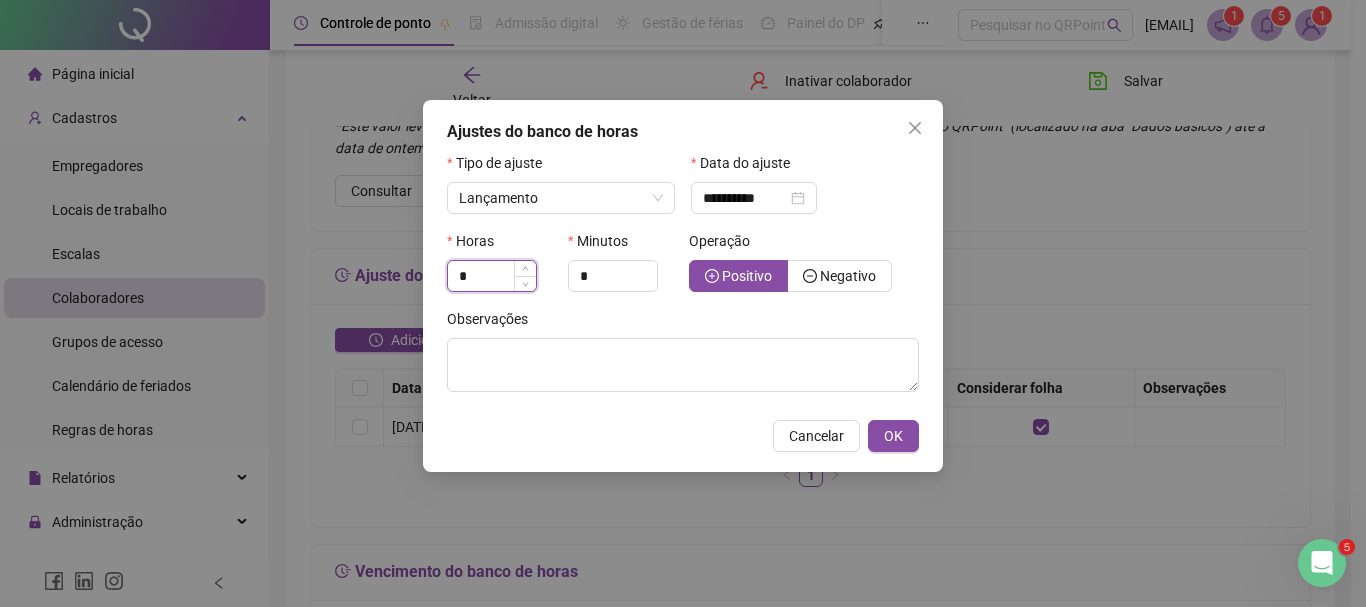 click on "*" at bounding box center (492, 276) 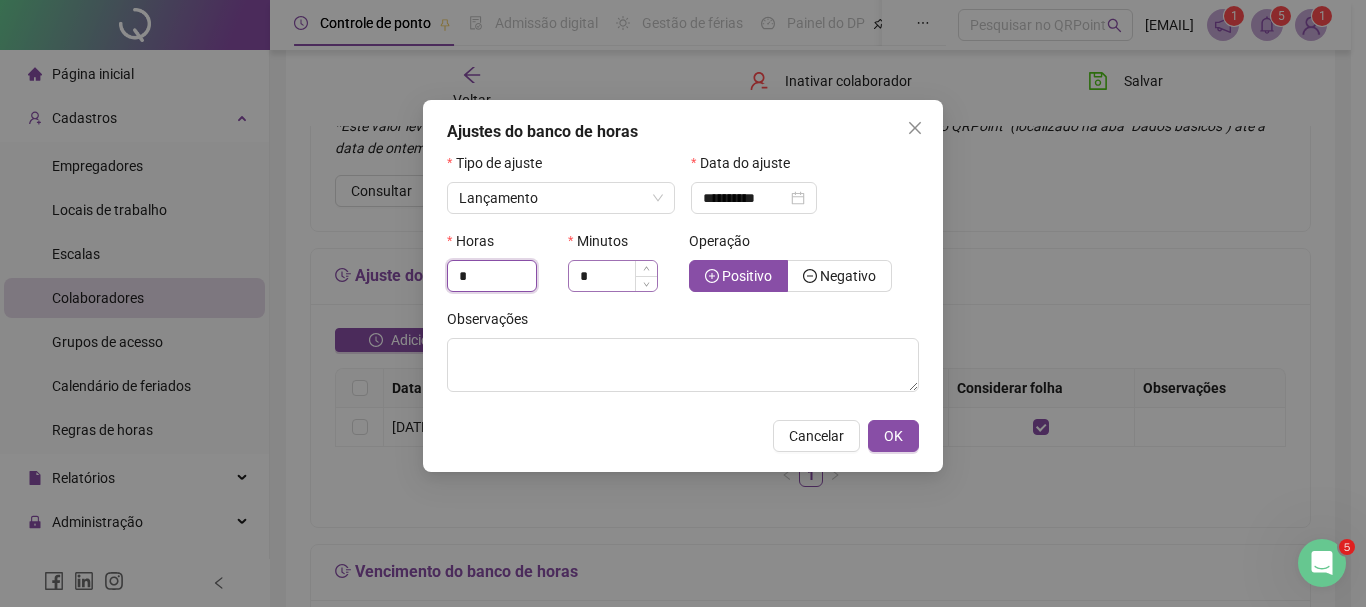 type on "*" 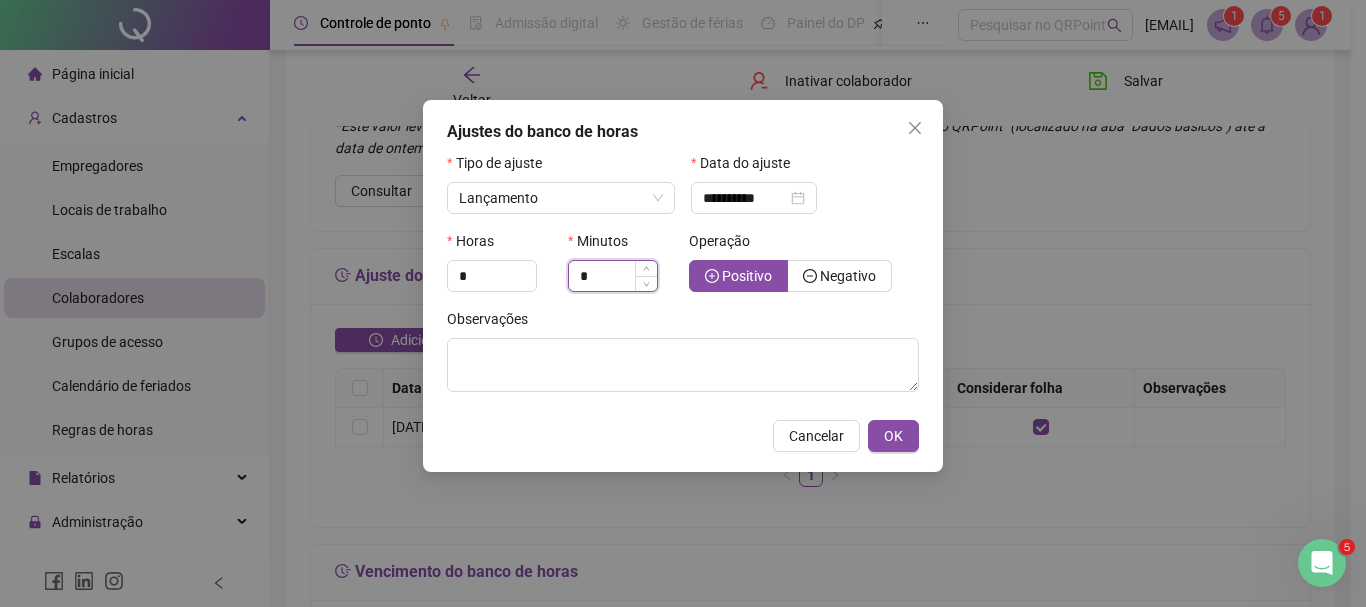 click on "*" at bounding box center (613, 276) 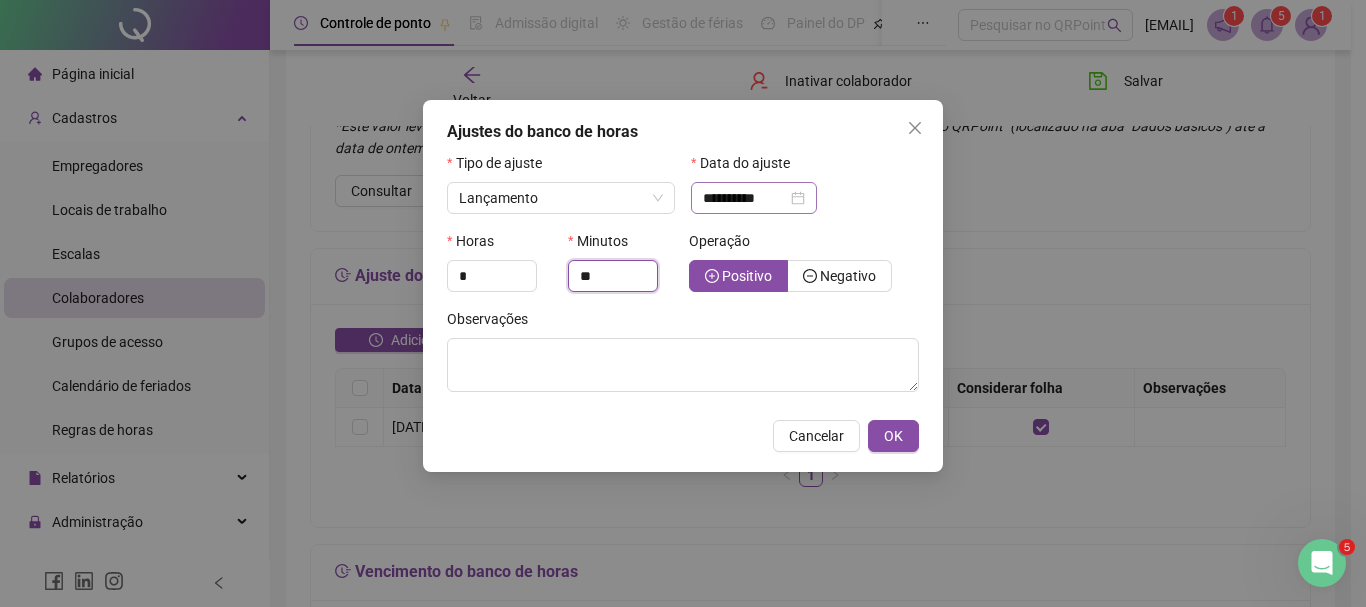 click on "**********" at bounding box center (754, 198) 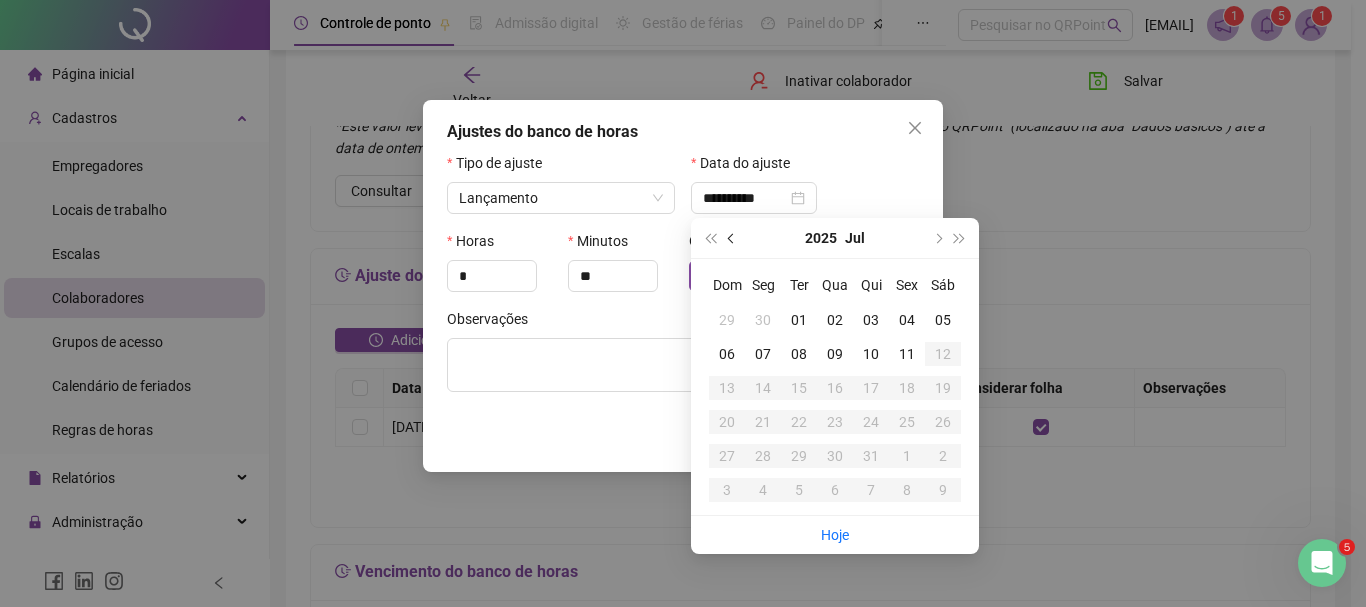 click at bounding box center [733, 238] 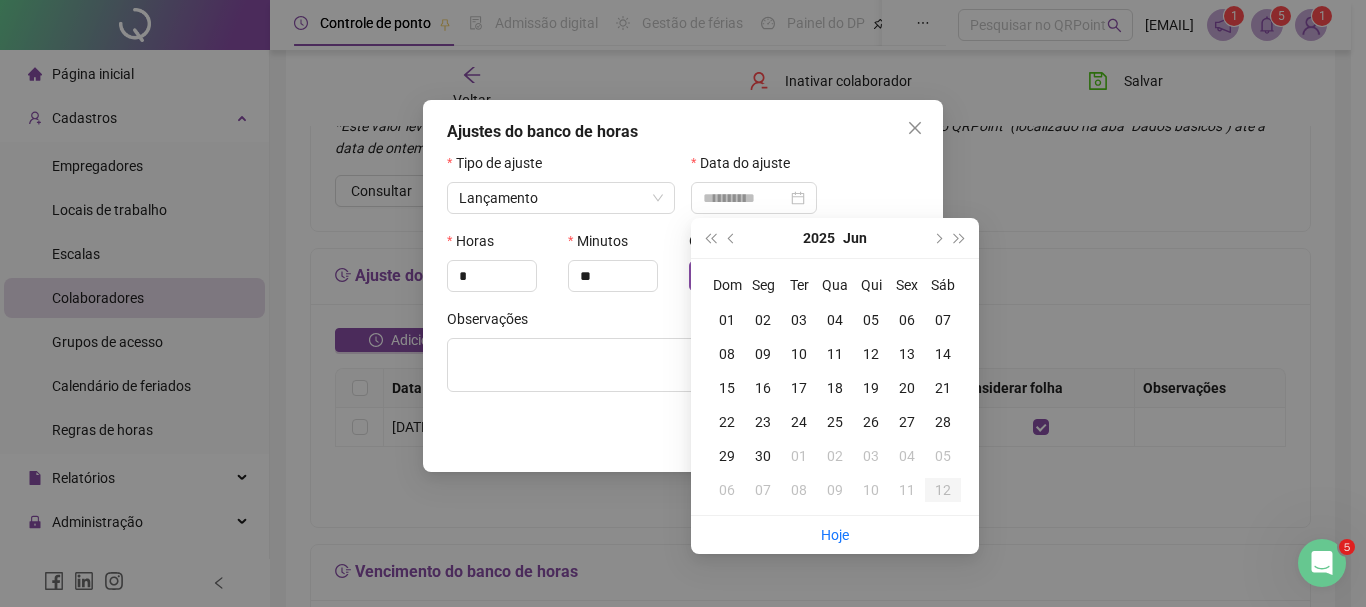 click on "30" at bounding box center [763, 456] 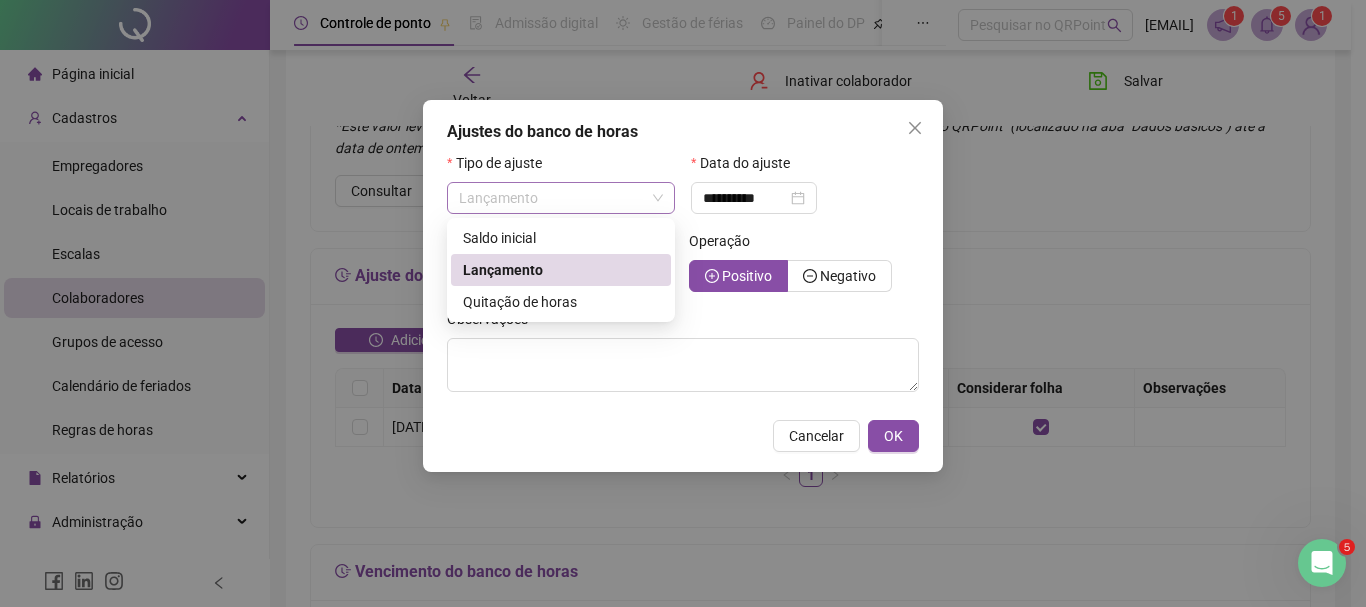 click on "Lançamento" at bounding box center [561, 198] 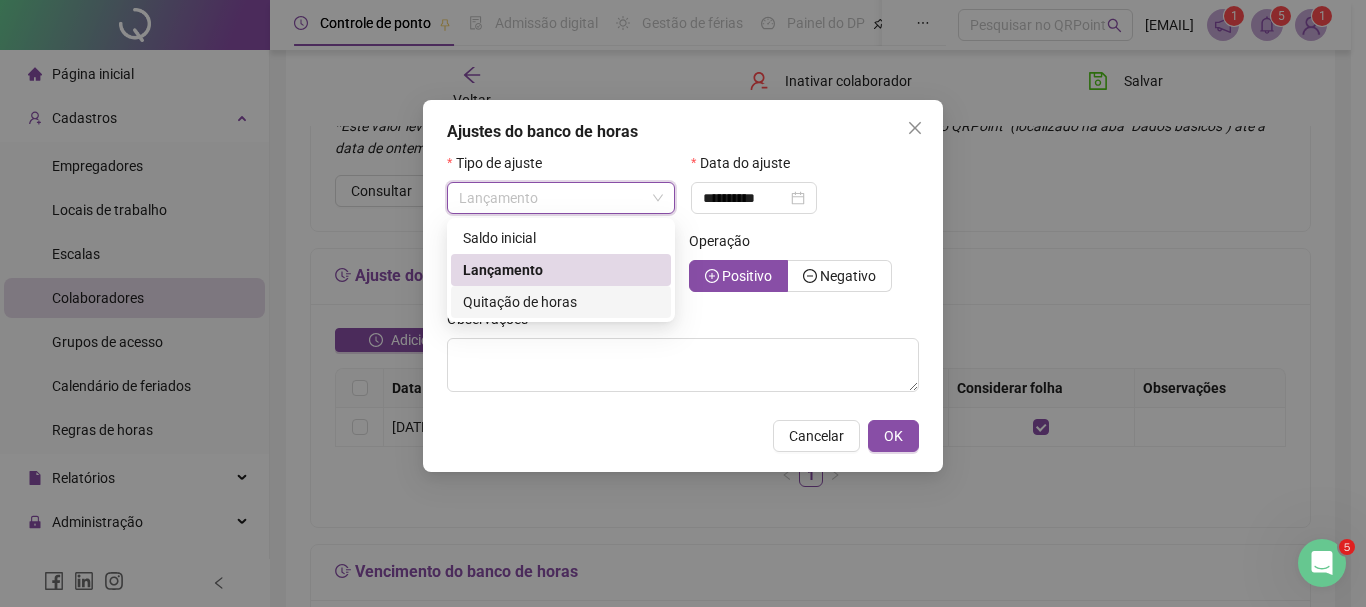 click on "Quitação de horas" at bounding box center [520, 302] 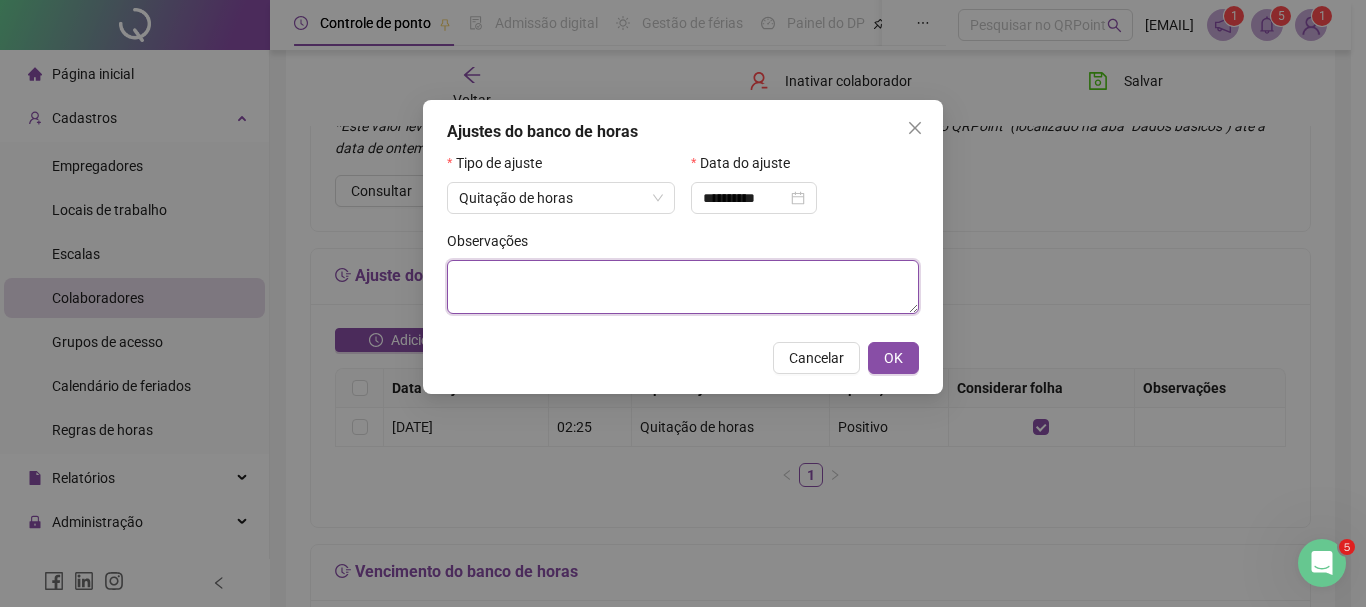 click at bounding box center [683, 287] 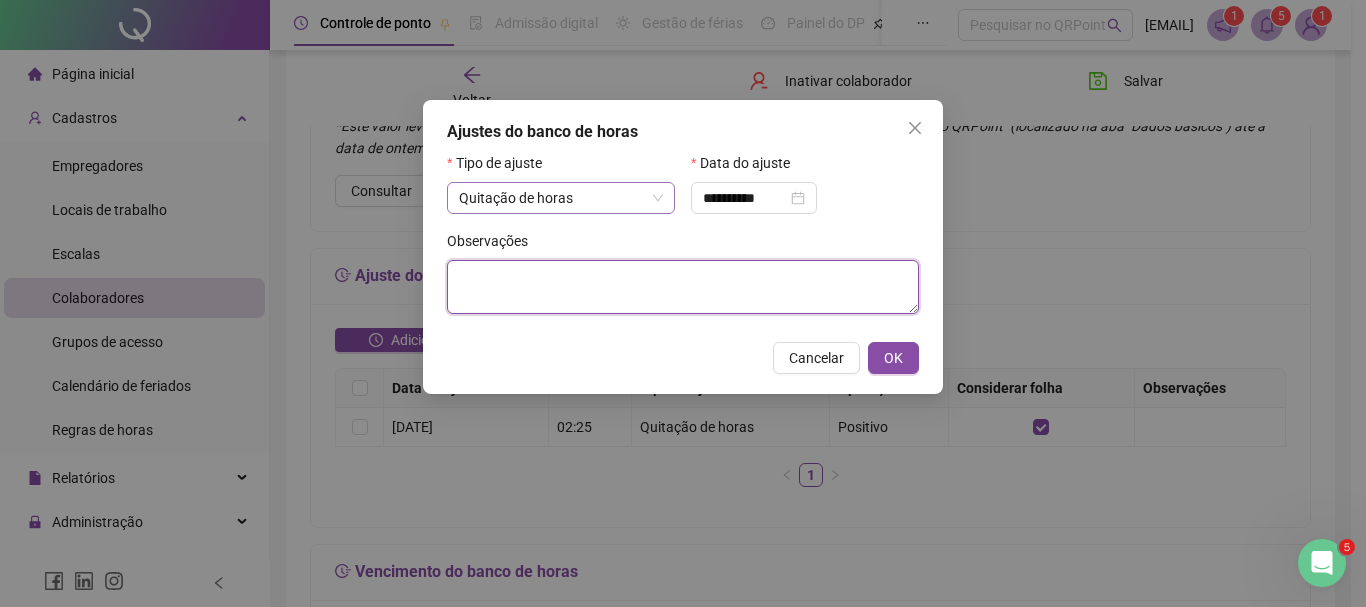 click on "Quitação de horas" at bounding box center [561, 198] 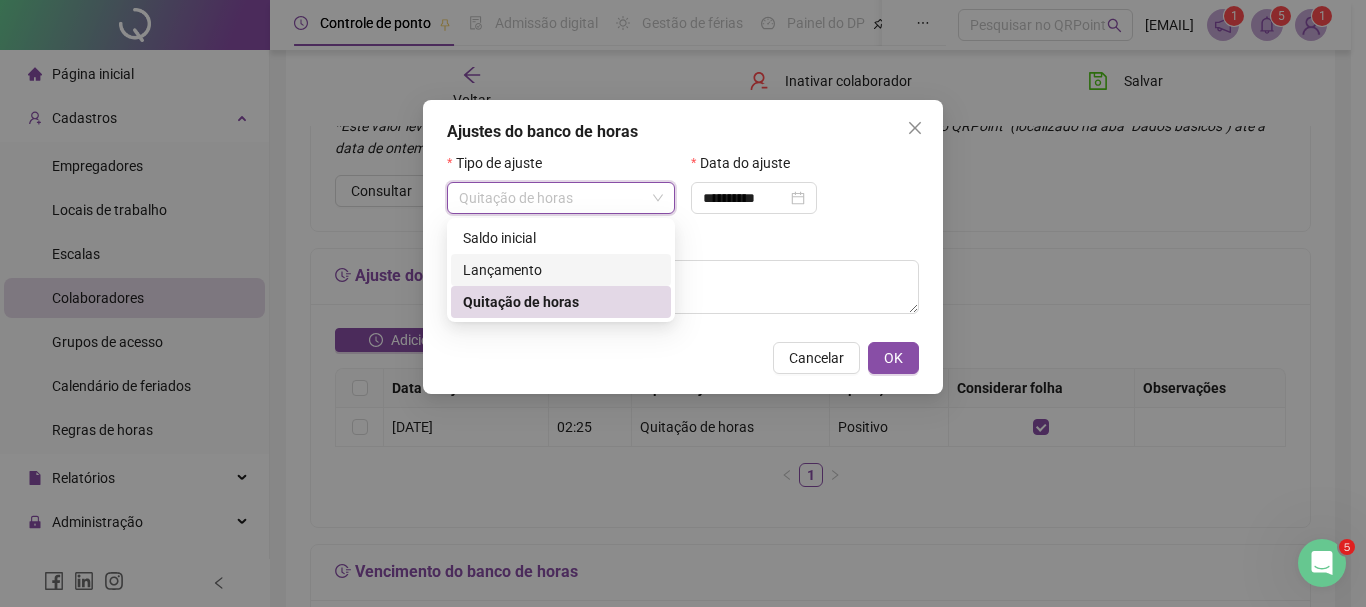 click on "Lançamento" at bounding box center [561, 270] 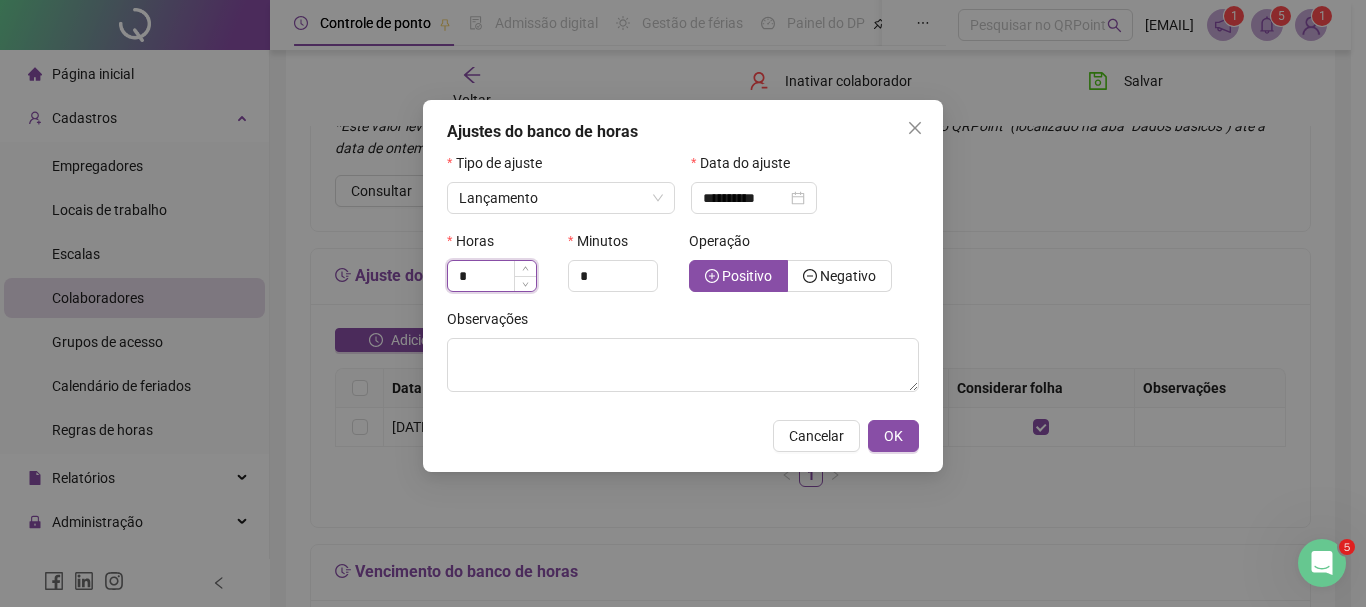 click on "*" at bounding box center [492, 276] 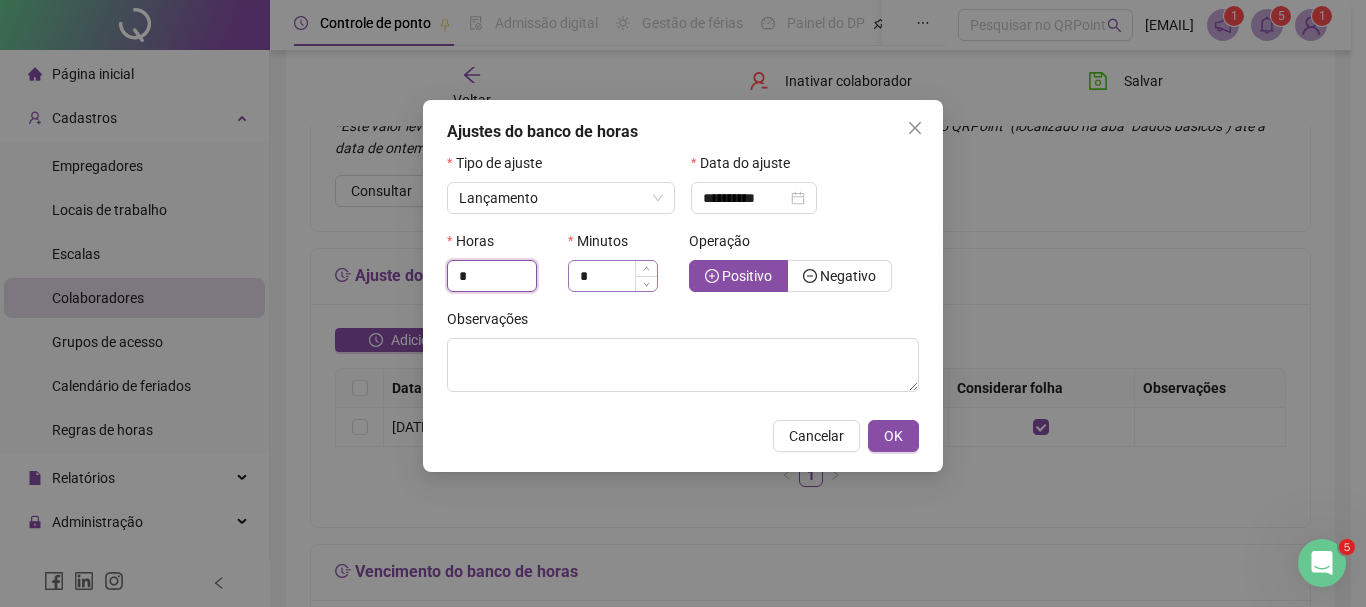 type on "*" 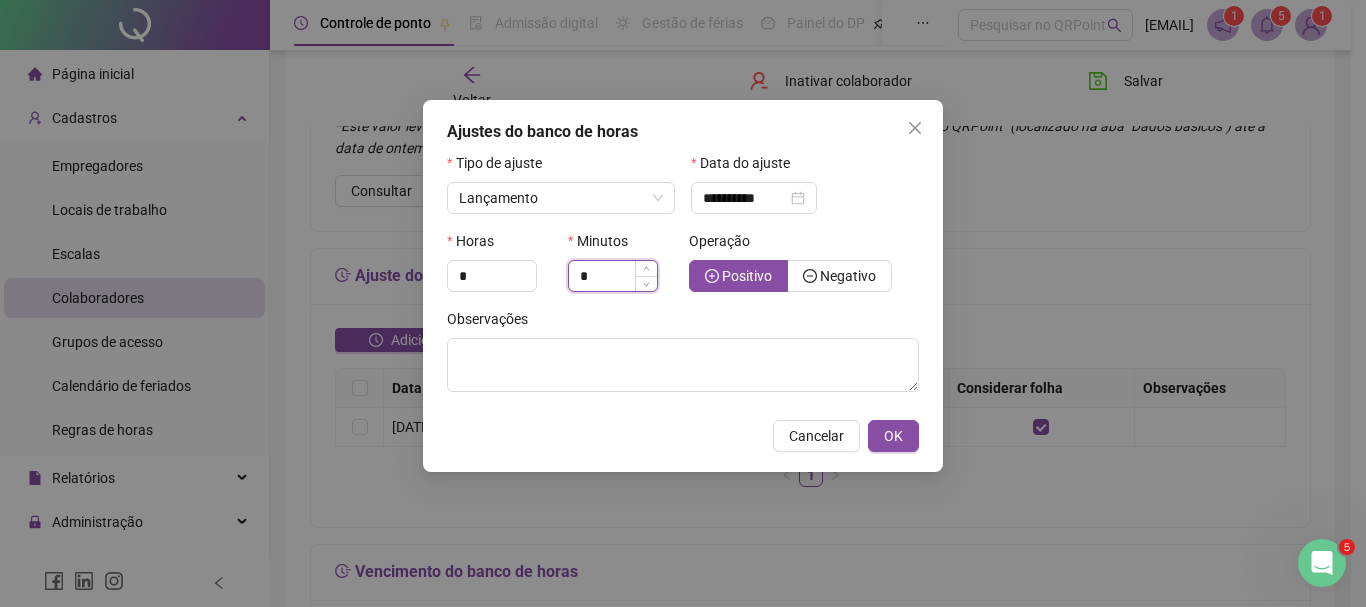 click on "*" at bounding box center (613, 276) 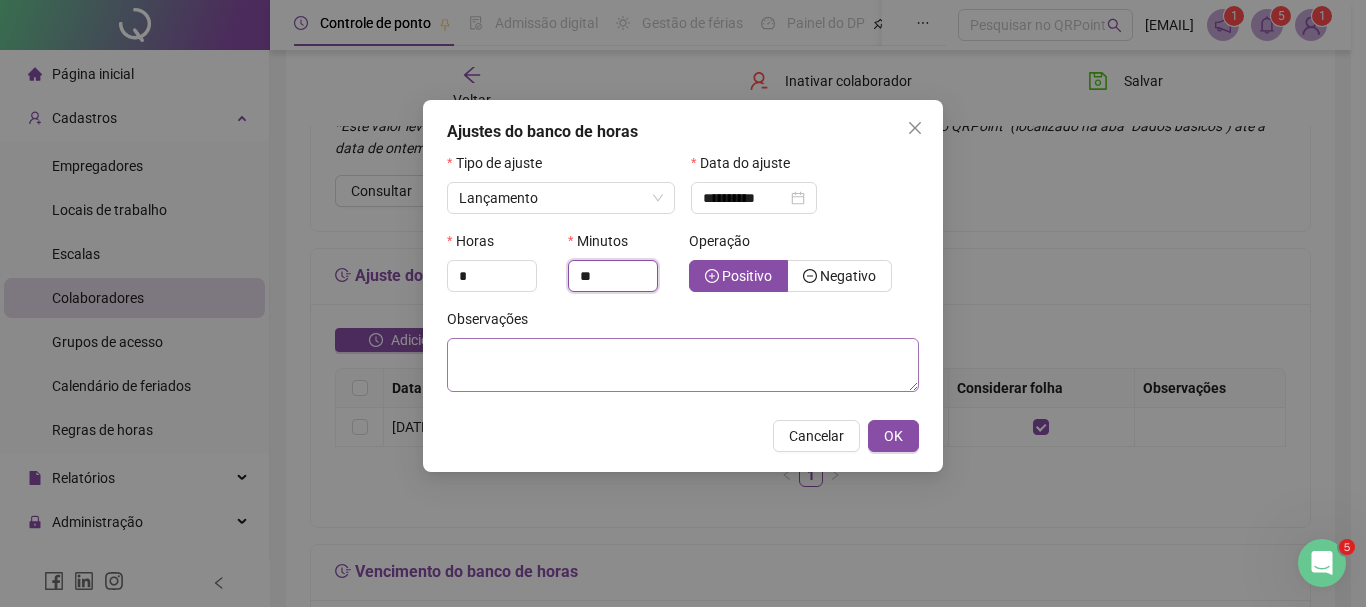 type on "**" 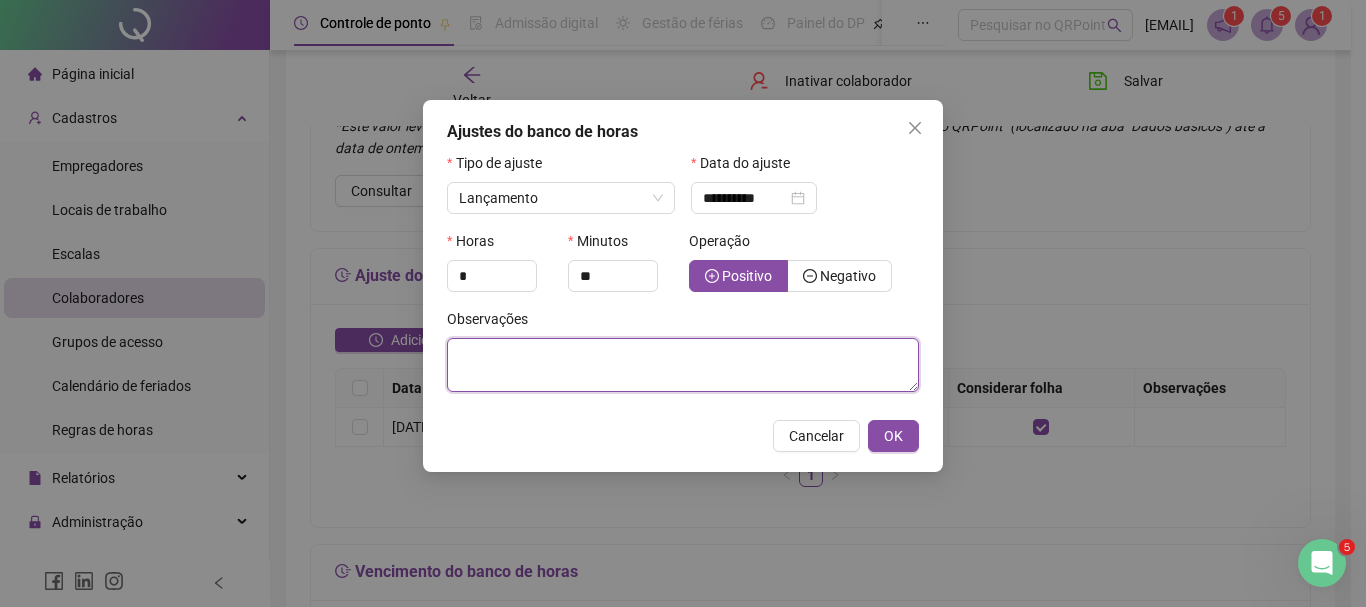 click at bounding box center [683, 365] 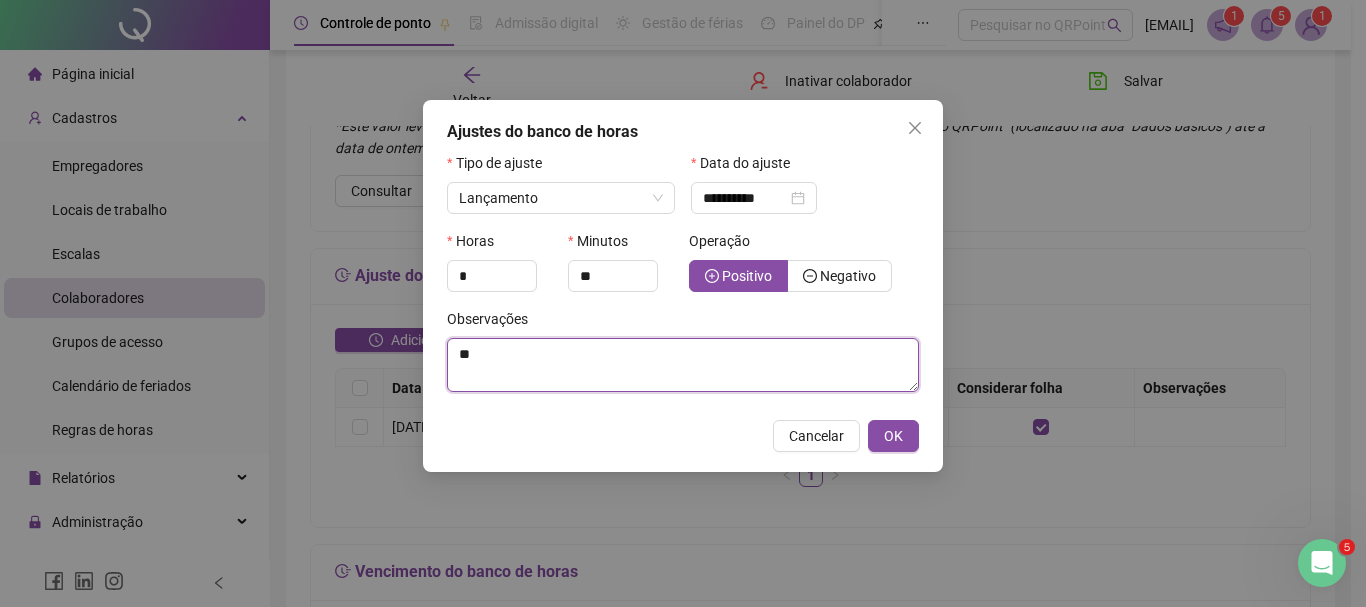 type on "*" 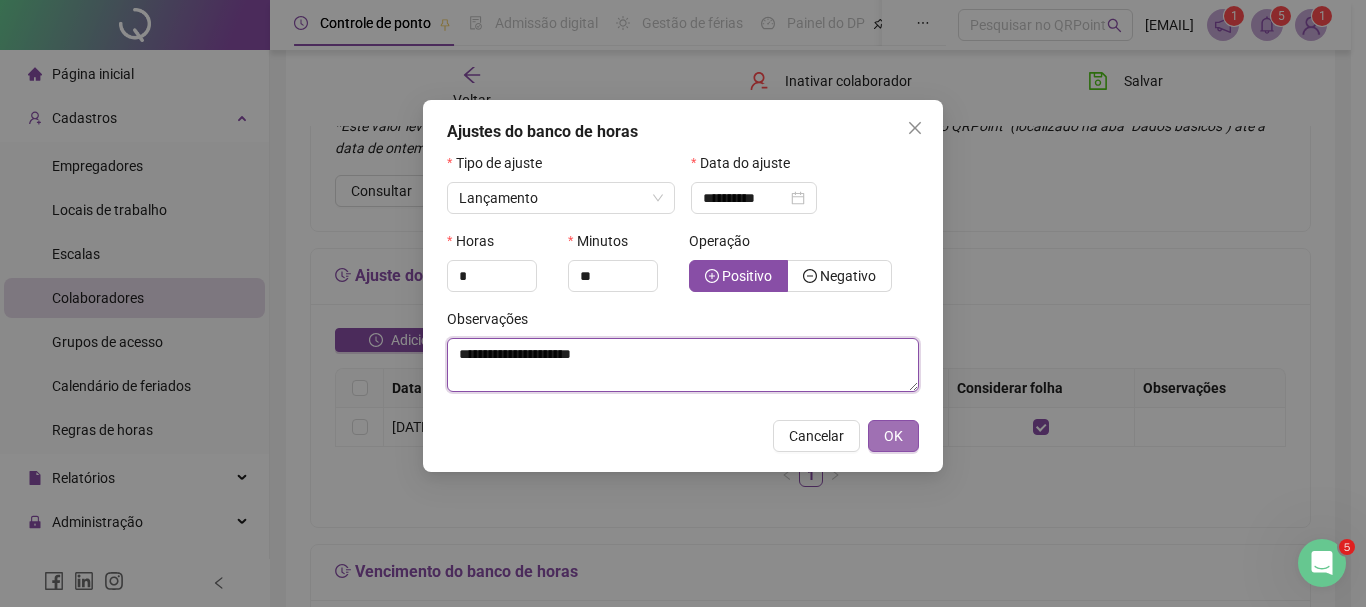 type on "**********" 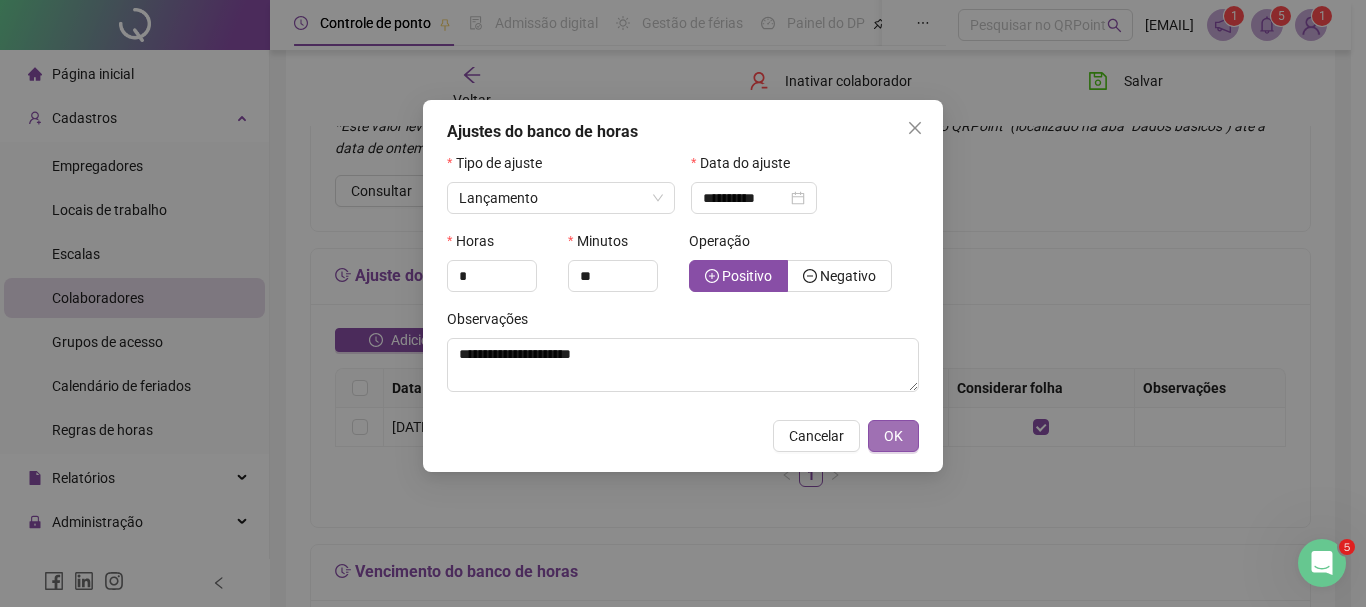 click on "OK" at bounding box center (893, 436) 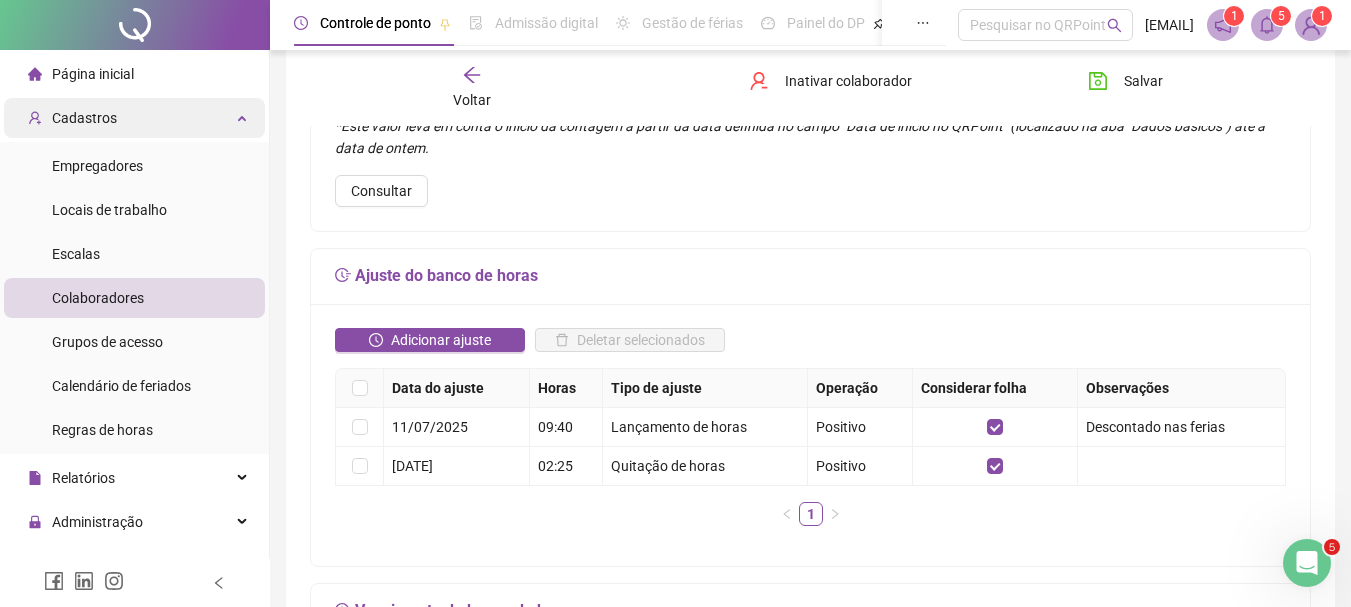 click on "Cadastros" at bounding box center (134, 118) 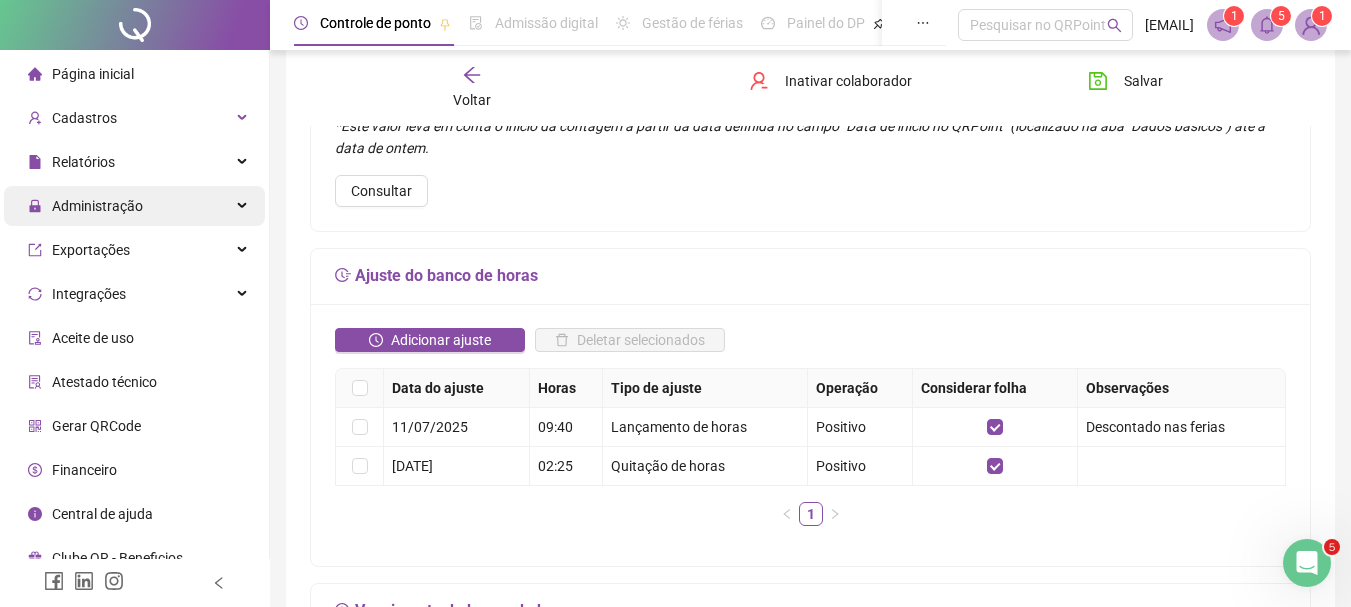 click on "Administração" at bounding box center (134, 206) 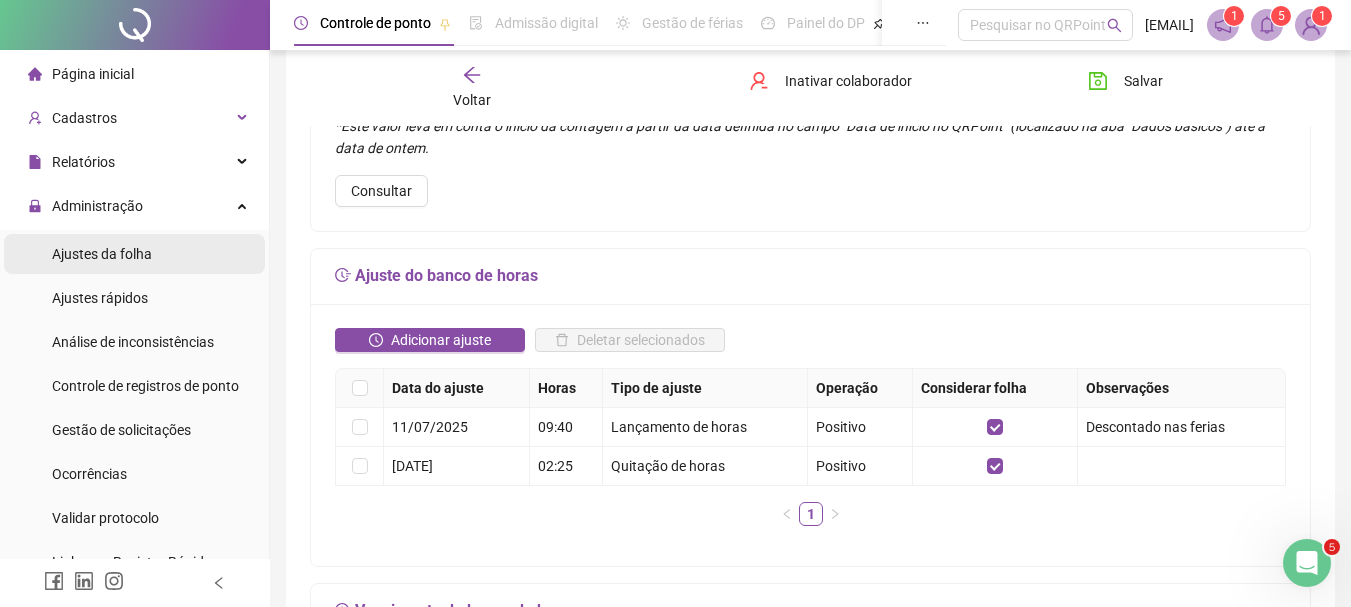 click on "Ajustes da folha" at bounding box center (134, 254) 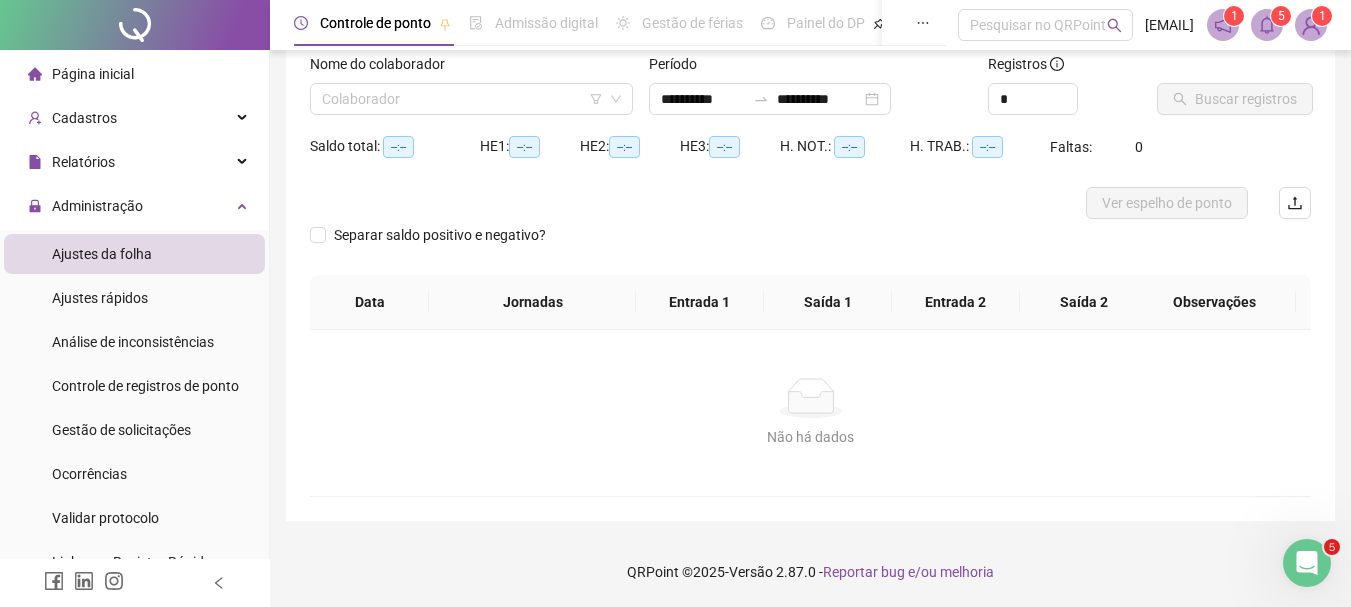 scroll, scrollTop: 131, scrollLeft: 0, axis: vertical 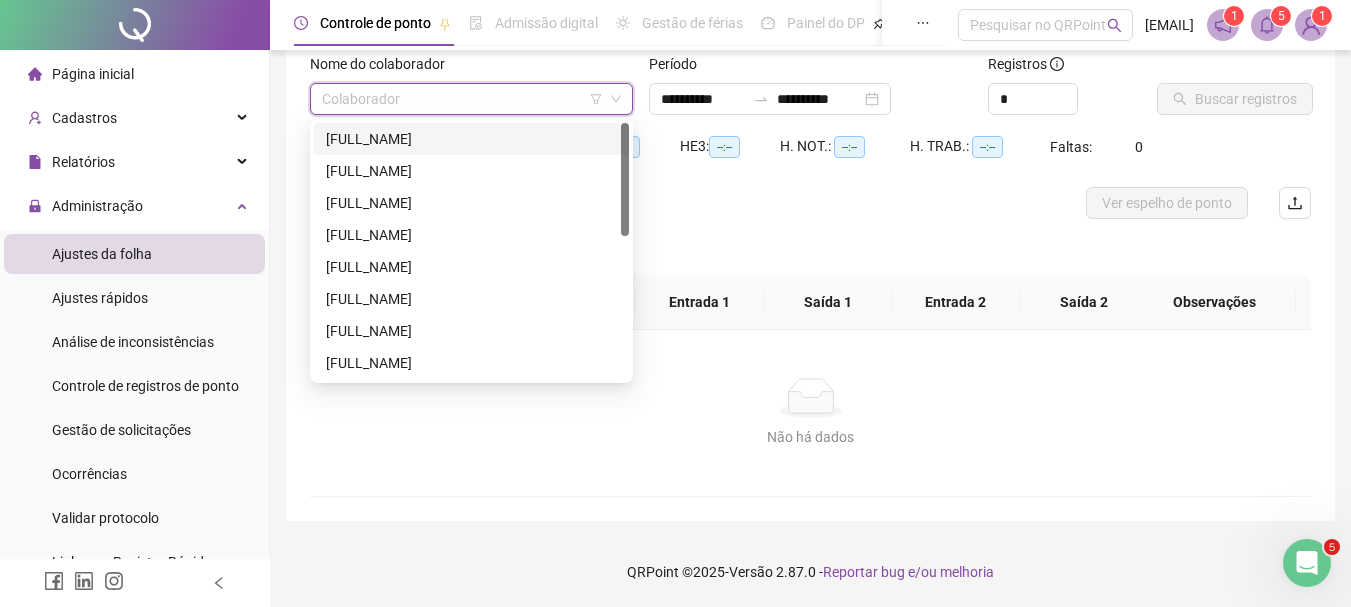 click at bounding box center (465, 99) 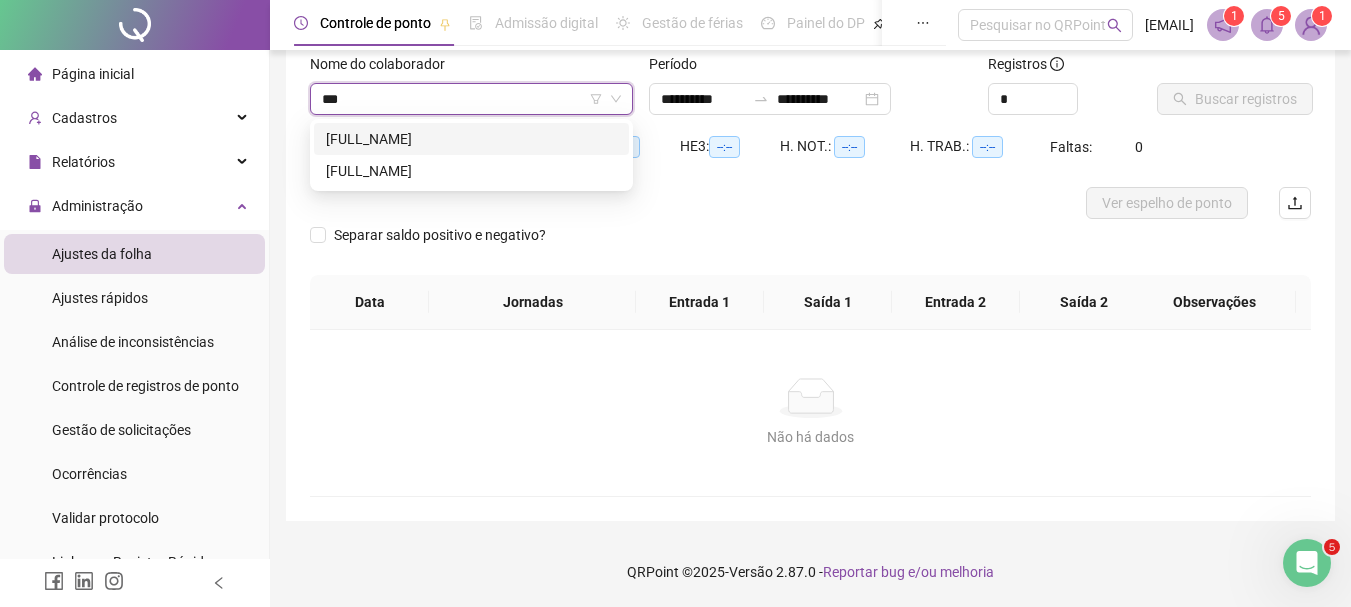 type on "****" 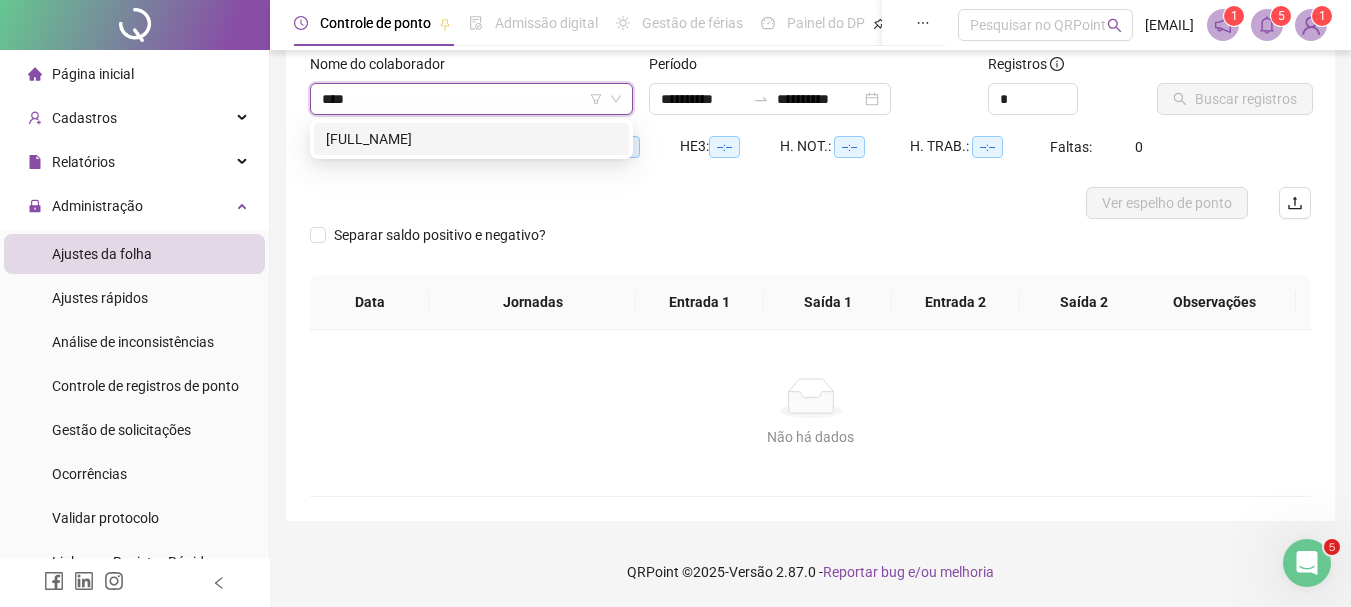 click on "[FULL_NAME]" at bounding box center (471, 139) 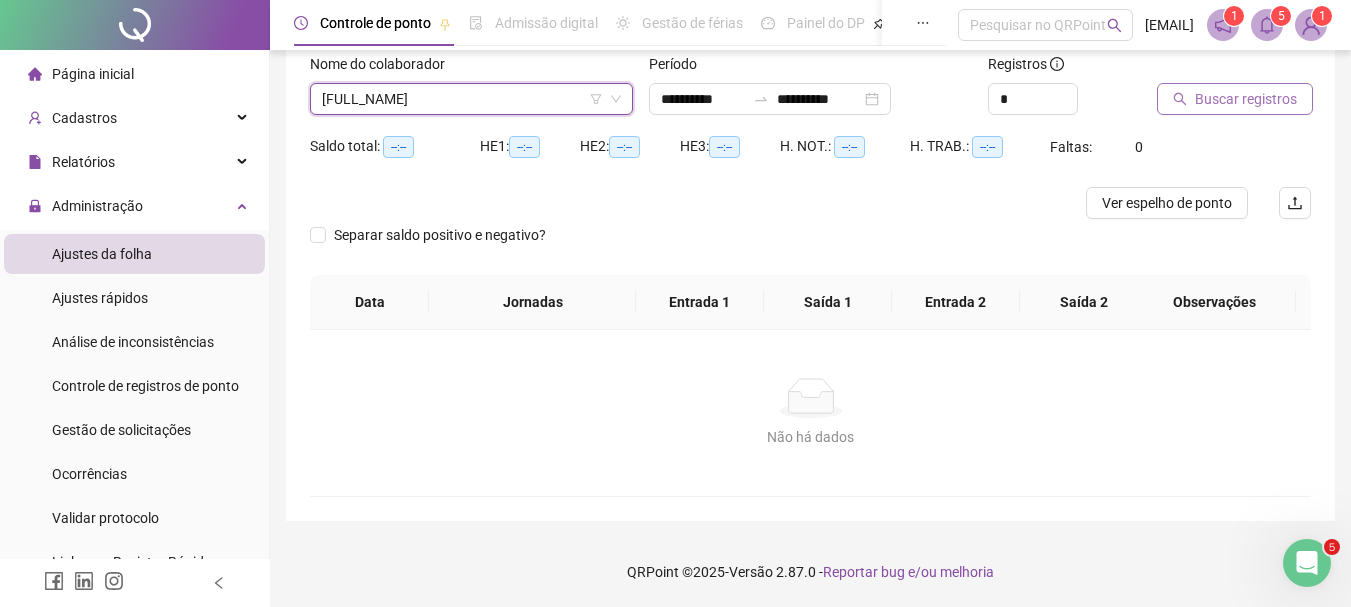 click on "Buscar registros" at bounding box center [1246, 99] 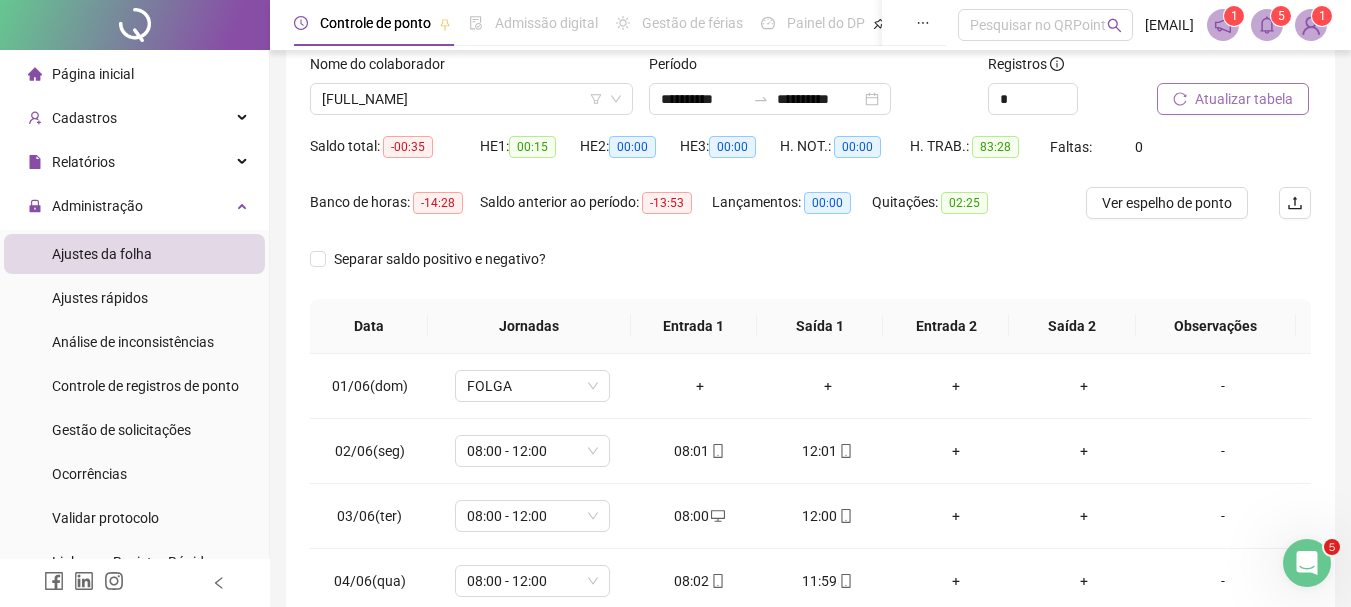 click on "Atualizar tabela" at bounding box center (1244, 99) 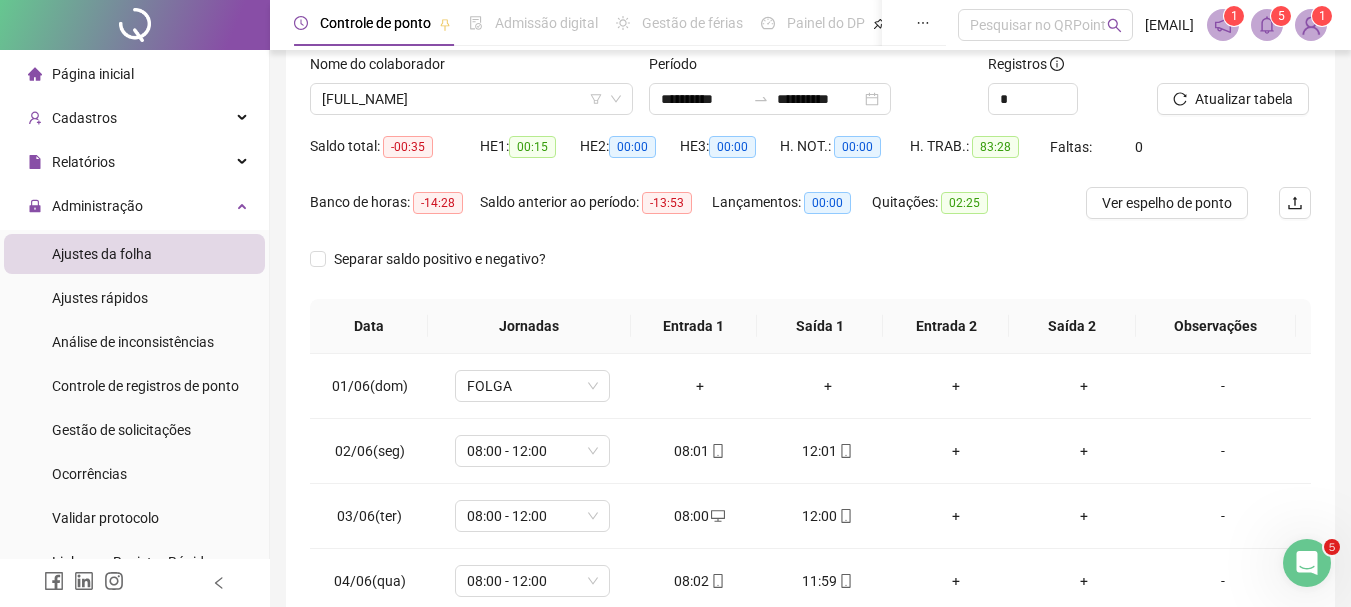 click on "00:00" at bounding box center [827, 203] 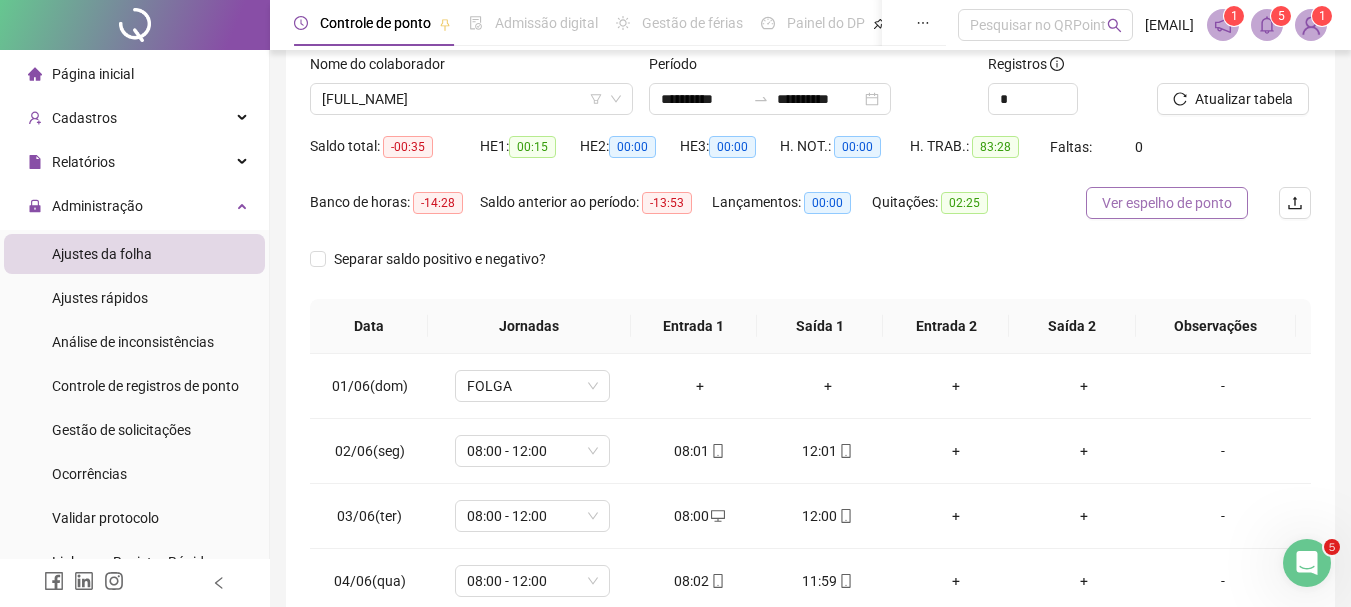 click on "Ver espelho de ponto" at bounding box center [1167, 203] 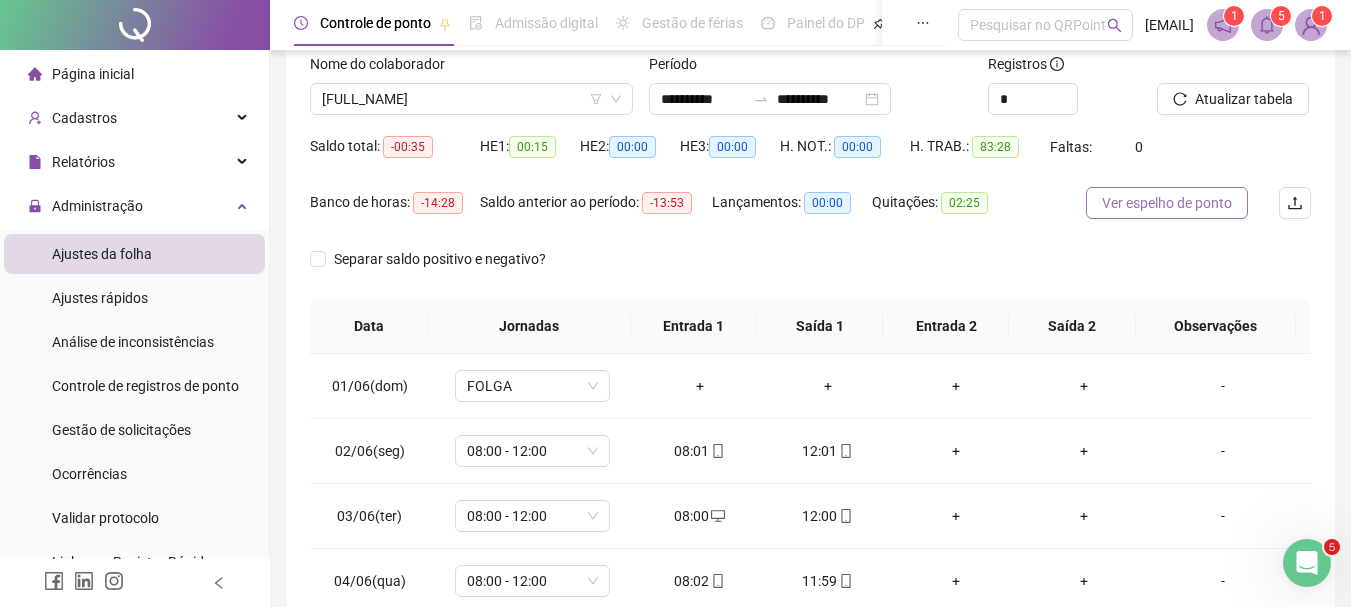 click on "Ver espelho de ponto" at bounding box center [1167, 203] 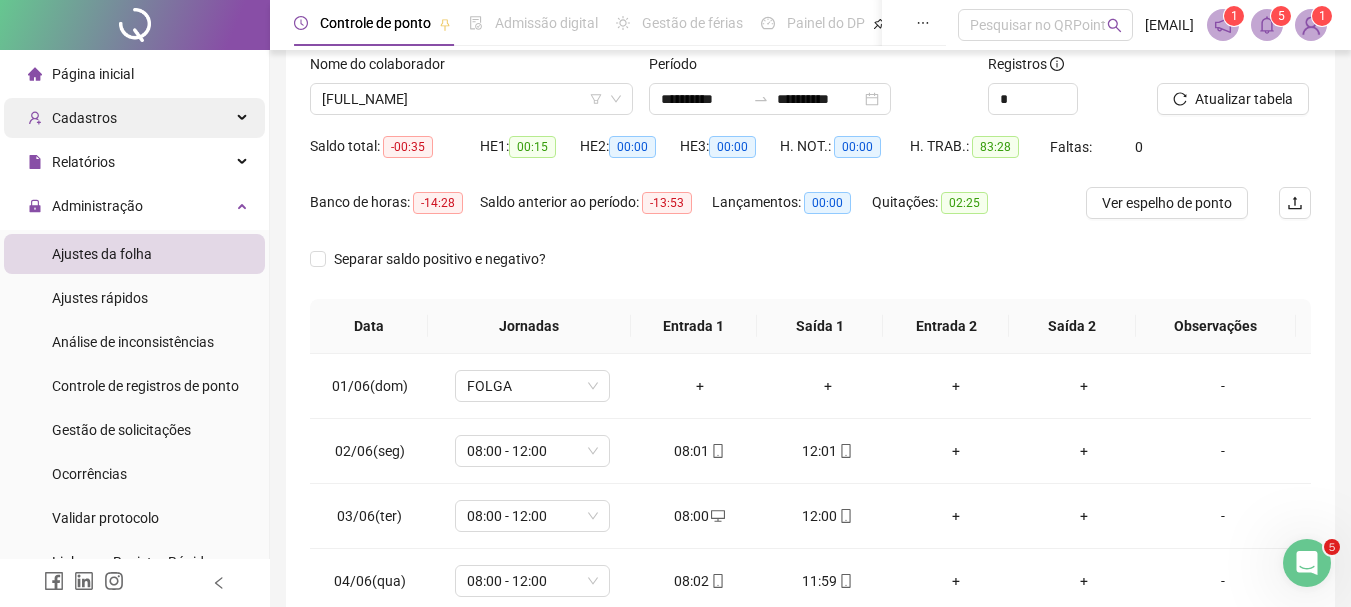 click on "Cadastros" at bounding box center [134, 118] 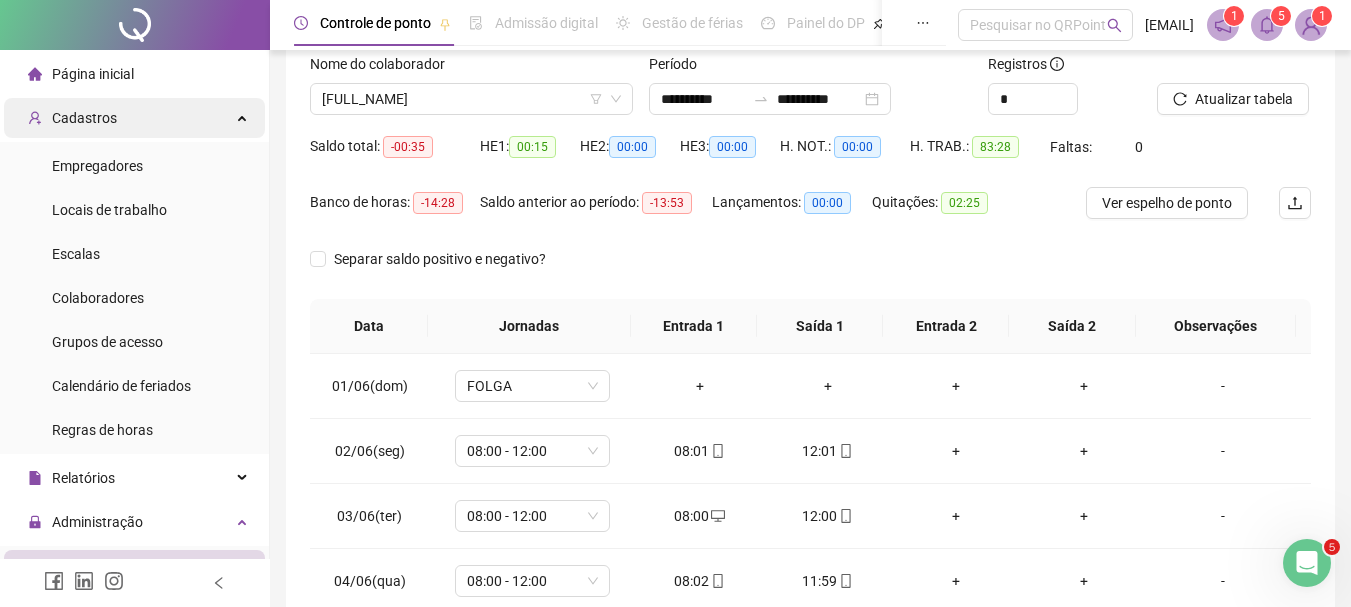click on "Cadastros" at bounding box center (134, 118) 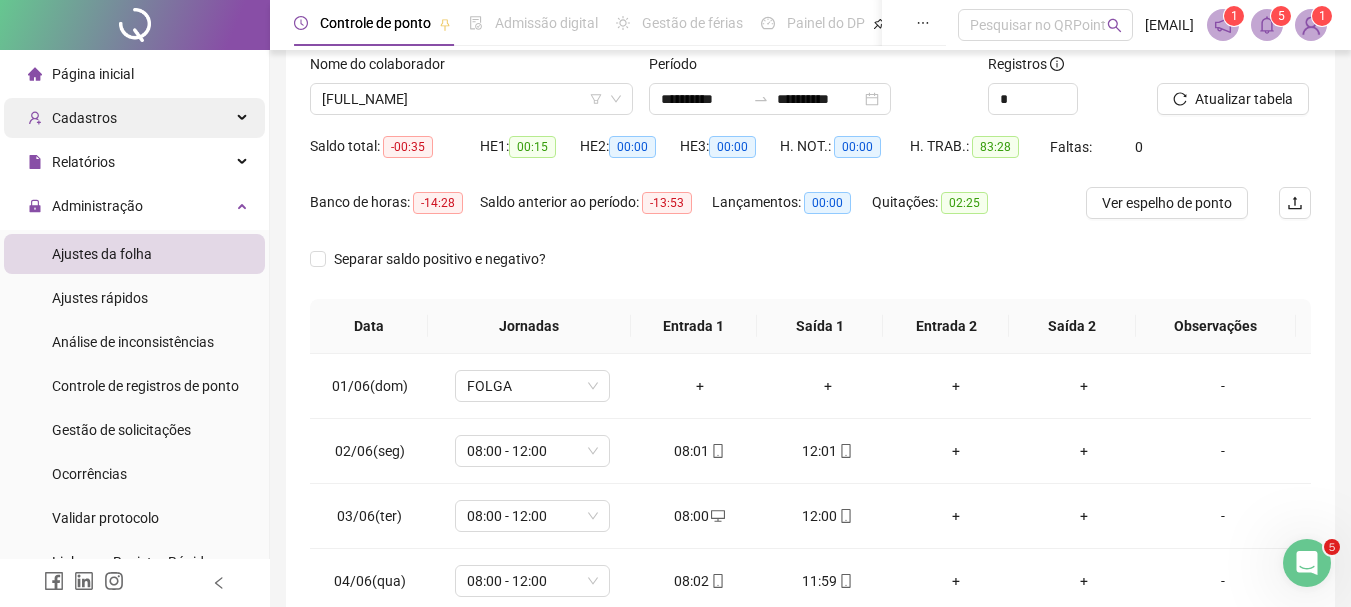 click on "Cadastros" at bounding box center [134, 118] 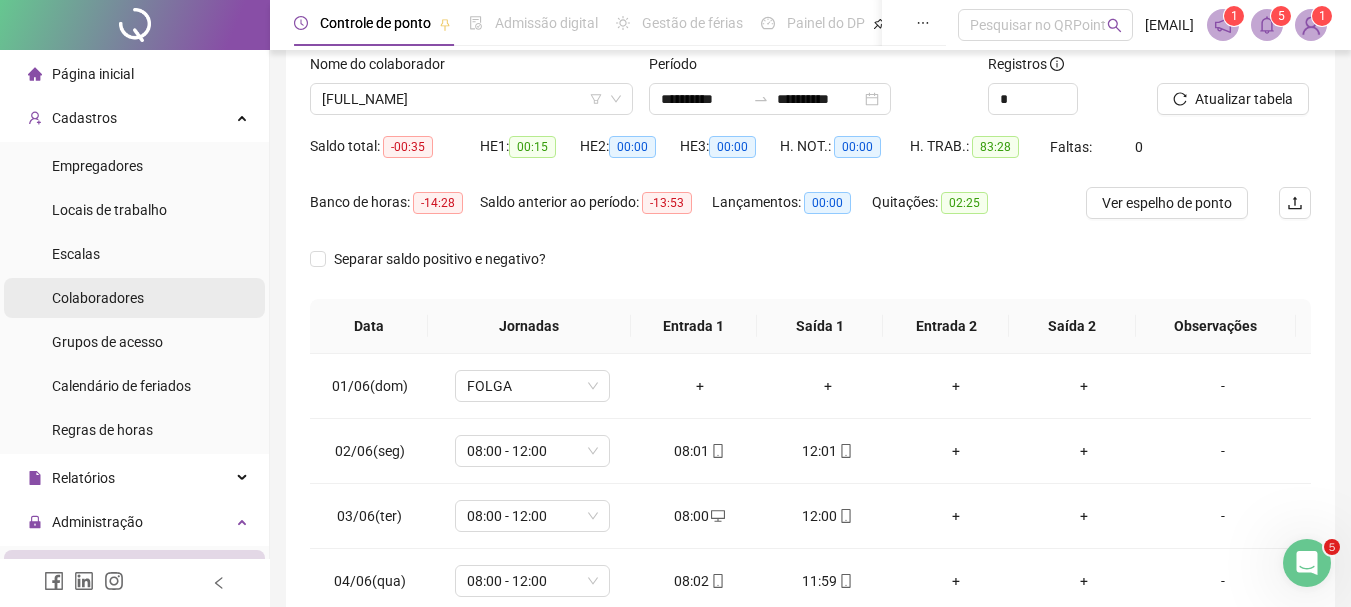 click on "Colaboradores" at bounding box center [134, 298] 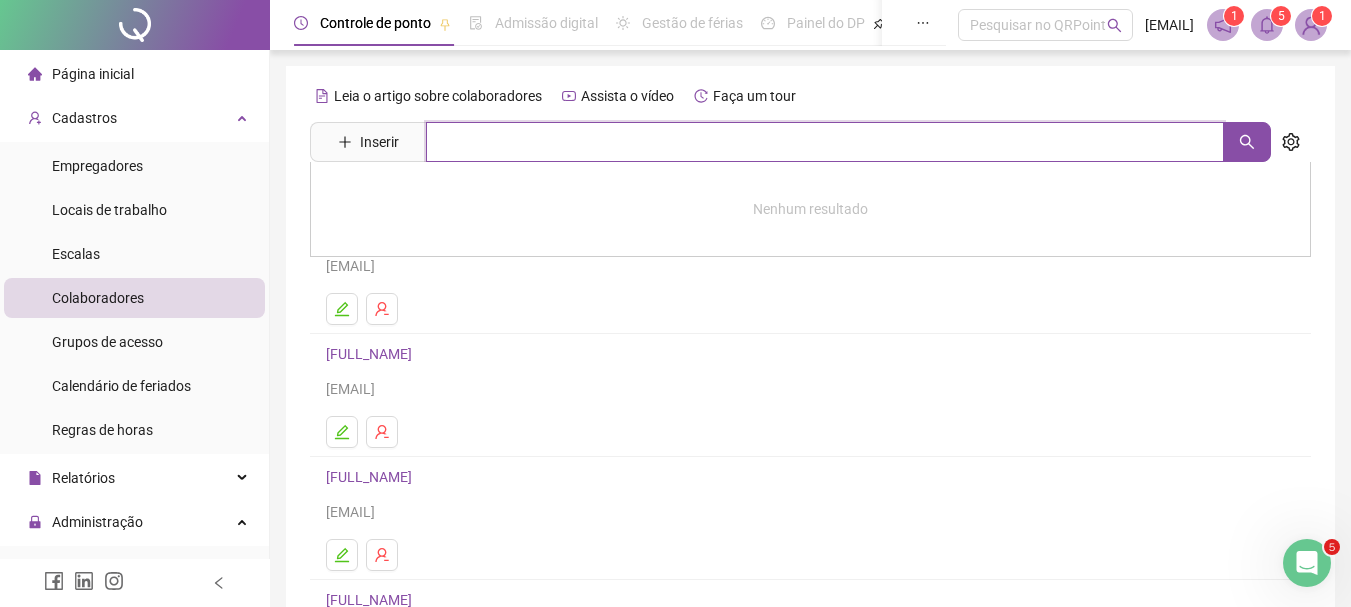 click at bounding box center [825, 142] 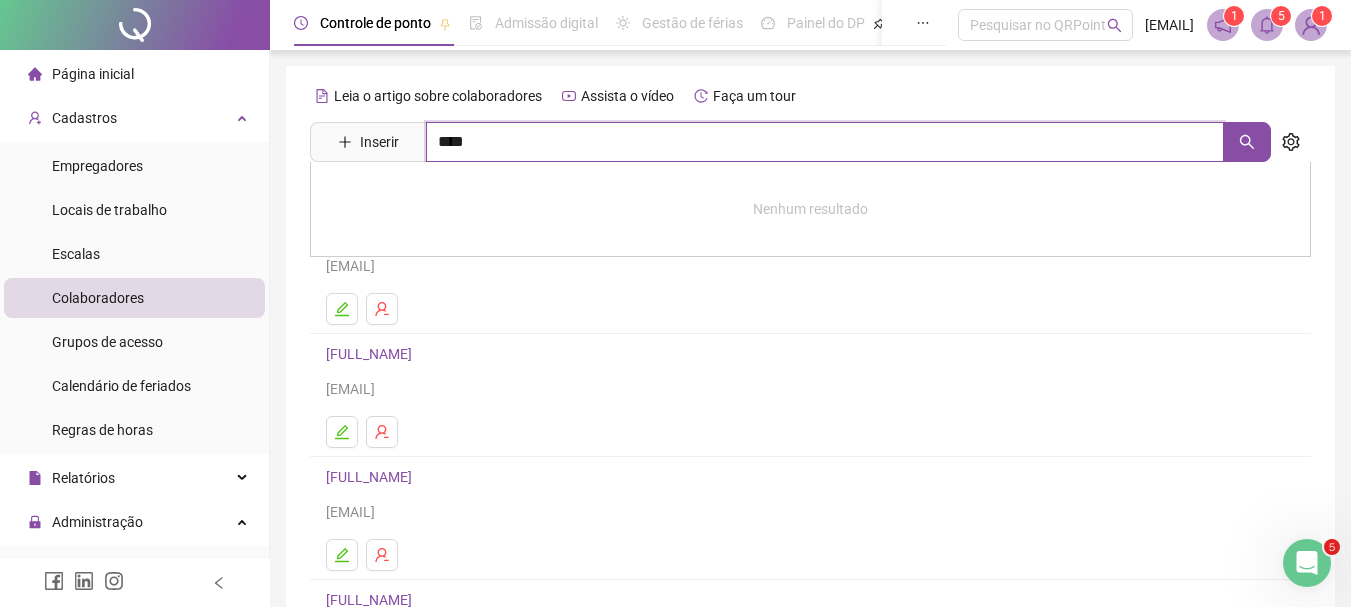 type on "****" 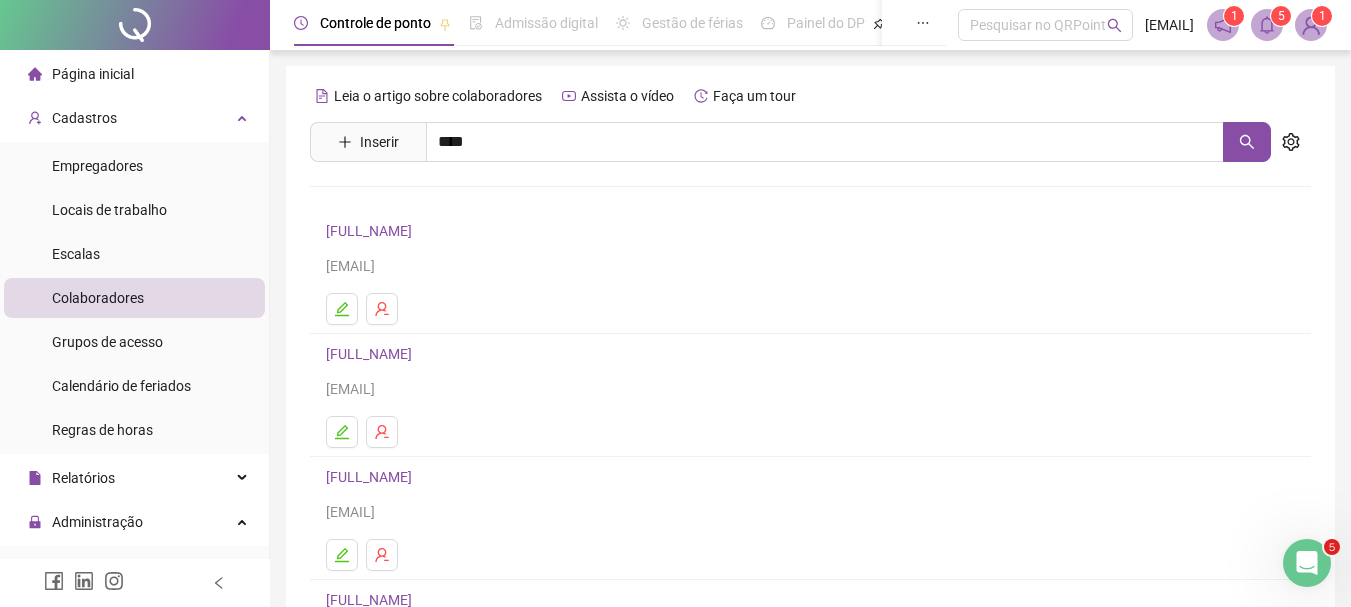 click on "[FULL_NAME]" at bounding box center (390, 201) 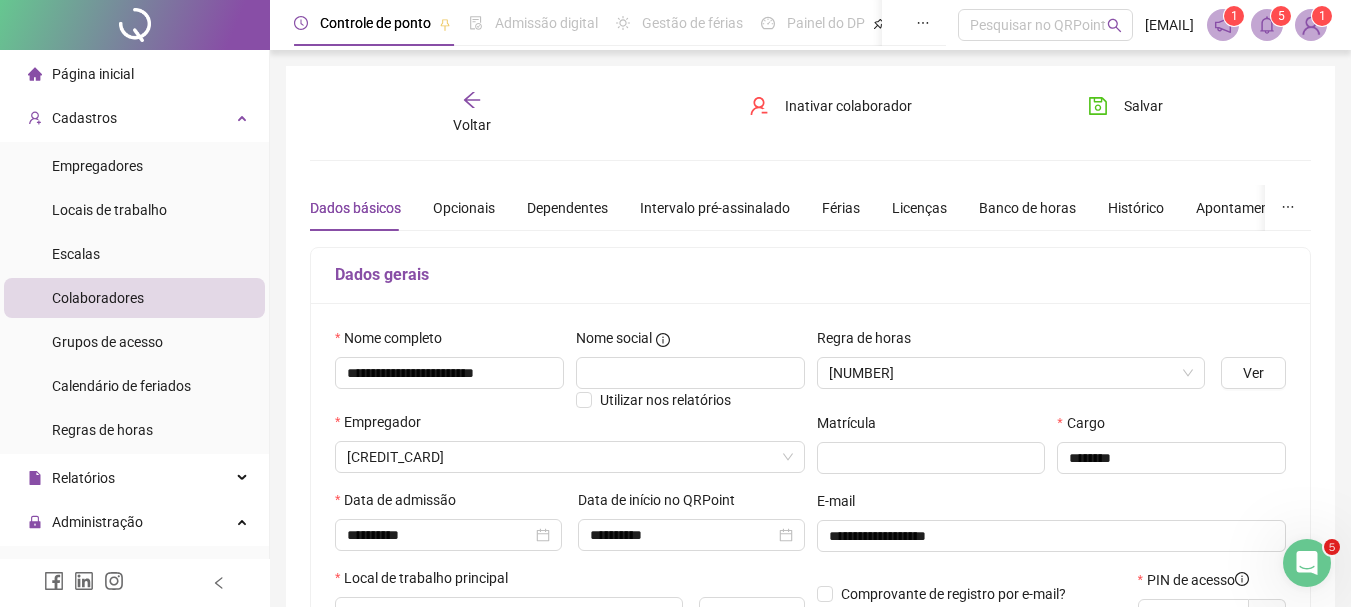 type on "**********" 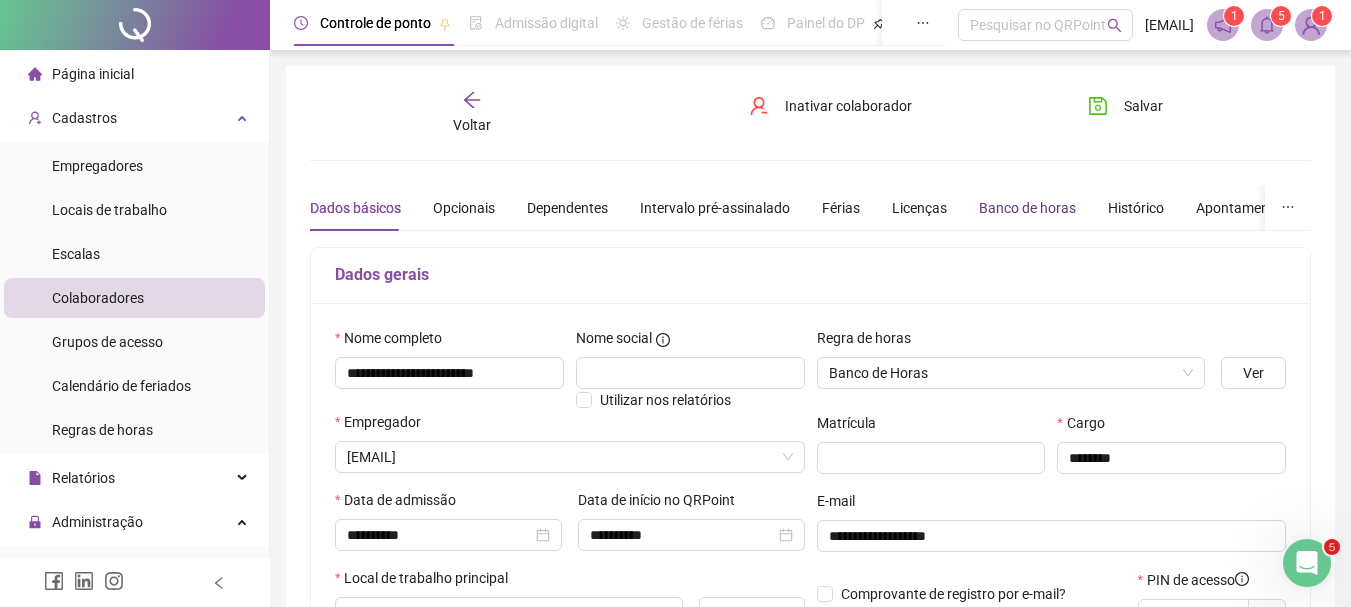 click on "Banco de horas" at bounding box center (1027, 208) 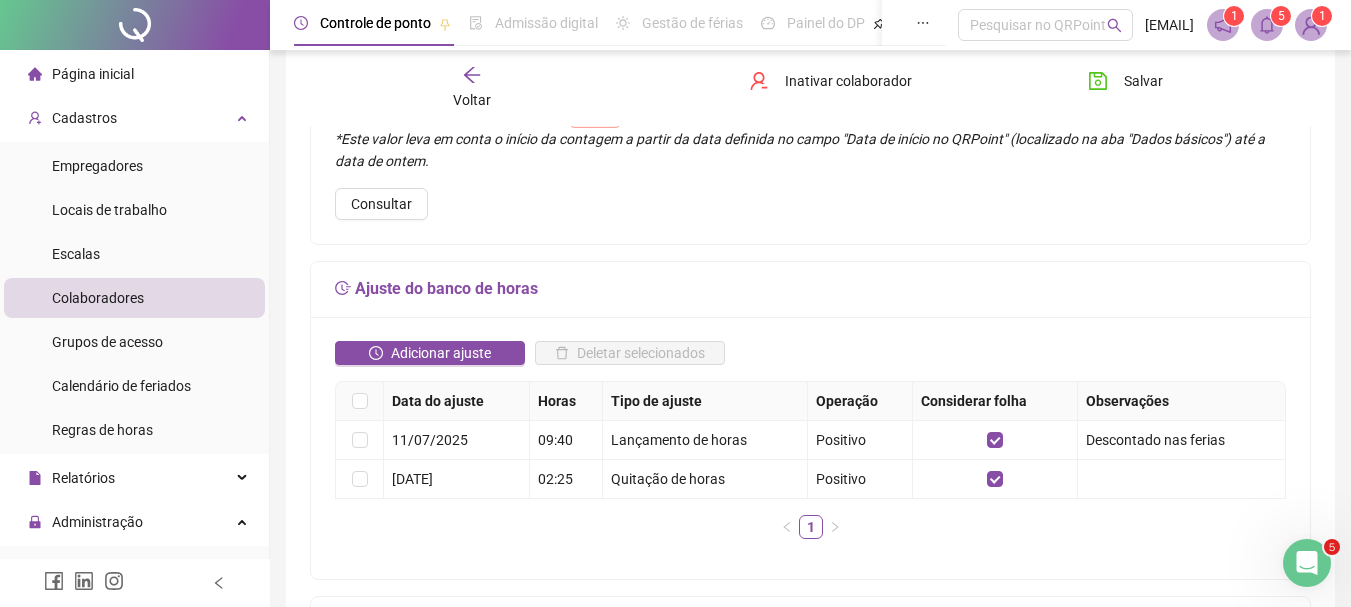 scroll, scrollTop: 250, scrollLeft: 0, axis: vertical 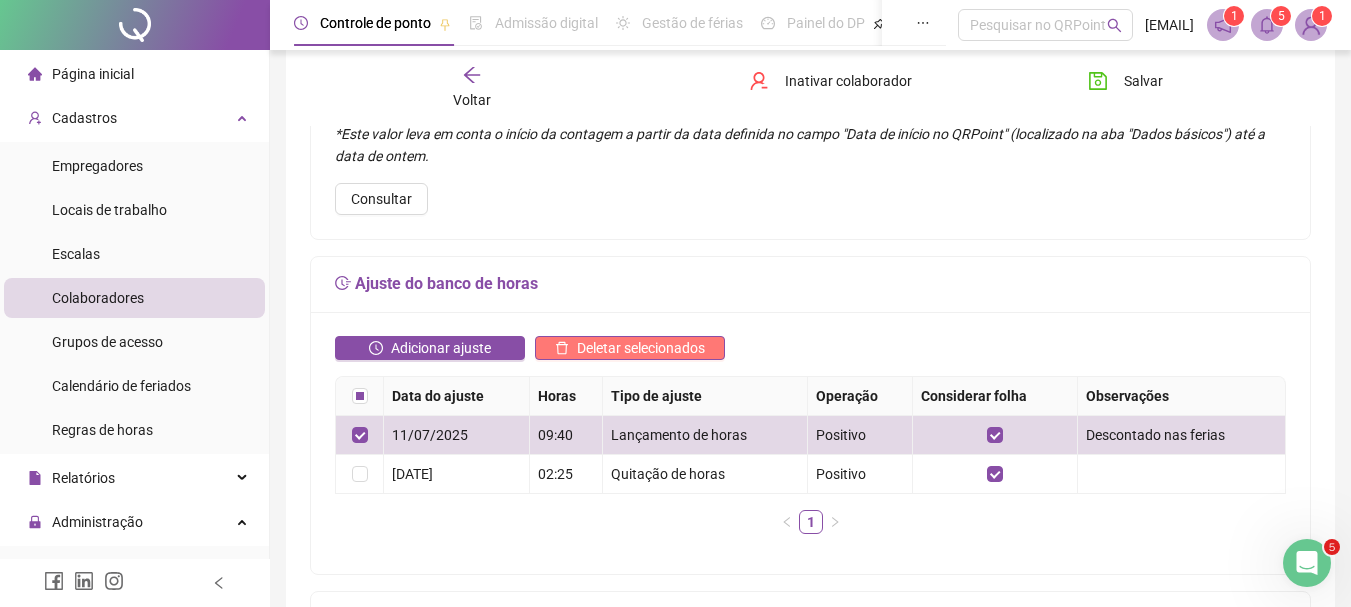 click on "Deletar selecionados" at bounding box center (641, 348) 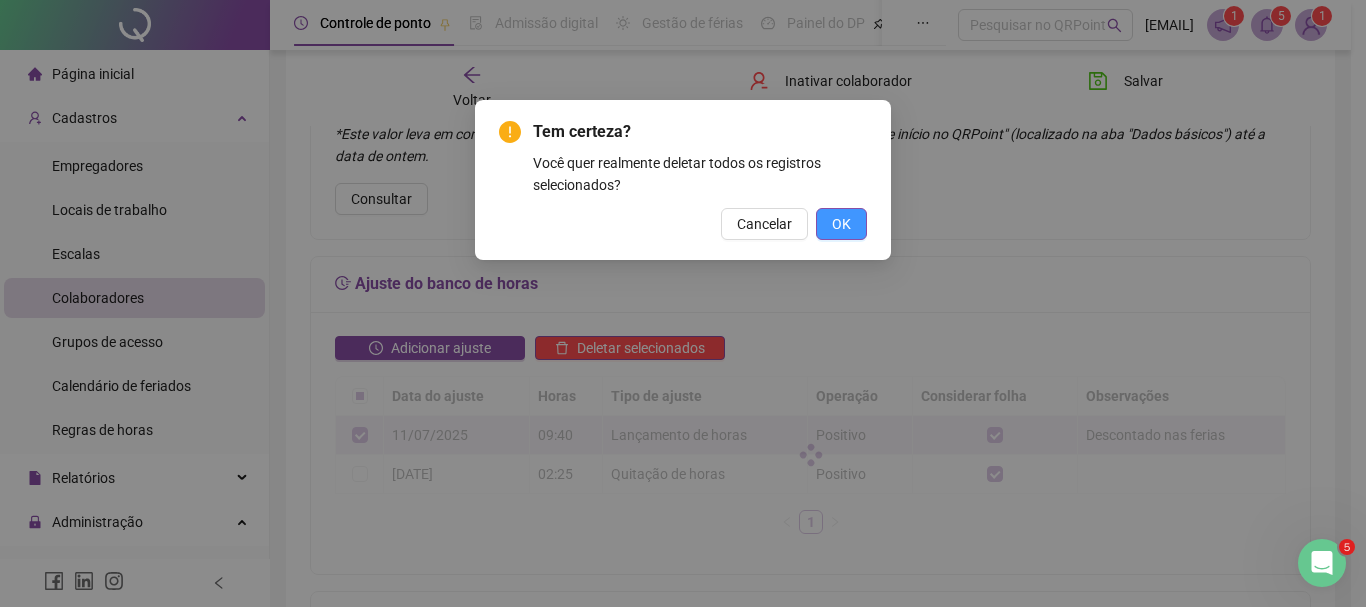 click on "OK" at bounding box center [841, 224] 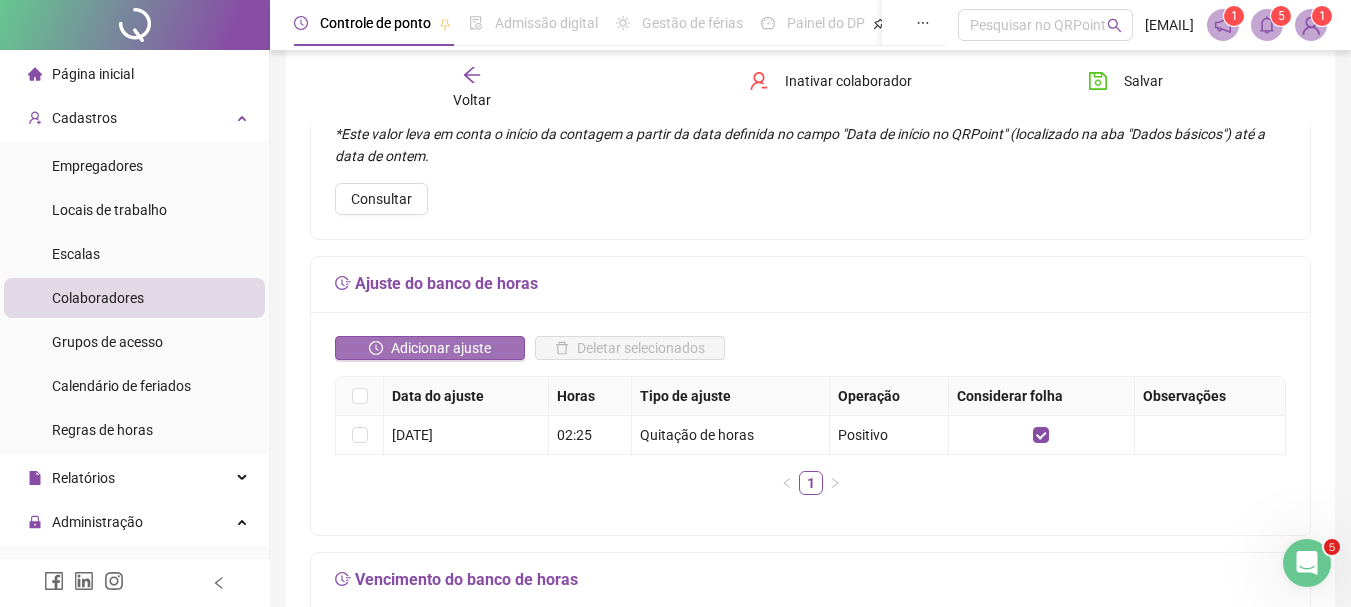 click on "Adicionar ajuste" at bounding box center (441, 348) 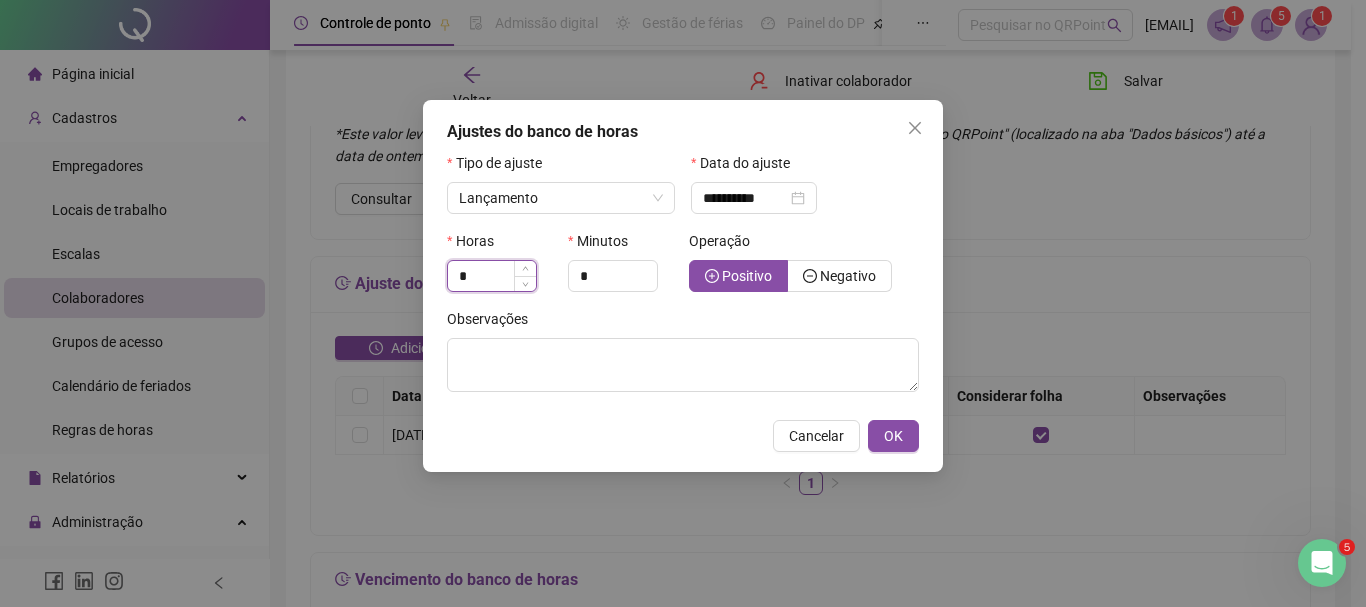 click on "*" at bounding box center (492, 276) 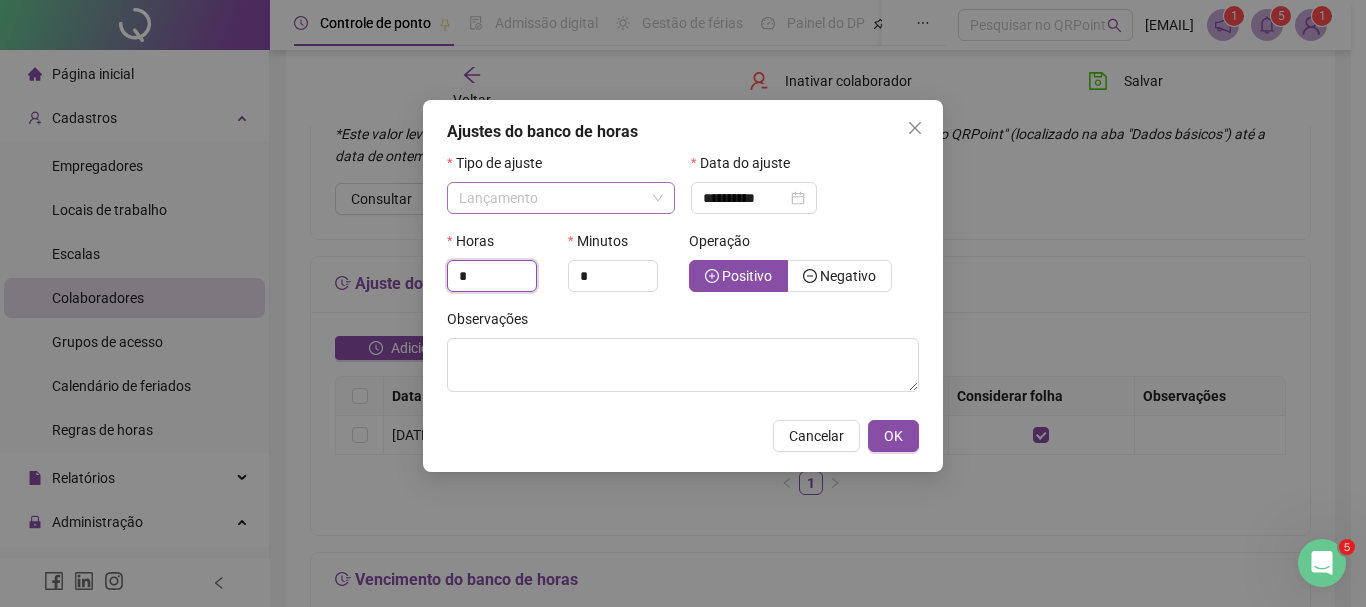 click on "Lançamento" at bounding box center (498, 198) 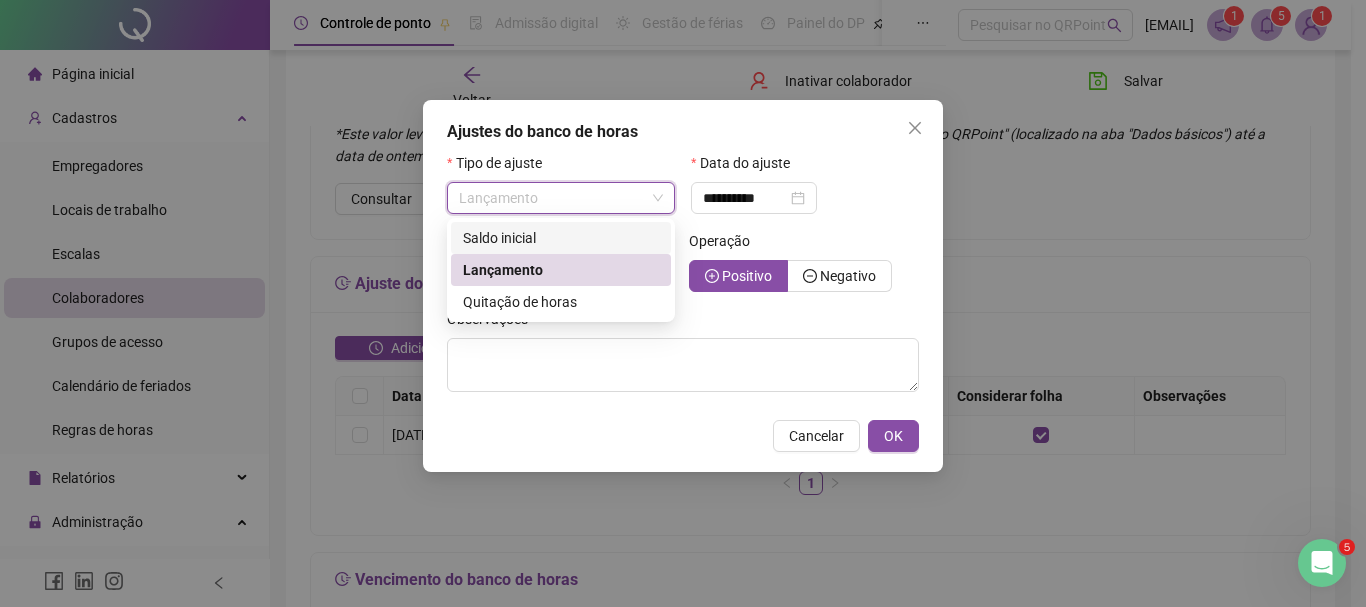 click on "Saldo inicial" at bounding box center [499, 238] 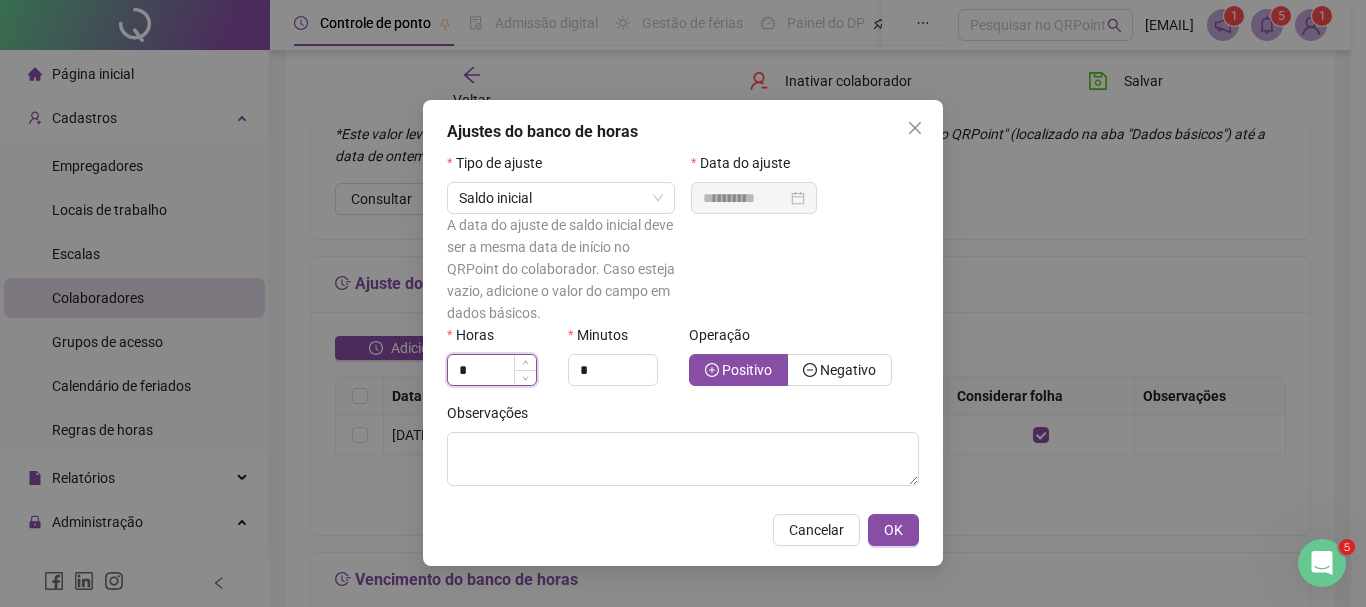 click on "*" at bounding box center [492, 370] 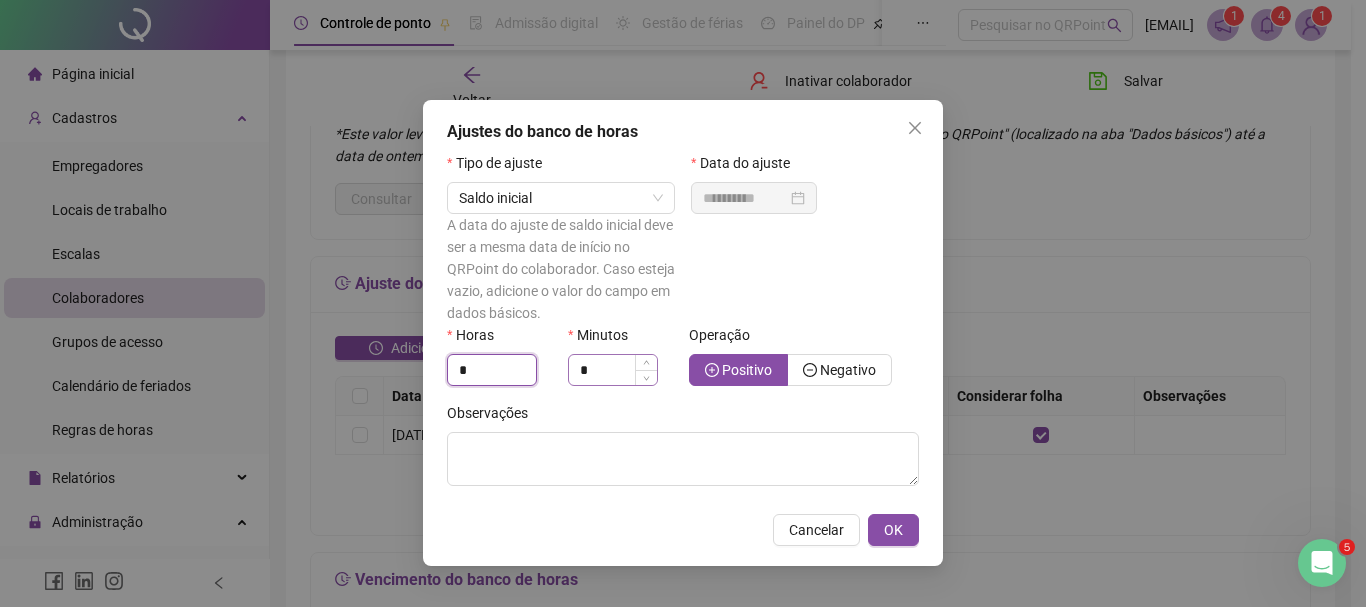 type on "*" 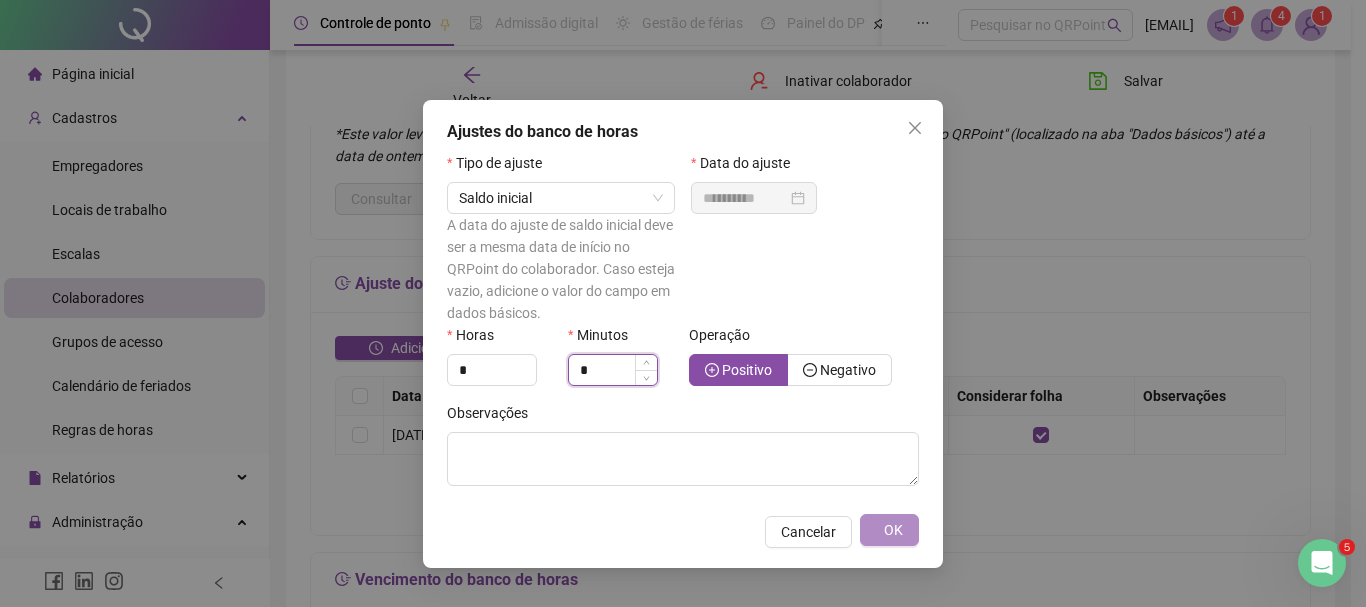click on "*" at bounding box center (613, 370) 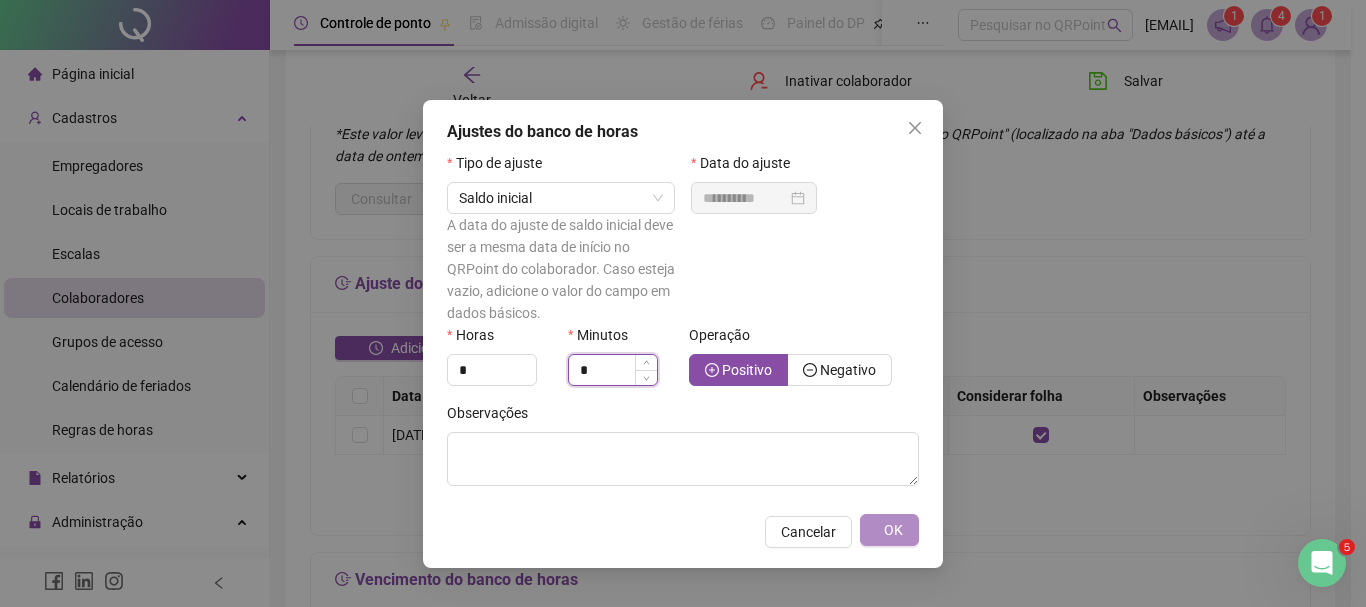 click on "*" at bounding box center [613, 370] 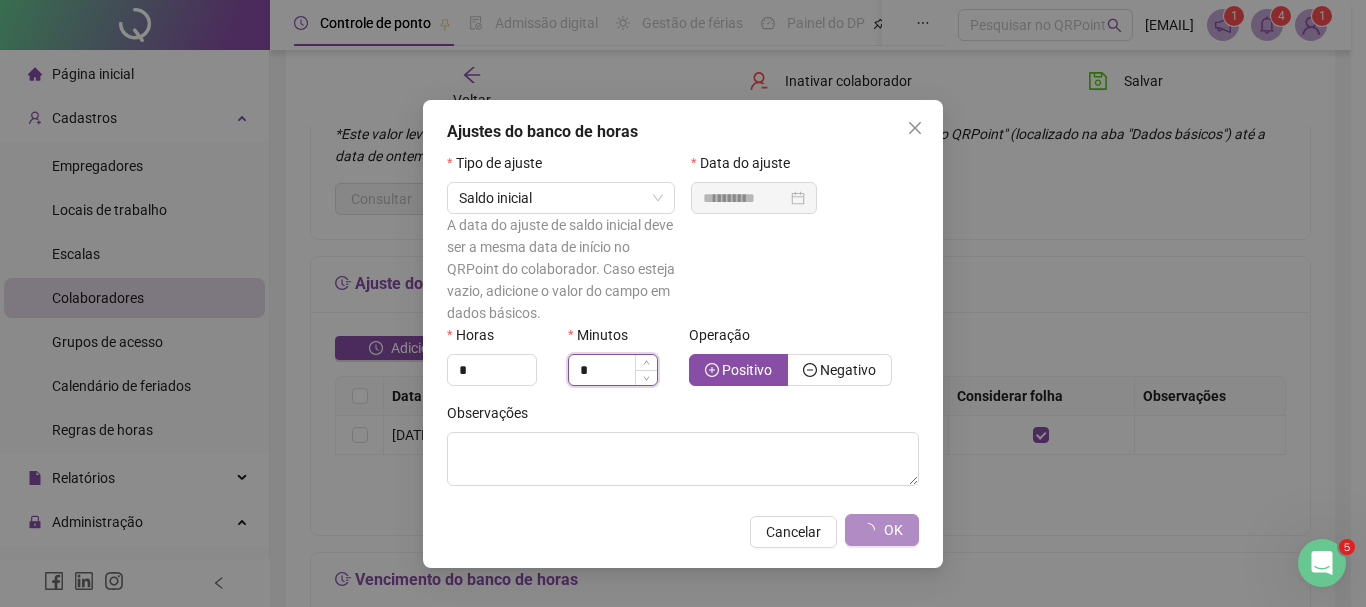 click on "*" at bounding box center (613, 370) 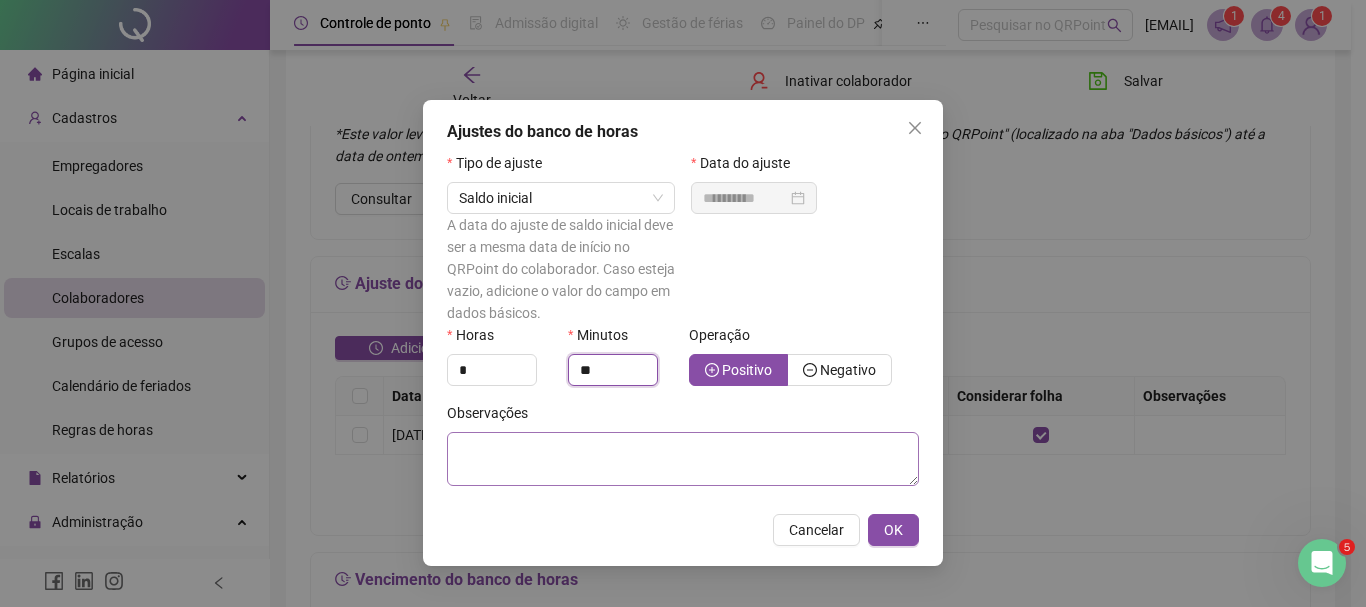 type on "**" 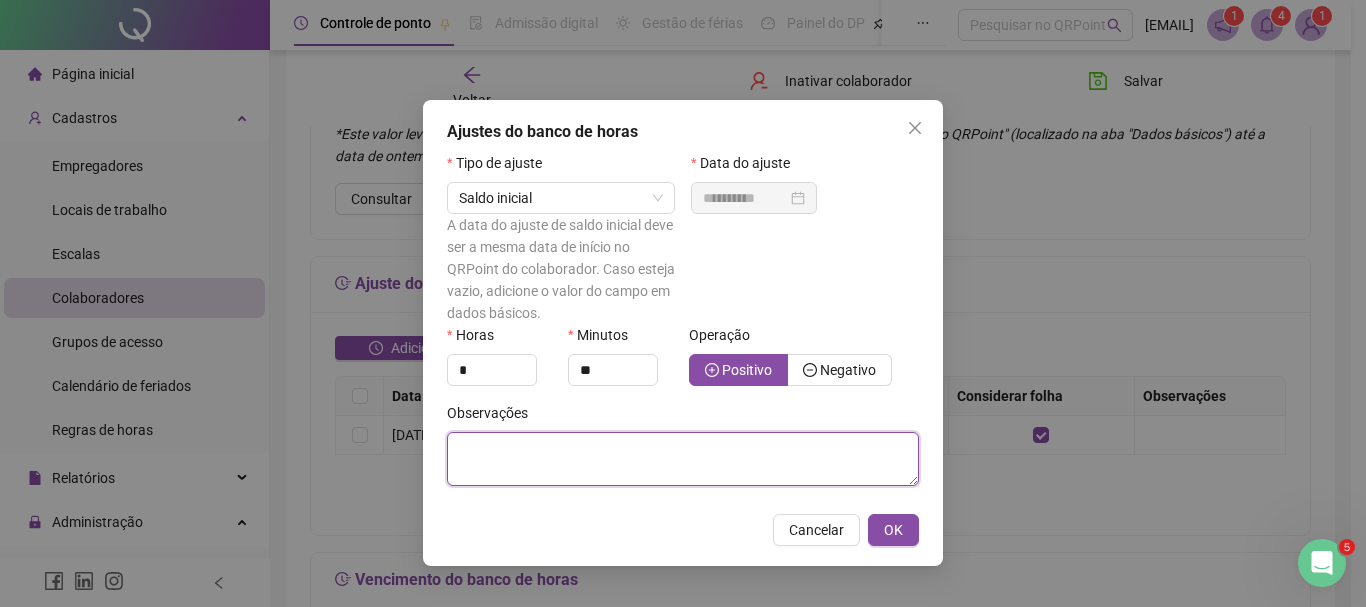 click at bounding box center (683, 459) 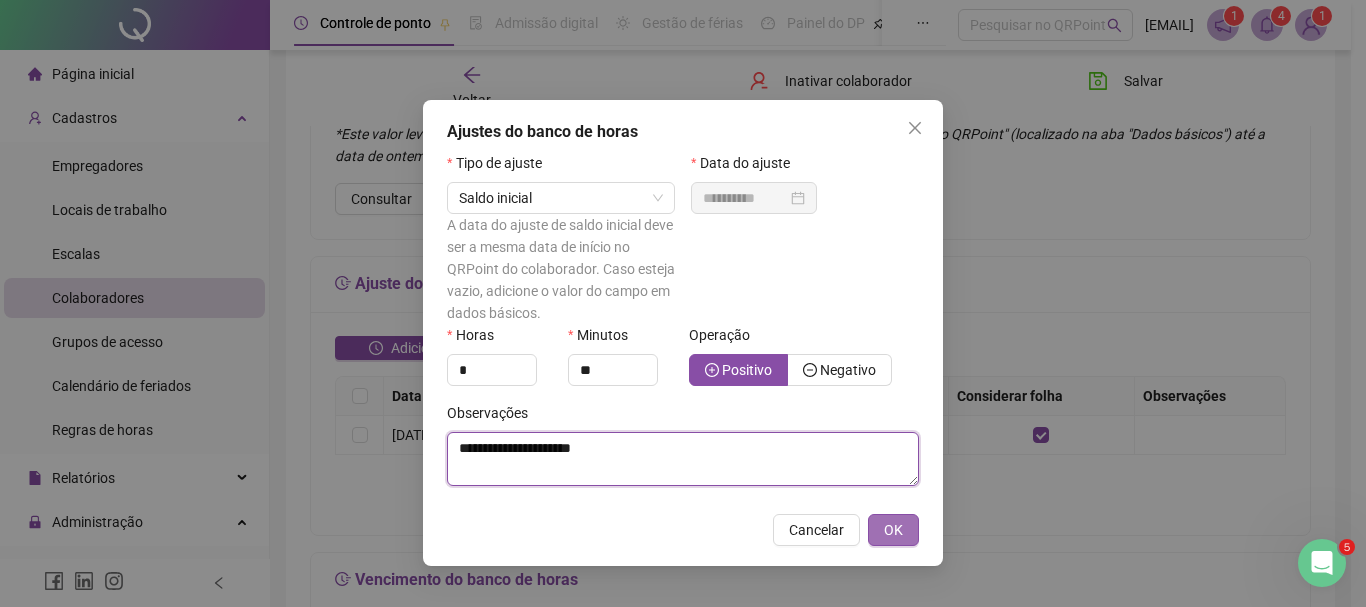 type on "**********" 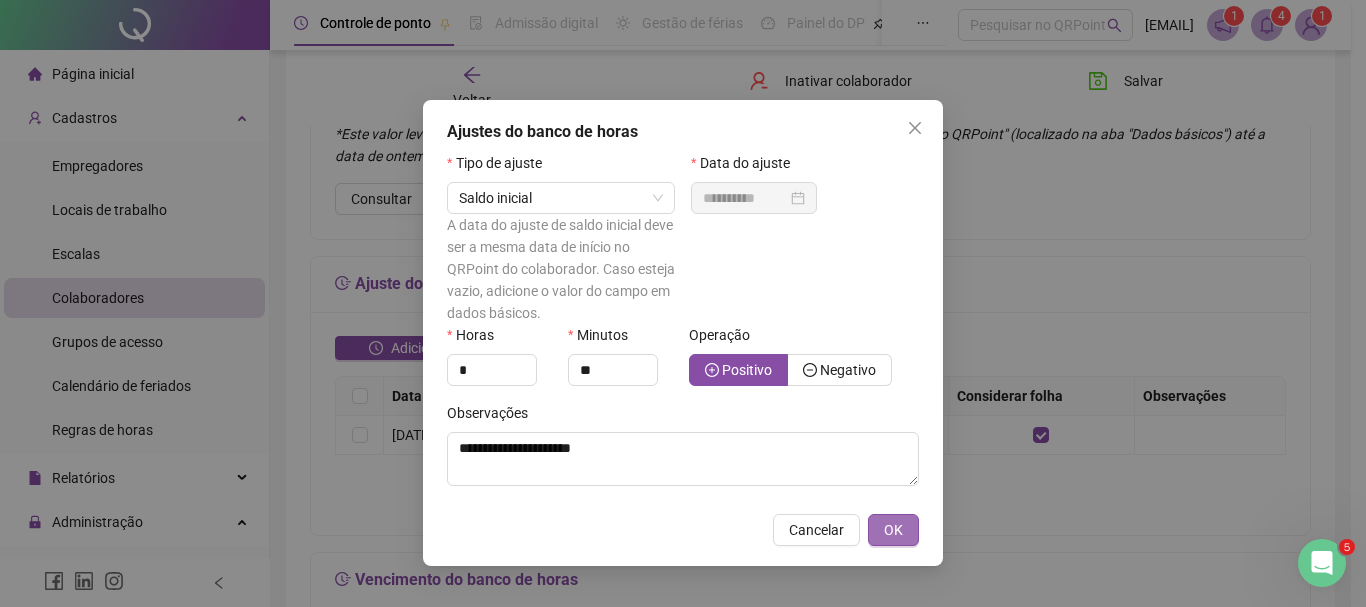 click on "OK" at bounding box center (893, 530) 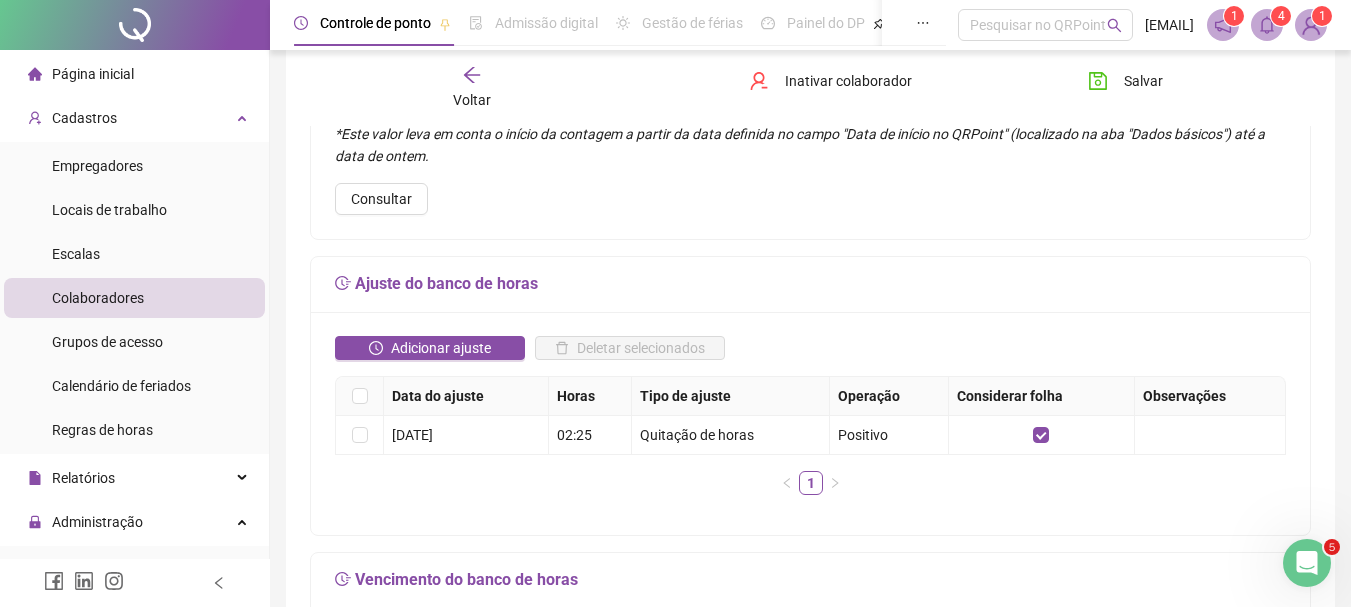 scroll, scrollTop: 0, scrollLeft: 0, axis: both 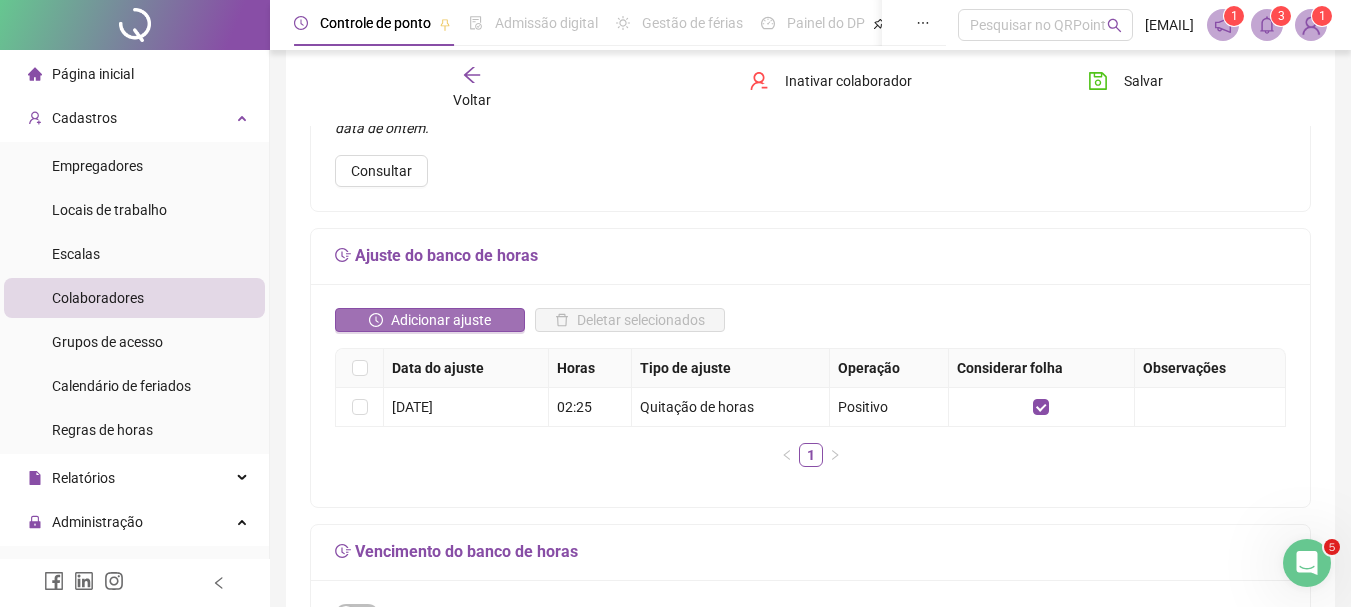 click on "Adicionar ajuste" at bounding box center (441, 320) 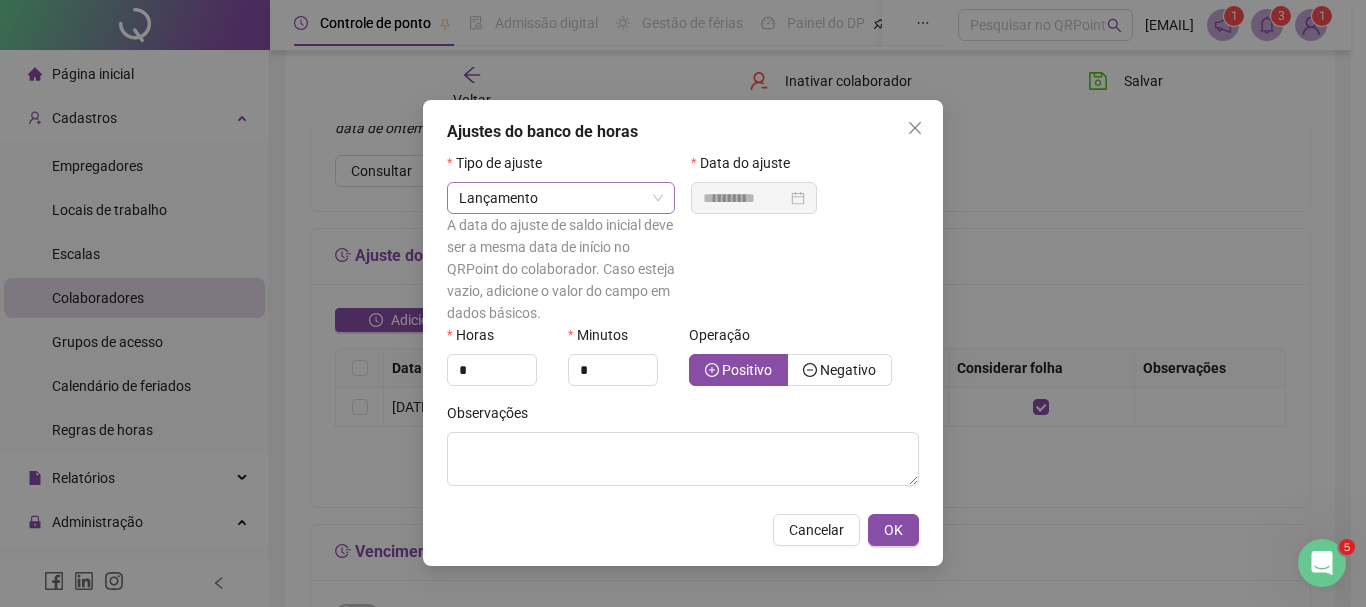 click on "Lançamento" at bounding box center [561, 198] 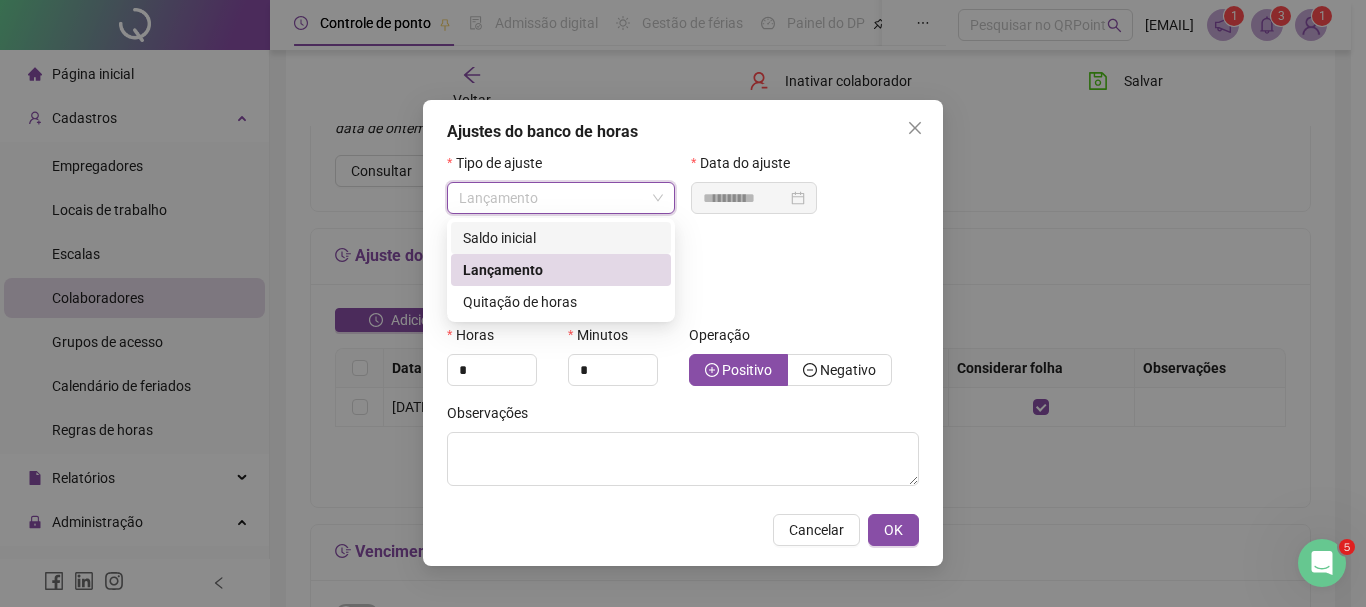 click on "Saldo inicial" at bounding box center (499, 238) 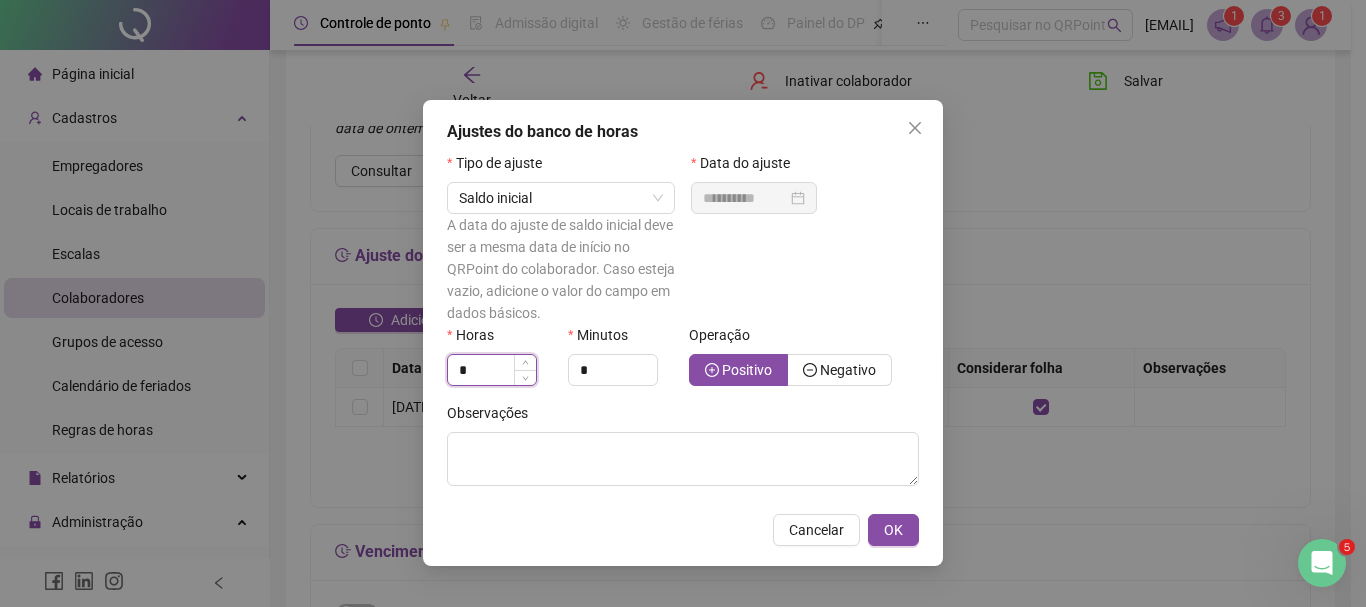 click on "*" at bounding box center [492, 370] 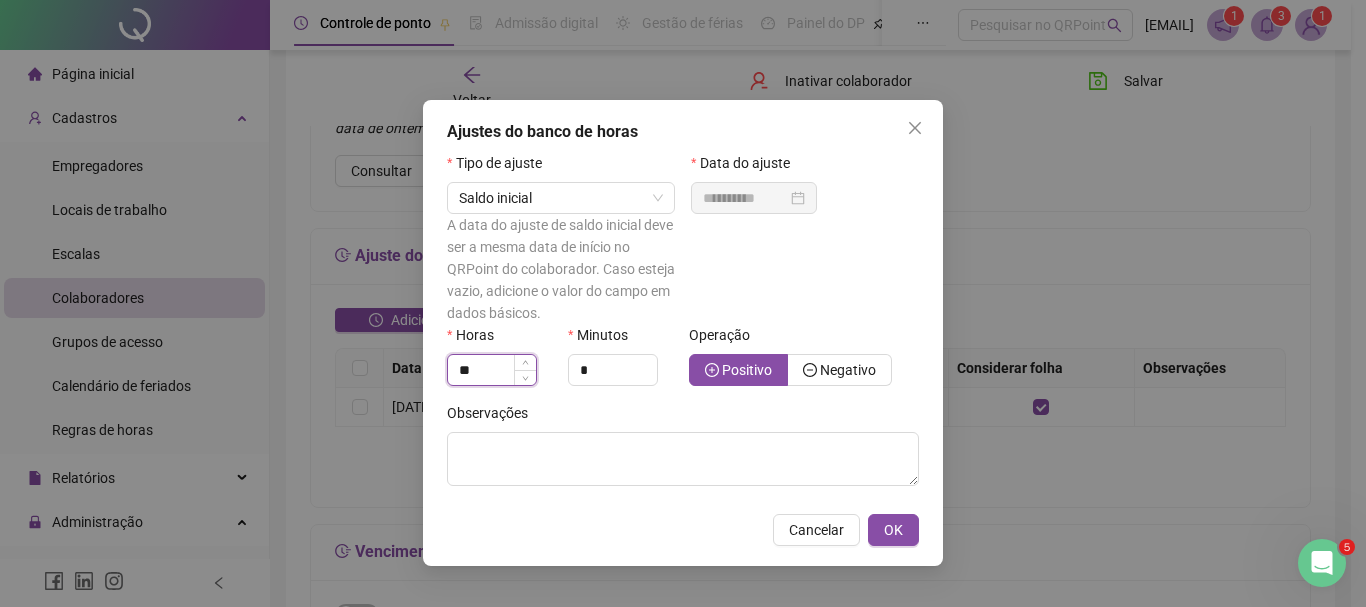 type on "*" 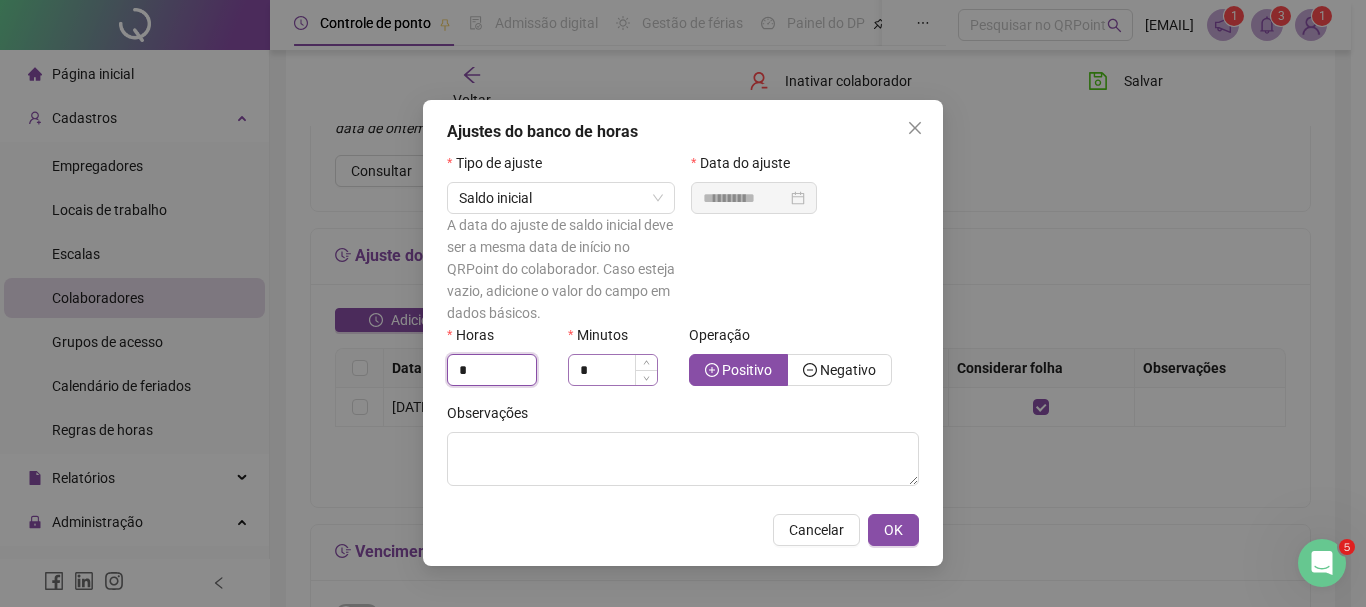 type on "*" 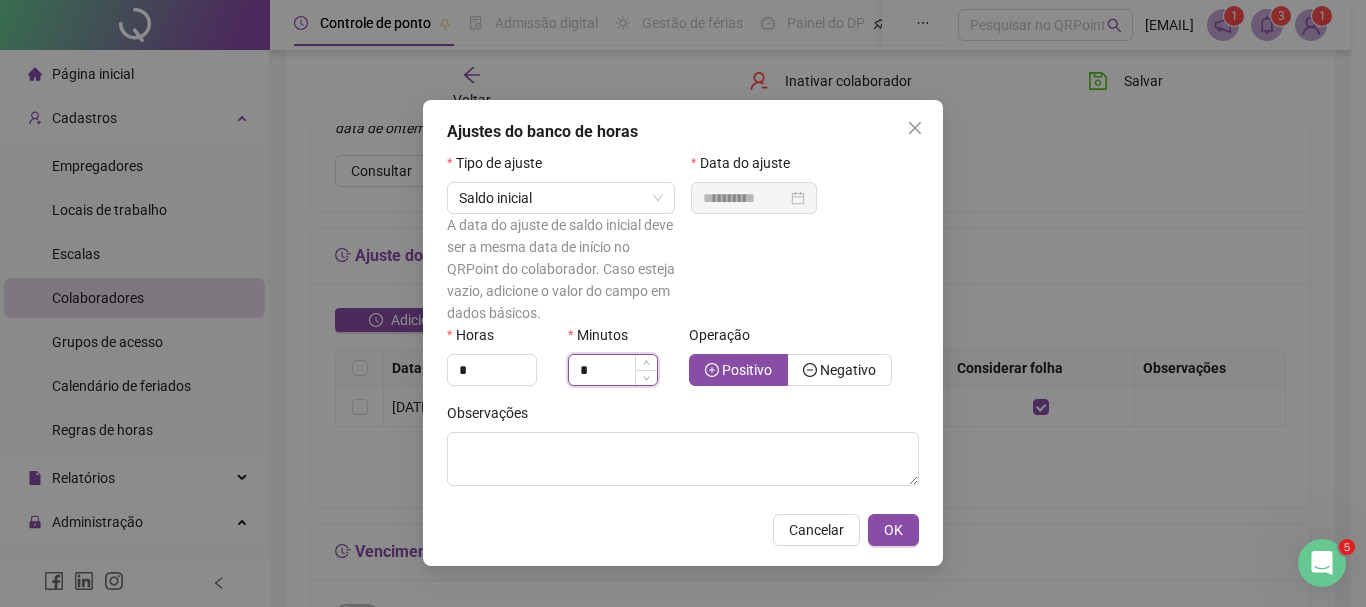 click on "*" at bounding box center [613, 370] 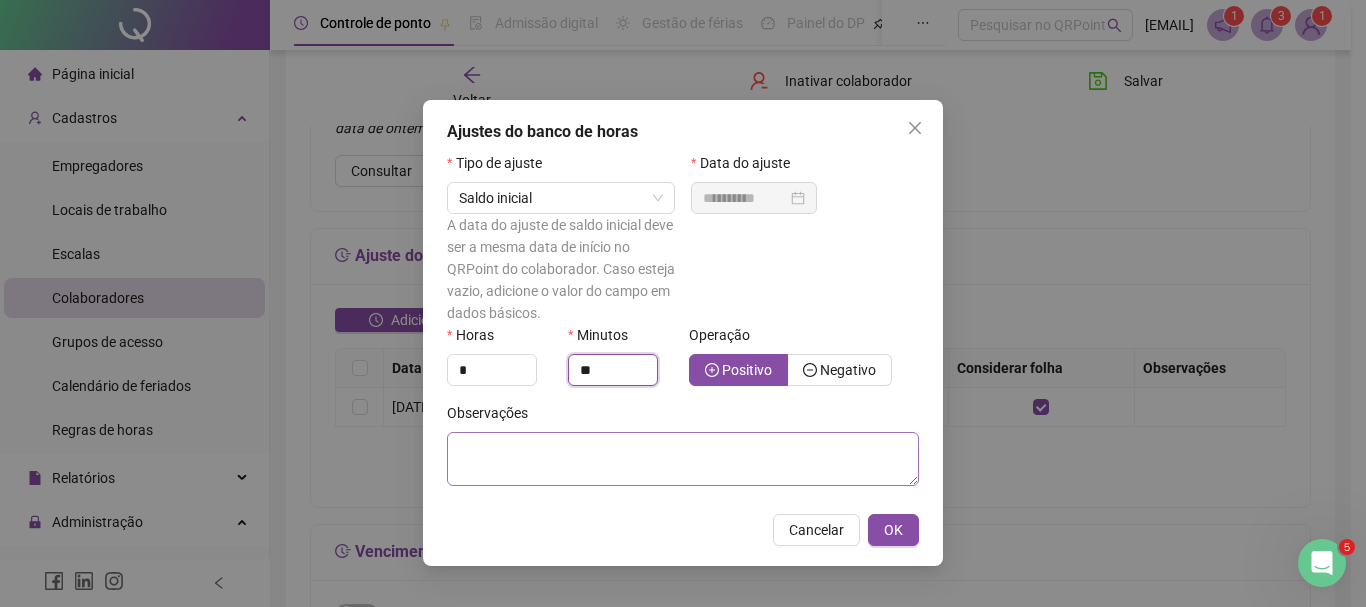 type on "**" 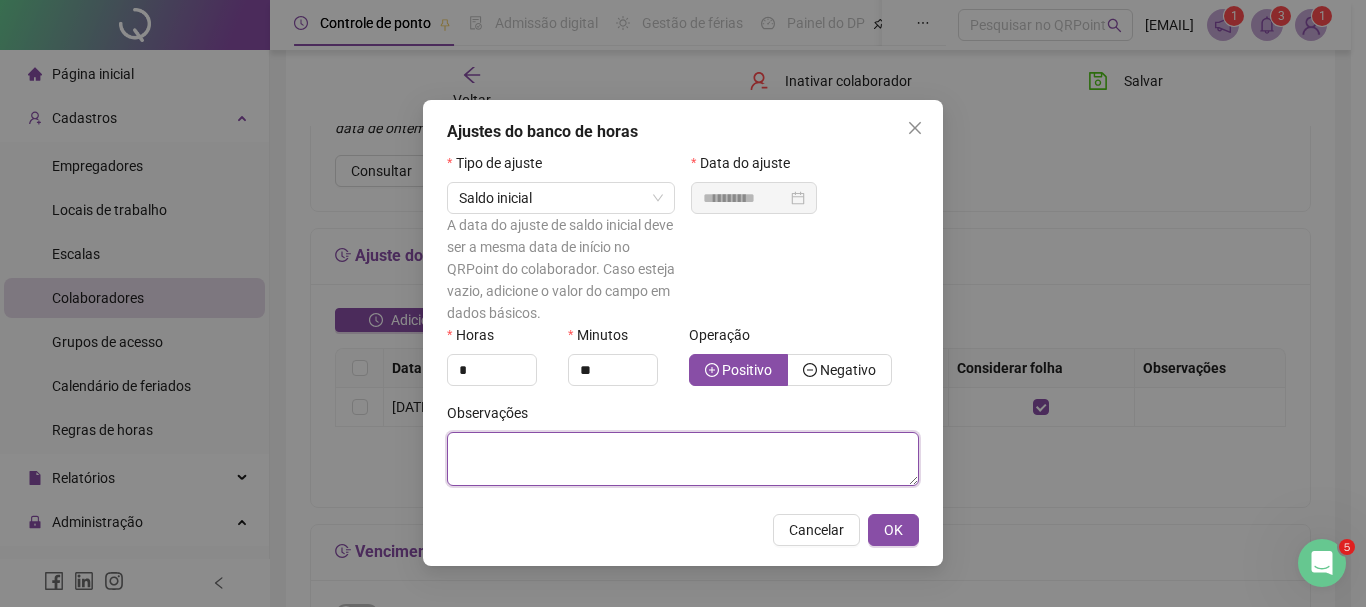 click at bounding box center (683, 459) 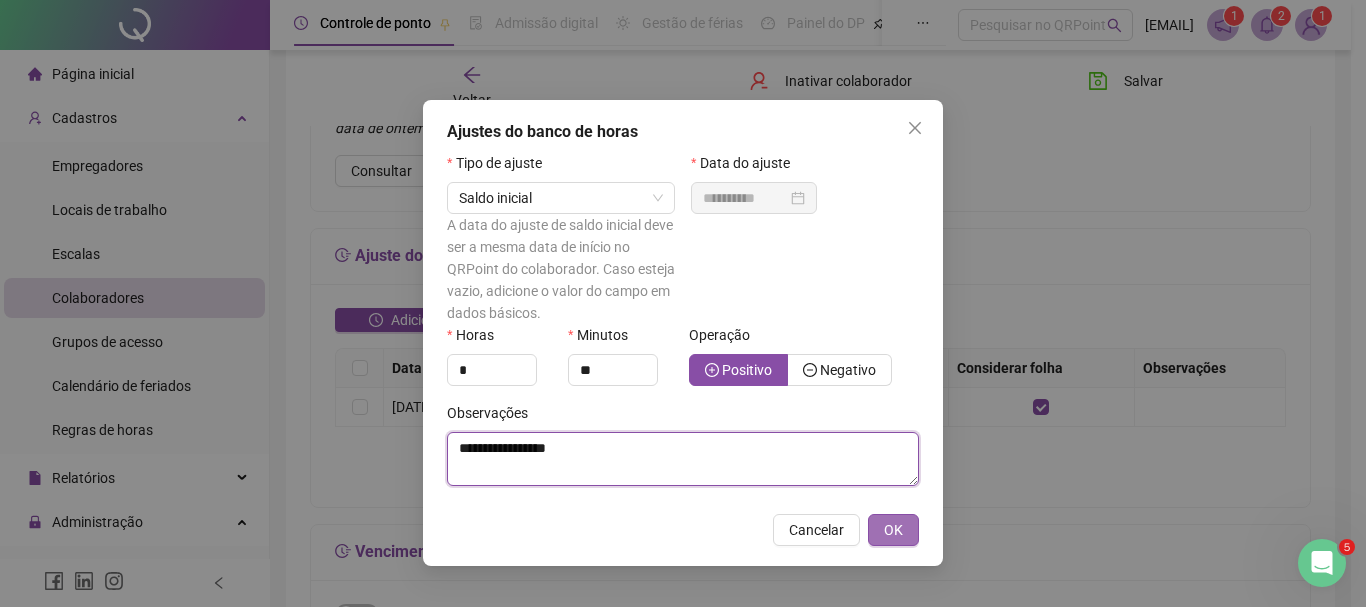 type on "**********" 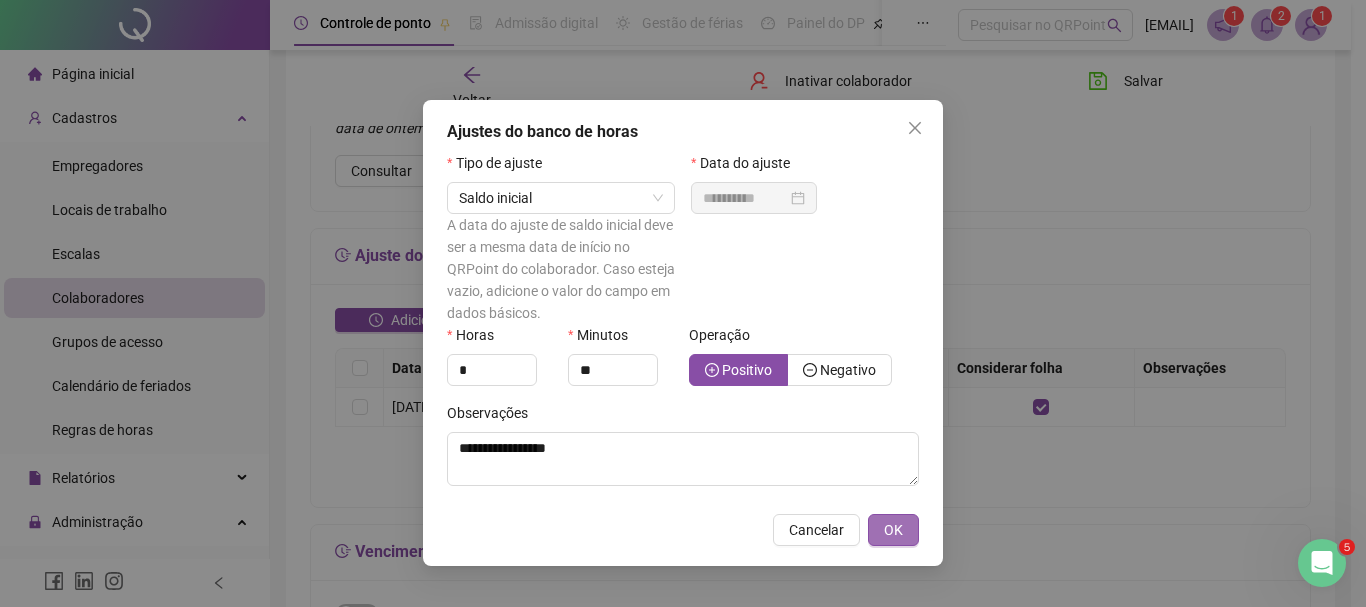 click on "OK" at bounding box center (893, 530) 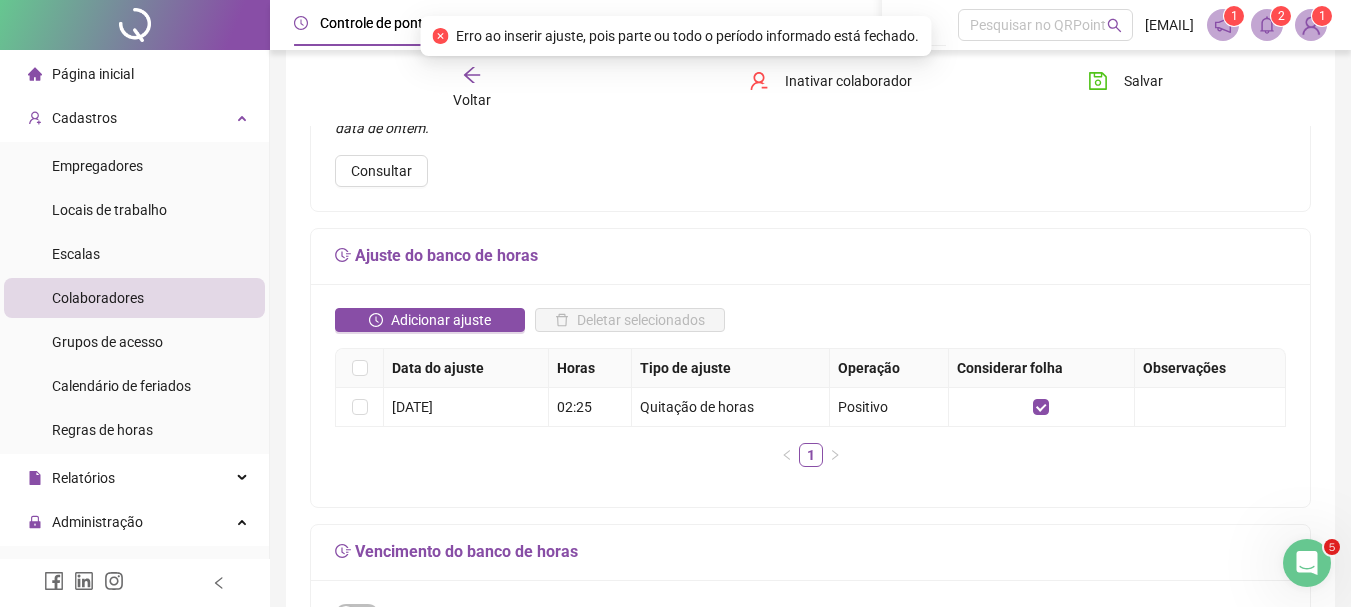 click on "Vencimento do banco de horas" at bounding box center (810, 553) 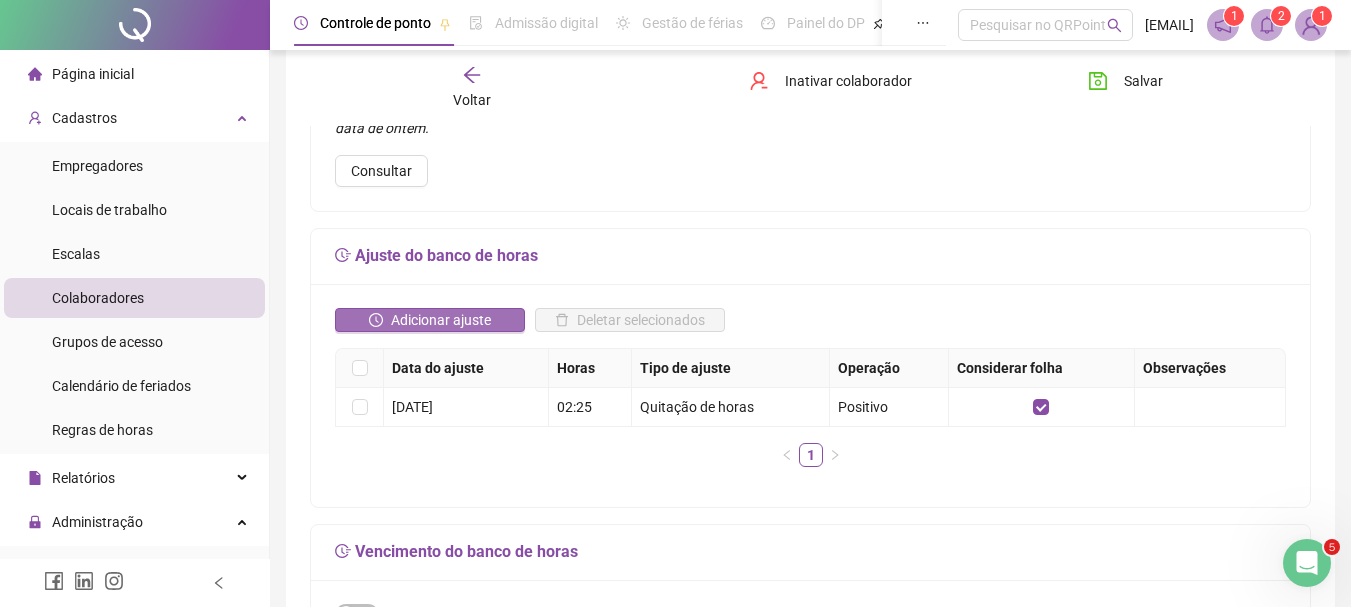 click on "Adicionar ajuste" at bounding box center (430, 320) 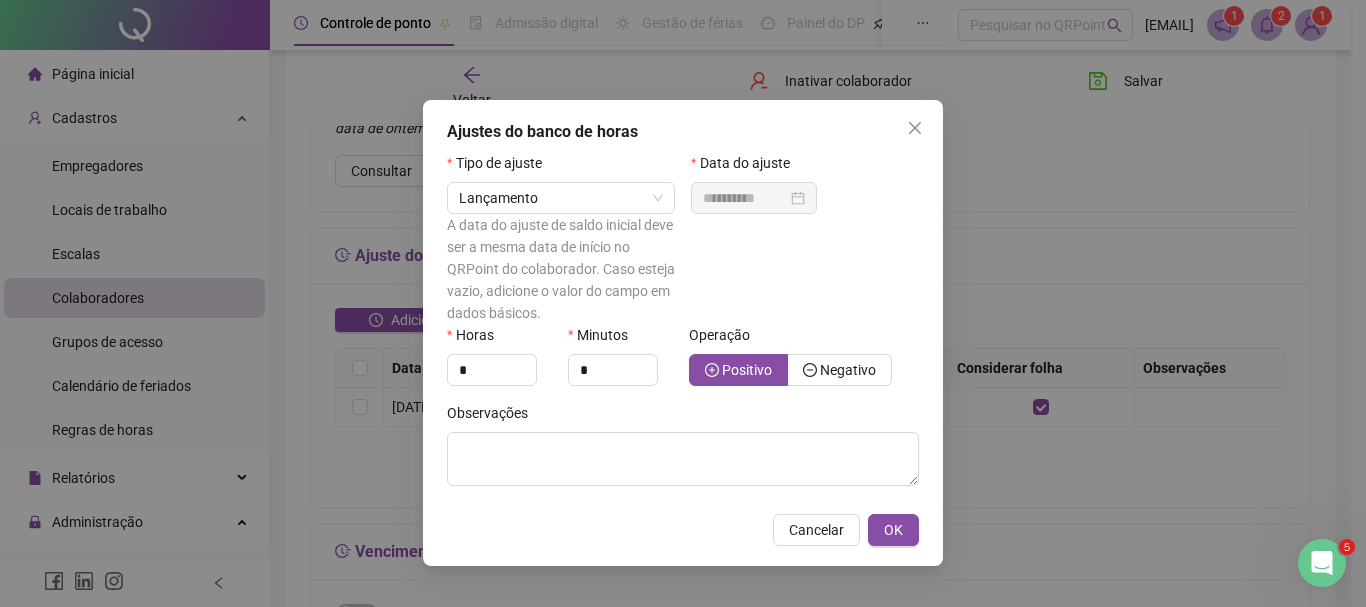 click on "A data do ajuste de saldo inicial deve ser a mesma data de início no QRPoint do colaborador. Caso esteja vazio, adicione o valor do campo em dados básicos." at bounding box center (561, 269) 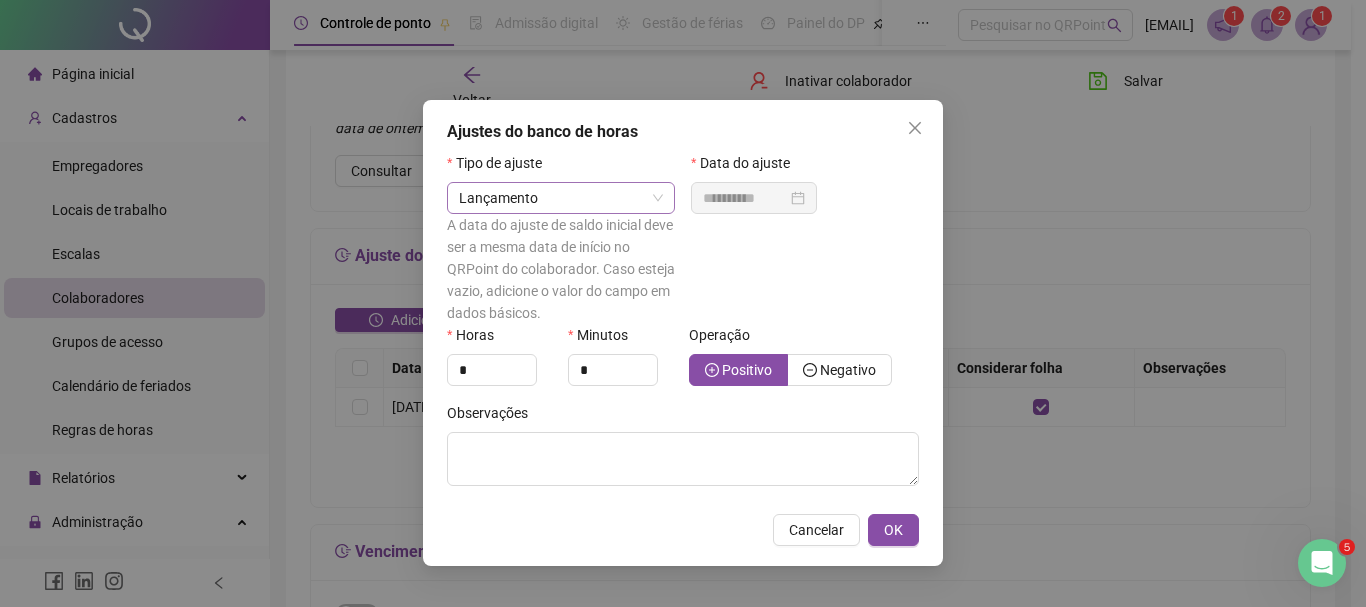 click on "Lançamento" at bounding box center (561, 198) 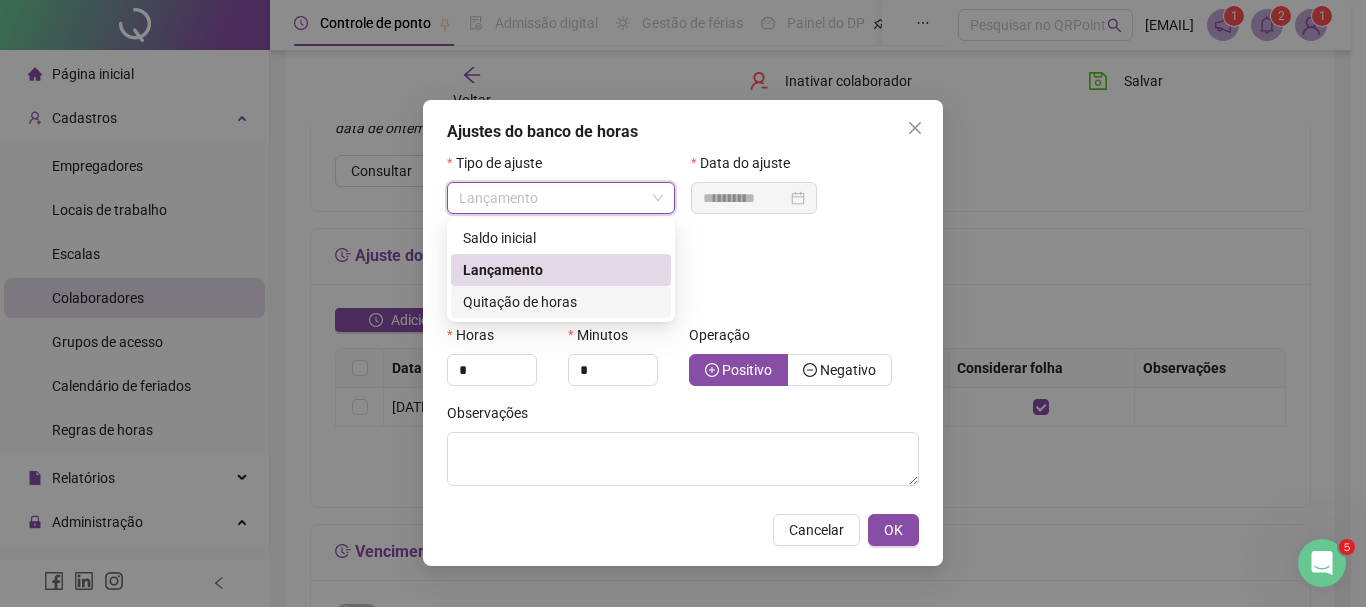 click on "Quitação de horas" at bounding box center (520, 302) 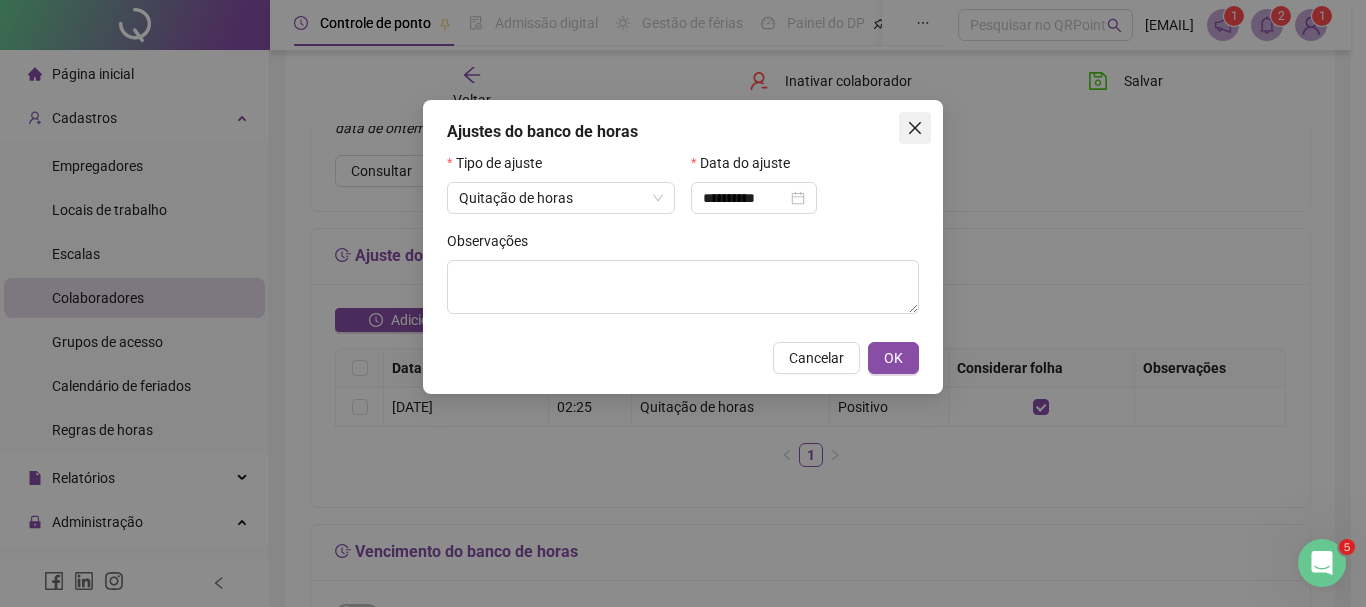 click 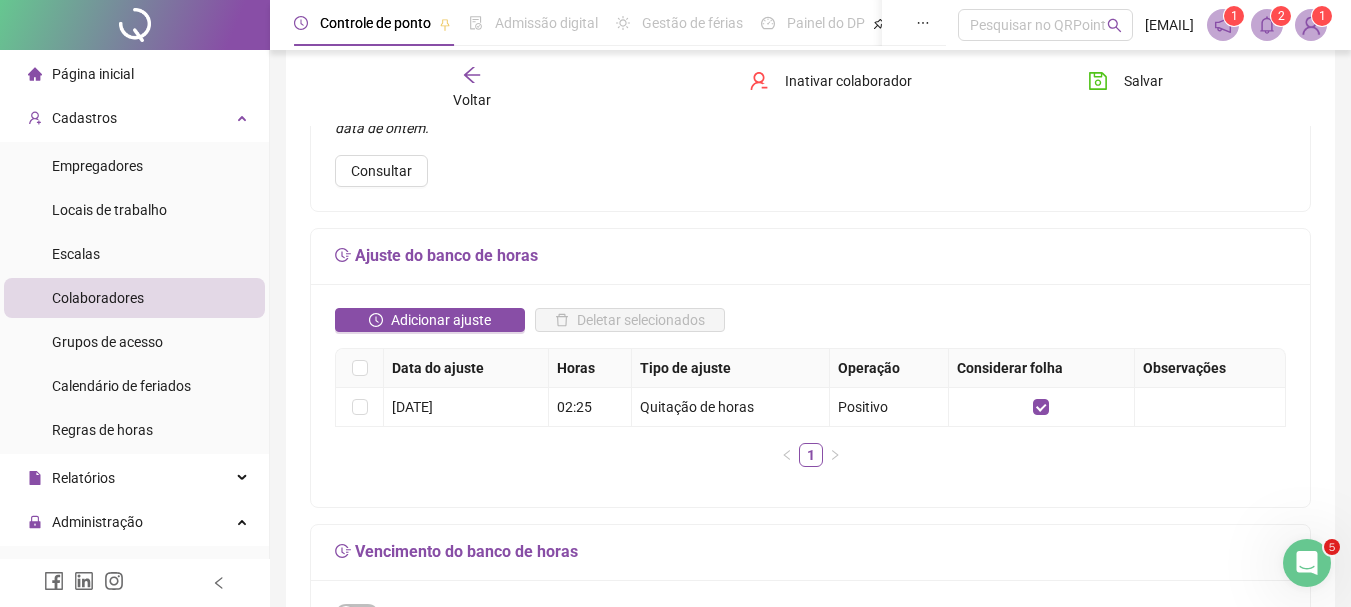 scroll, scrollTop: 0, scrollLeft: 0, axis: both 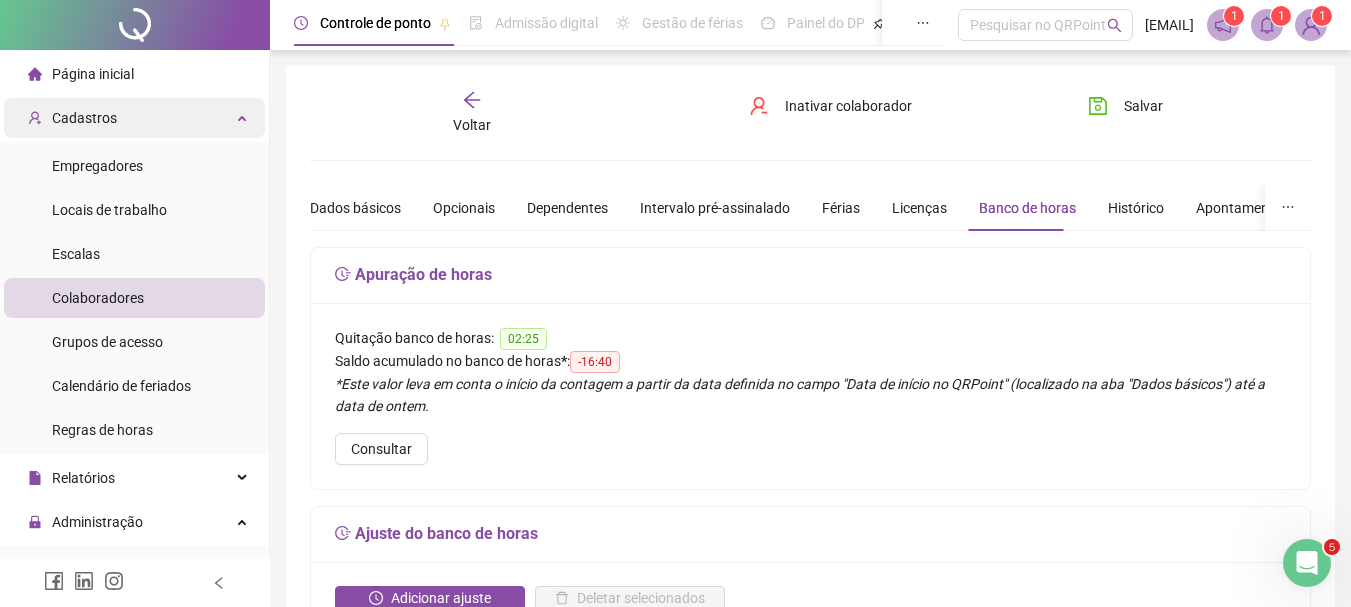 click on "Cadastros" at bounding box center (72, 118) 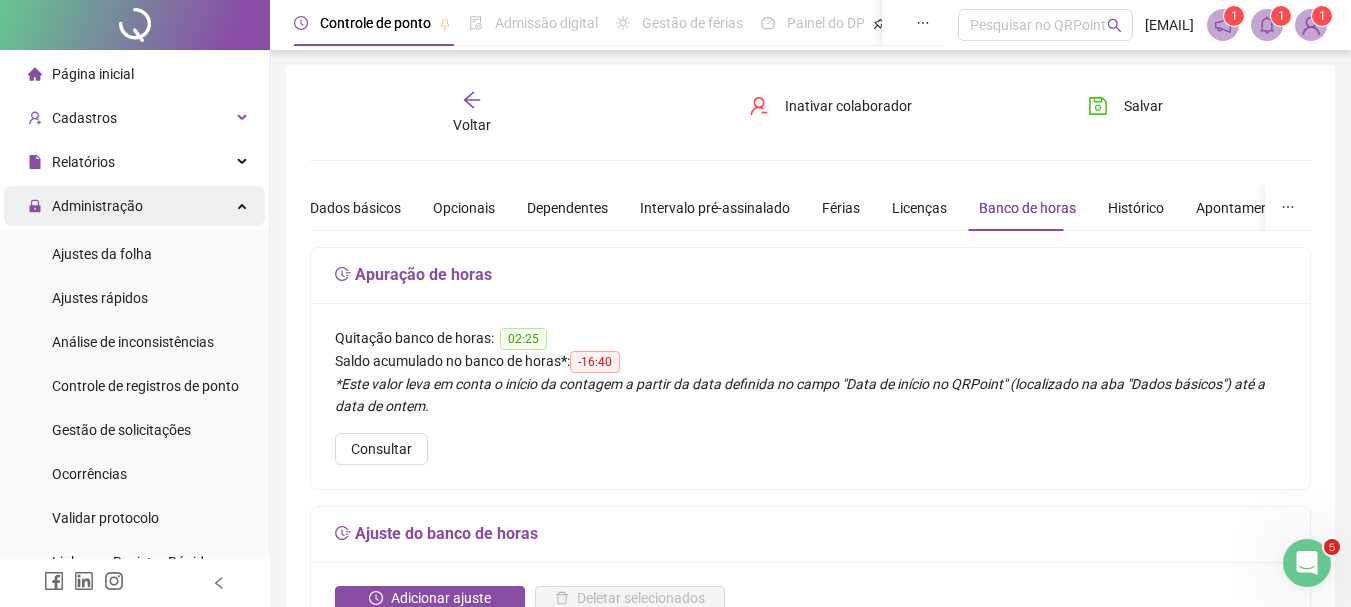 click on "Administração" at bounding box center (97, 206) 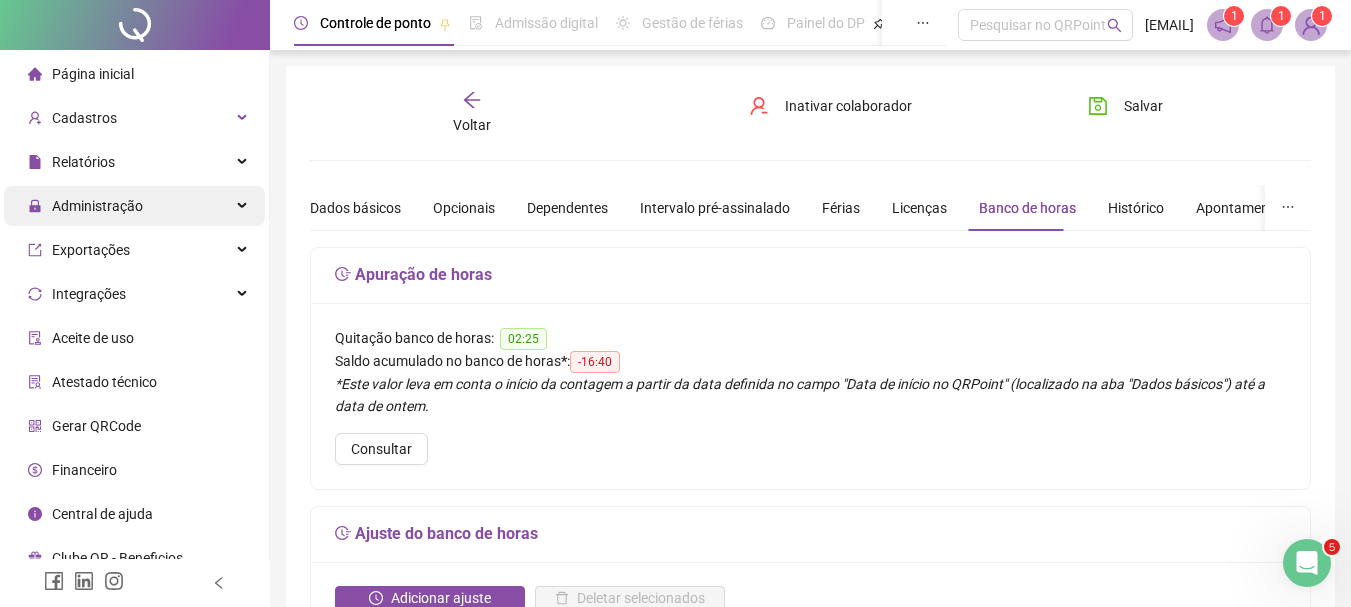 click on "Administração" at bounding box center (97, 206) 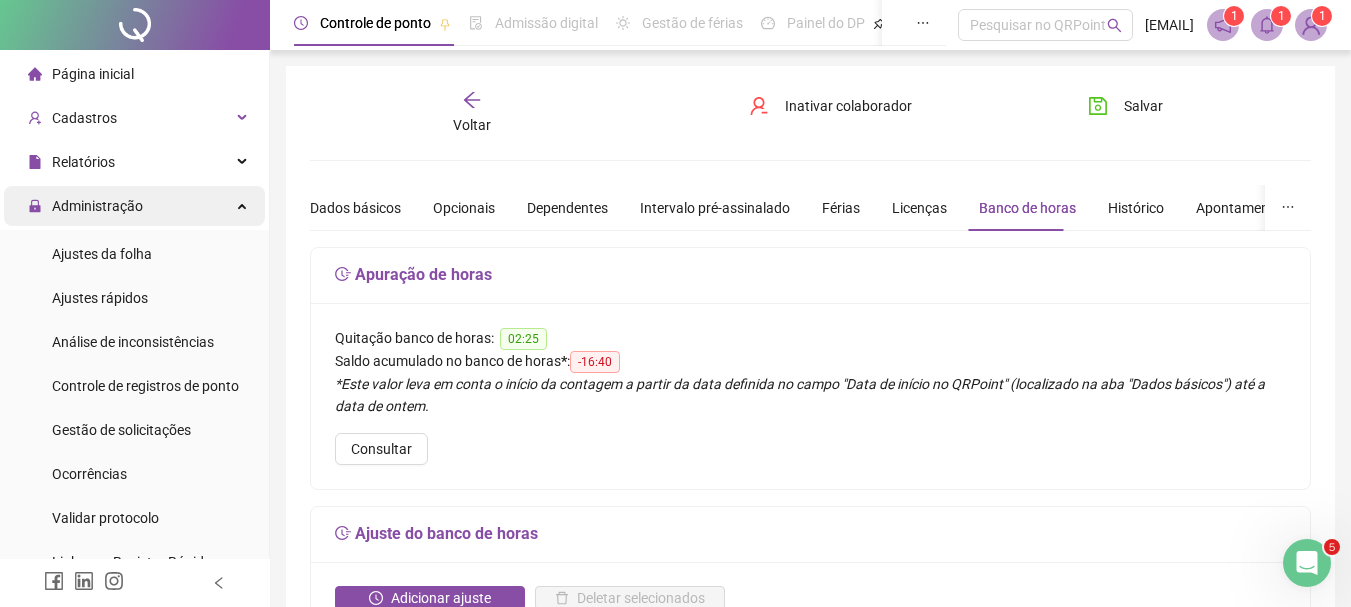 click on "Administração" at bounding box center [97, 206] 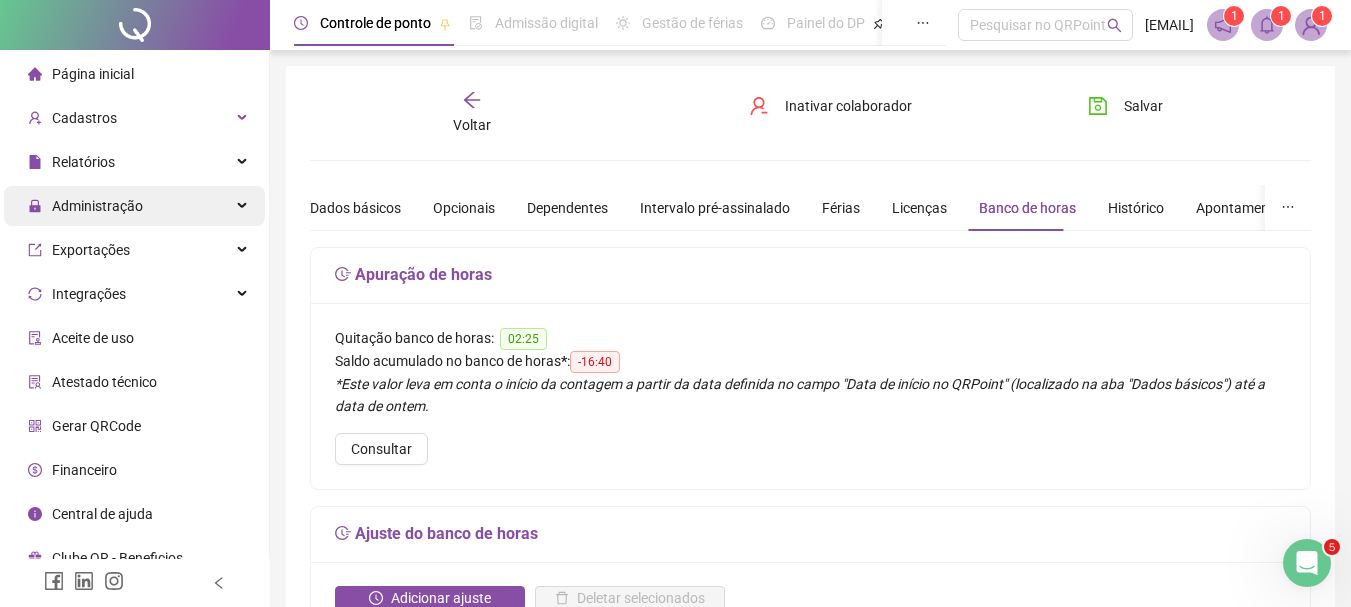 click on "Administração" at bounding box center (97, 206) 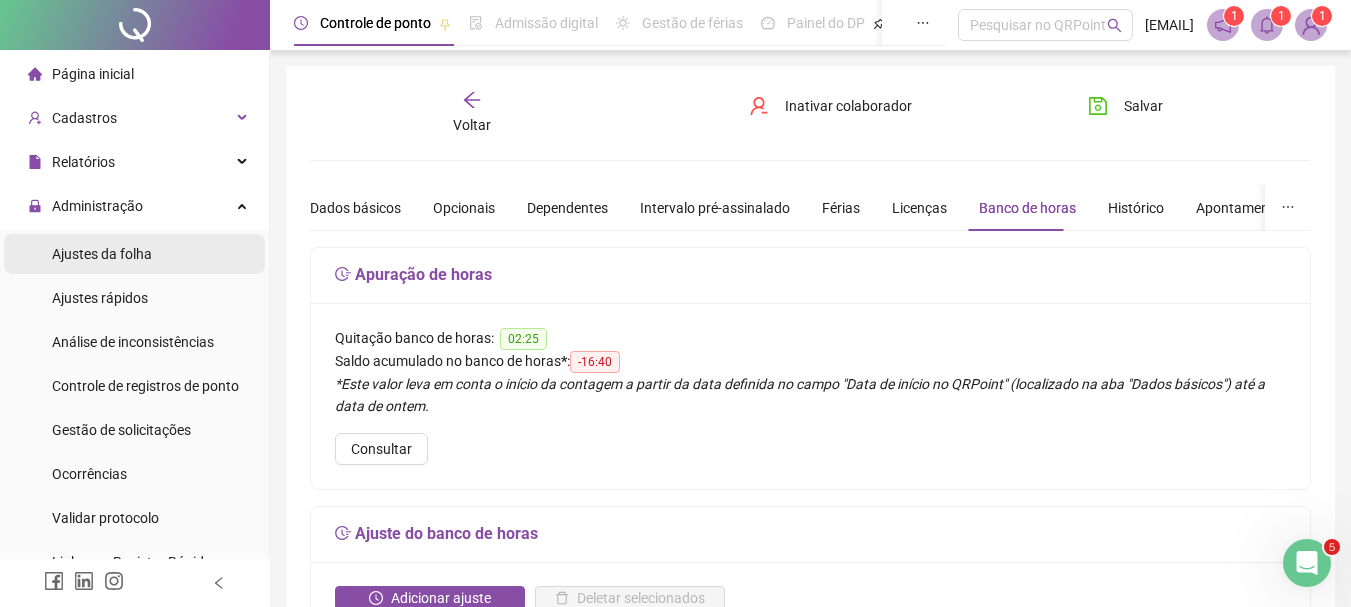 click on "Ajustes da folha" at bounding box center [102, 254] 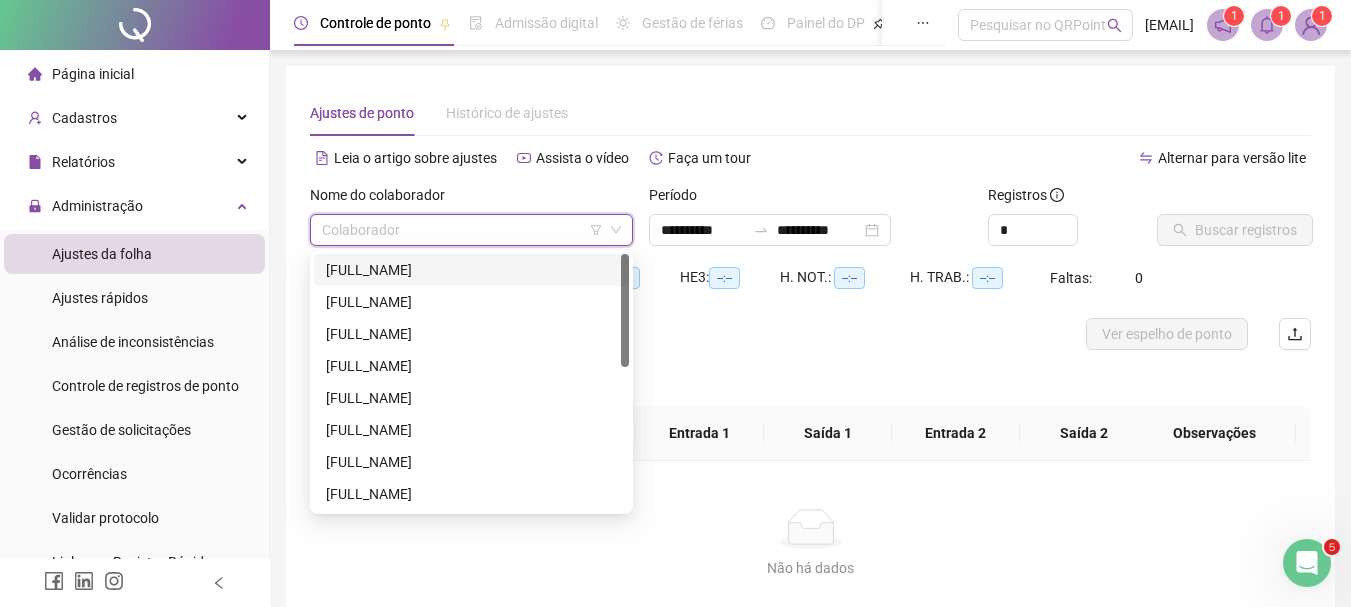 click at bounding box center [465, 230] 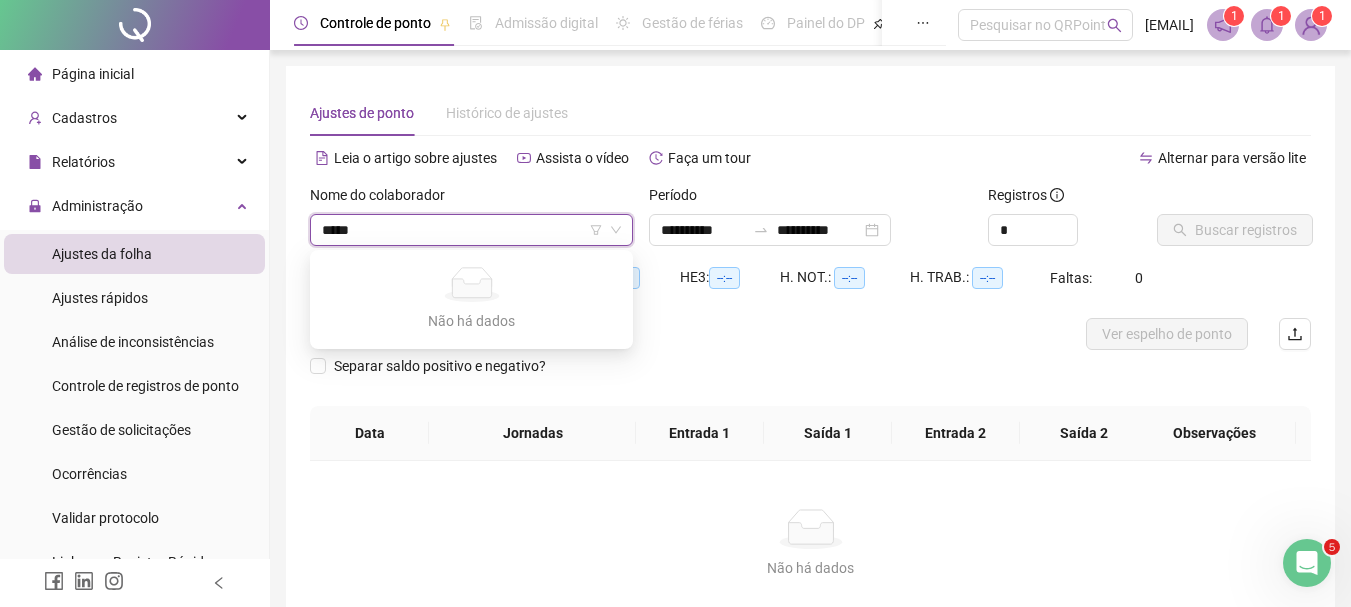 type on "****" 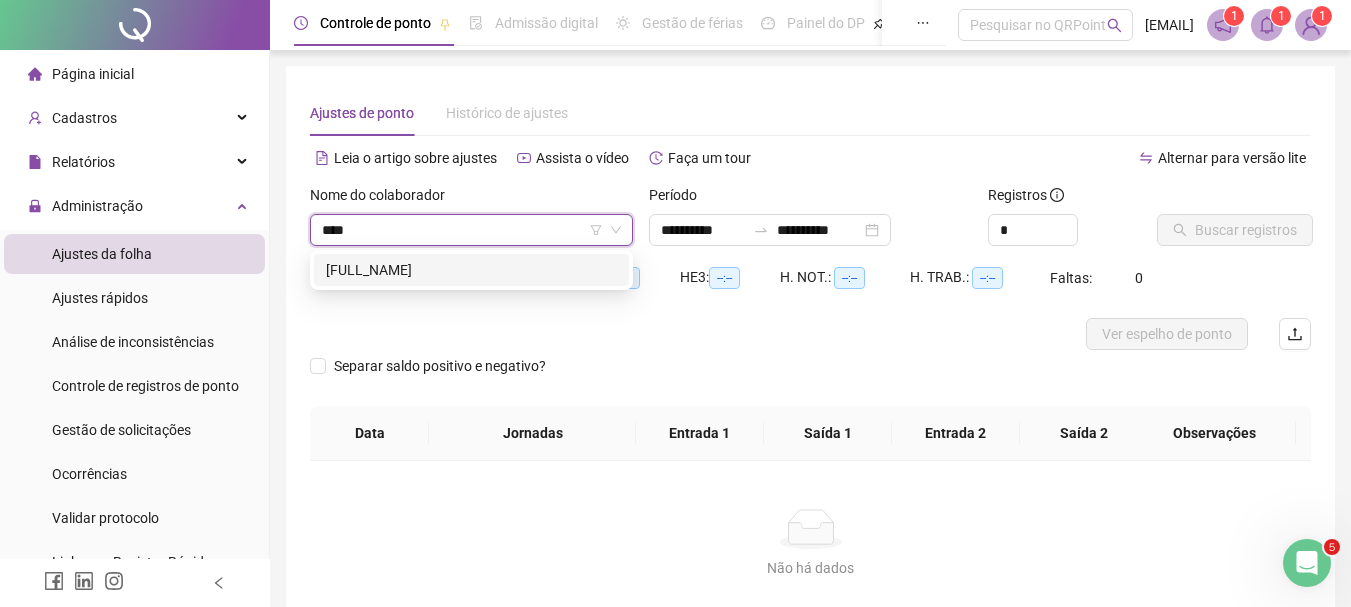 click on "[FULL_NAME]" at bounding box center (471, 270) 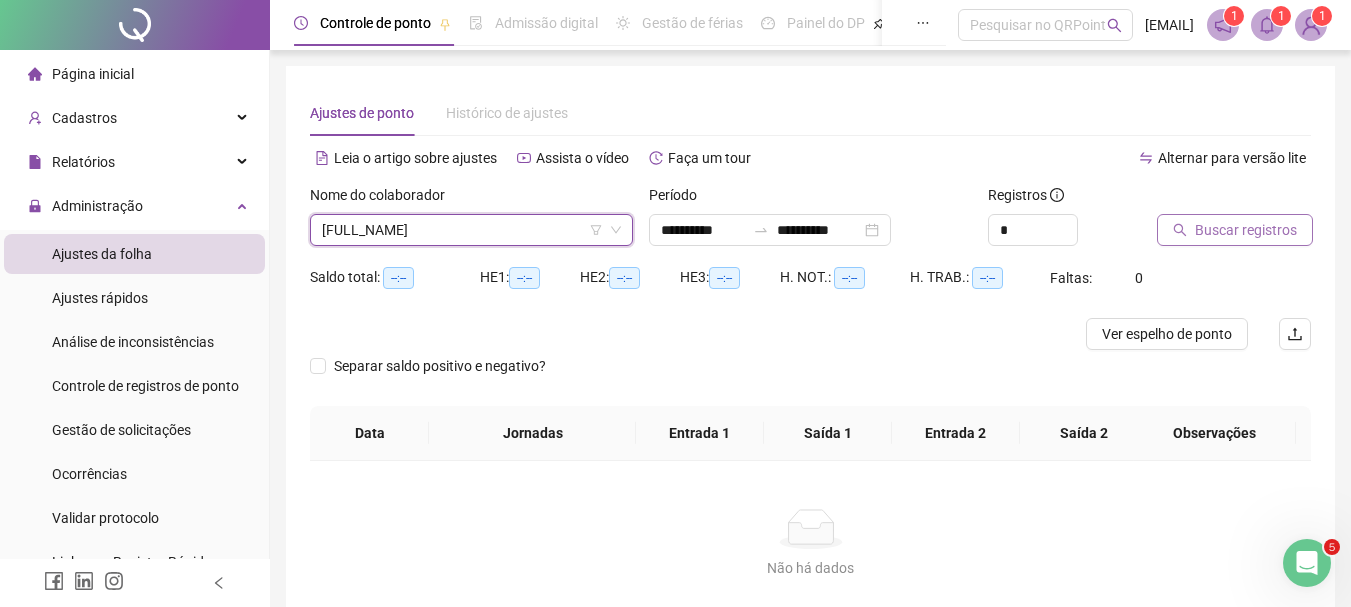 click 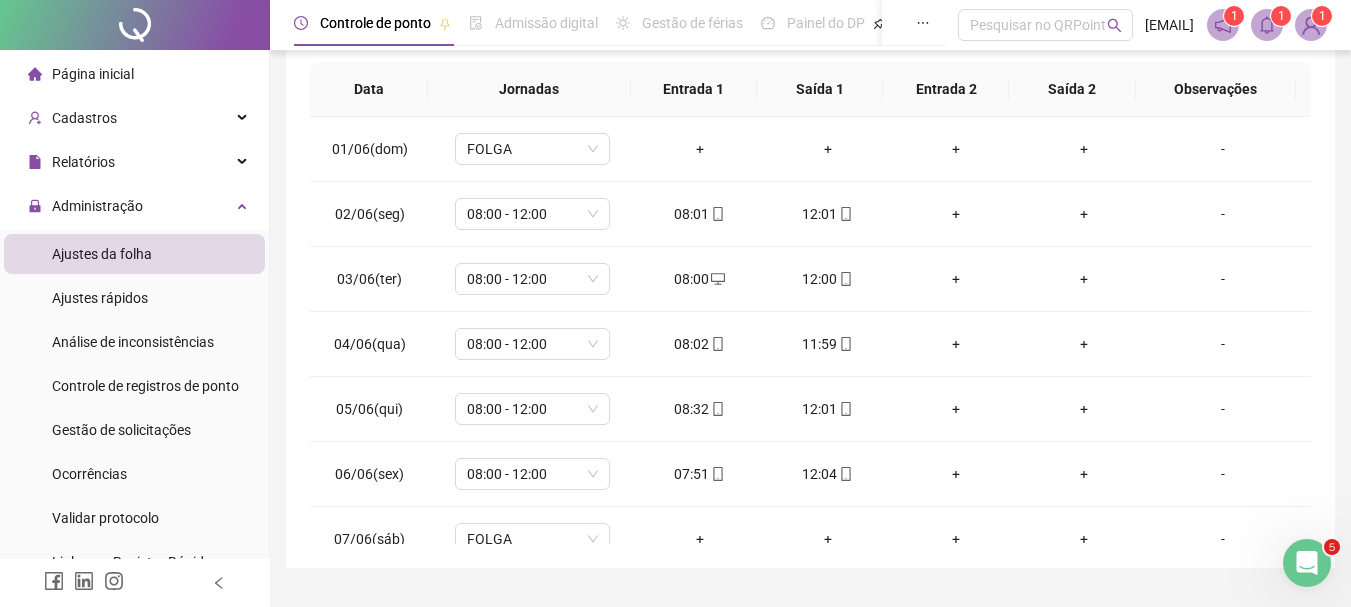 scroll, scrollTop: 415, scrollLeft: 0, axis: vertical 